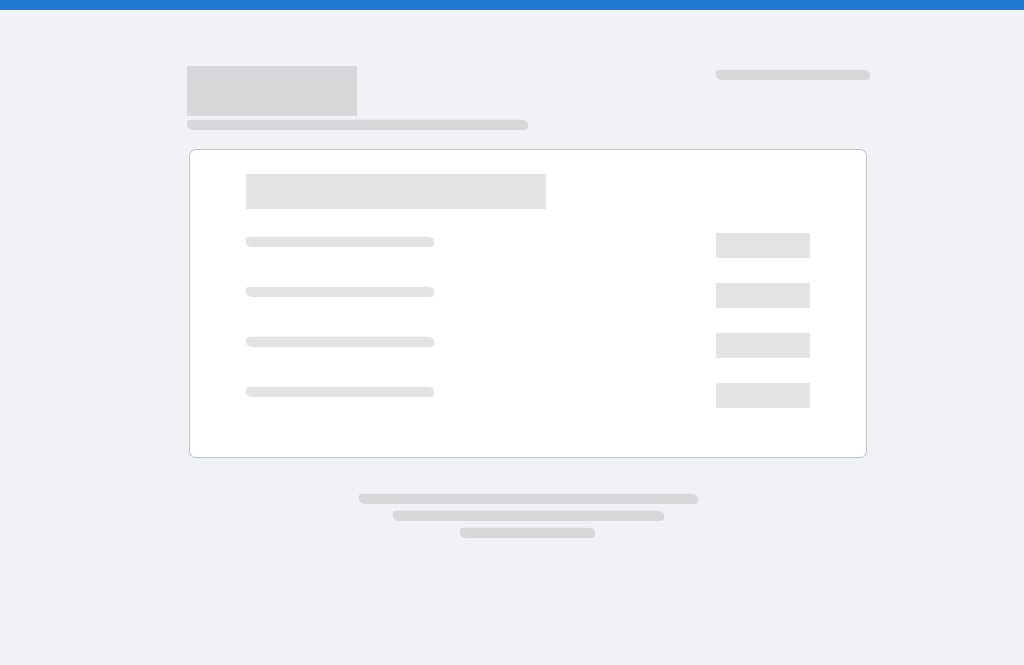 scroll, scrollTop: 0, scrollLeft: 0, axis: both 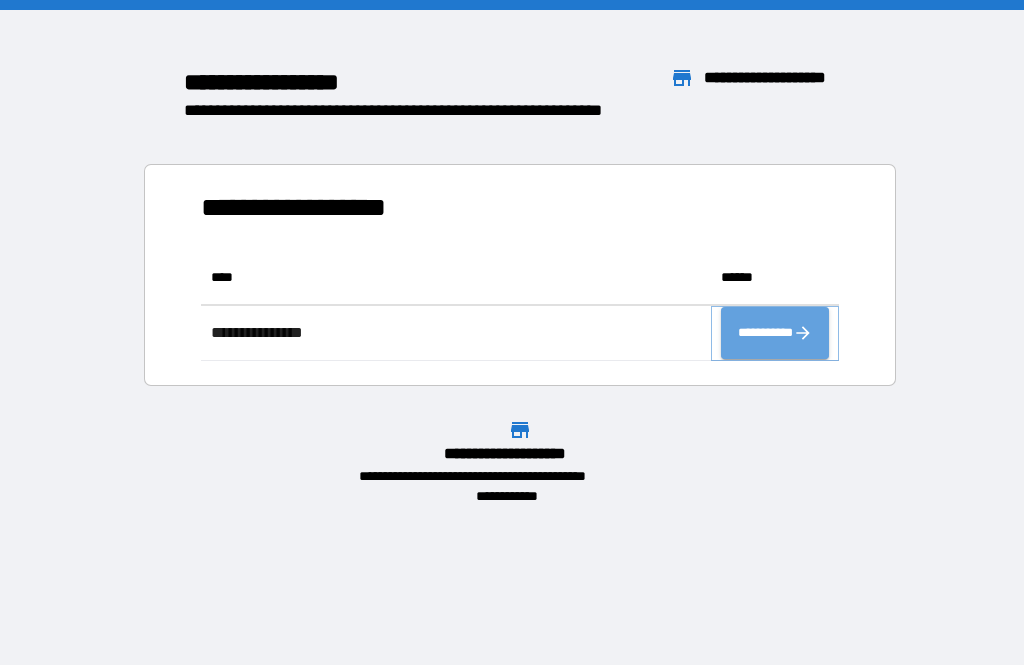 click 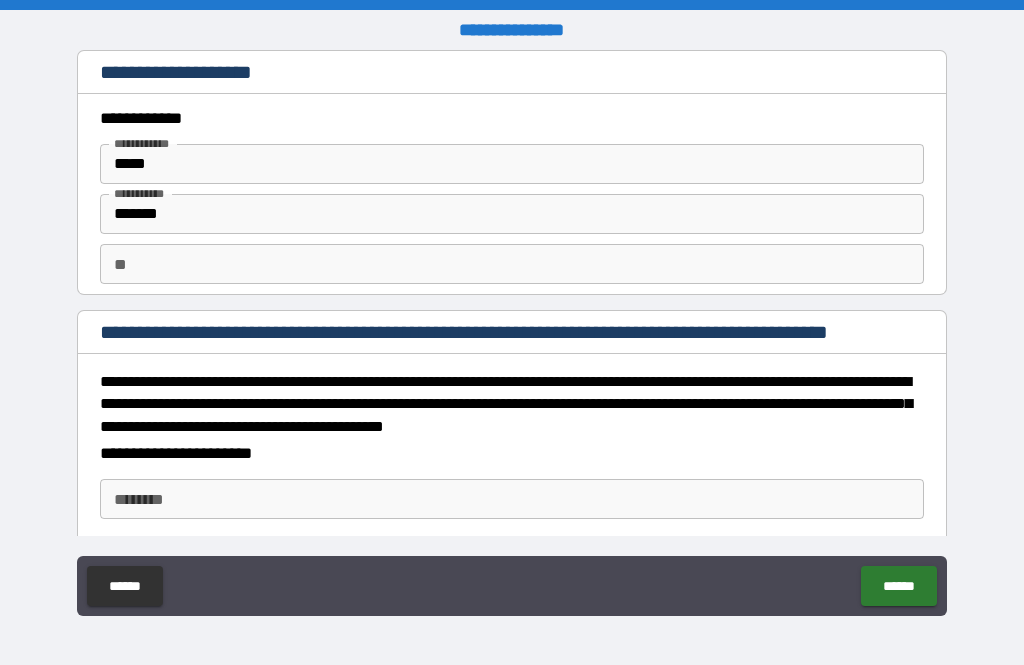 type on "*" 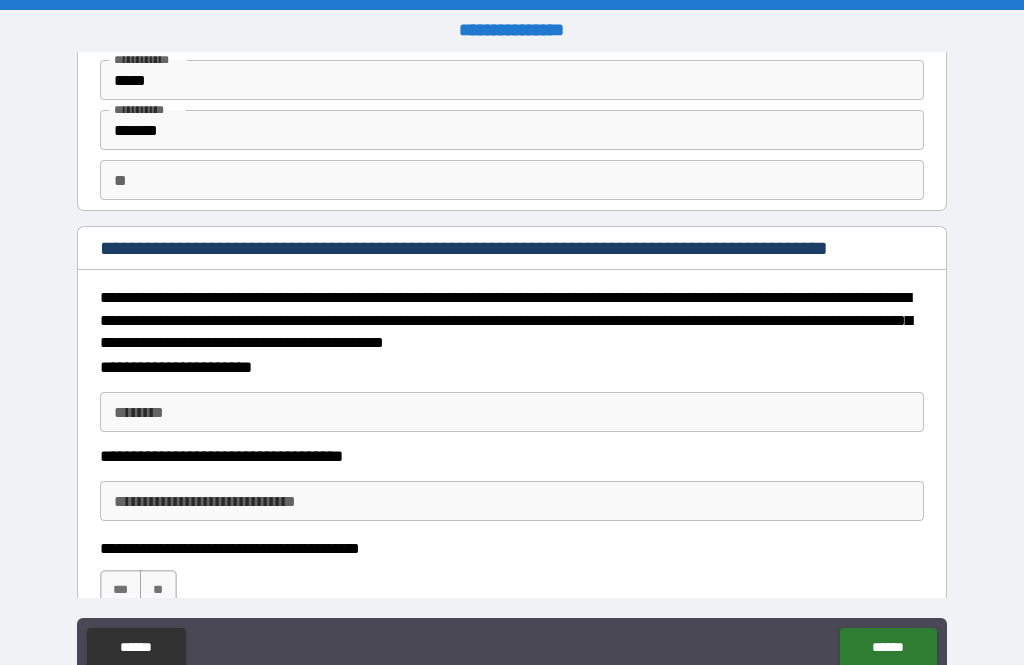 scroll, scrollTop: 98, scrollLeft: 0, axis: vertical 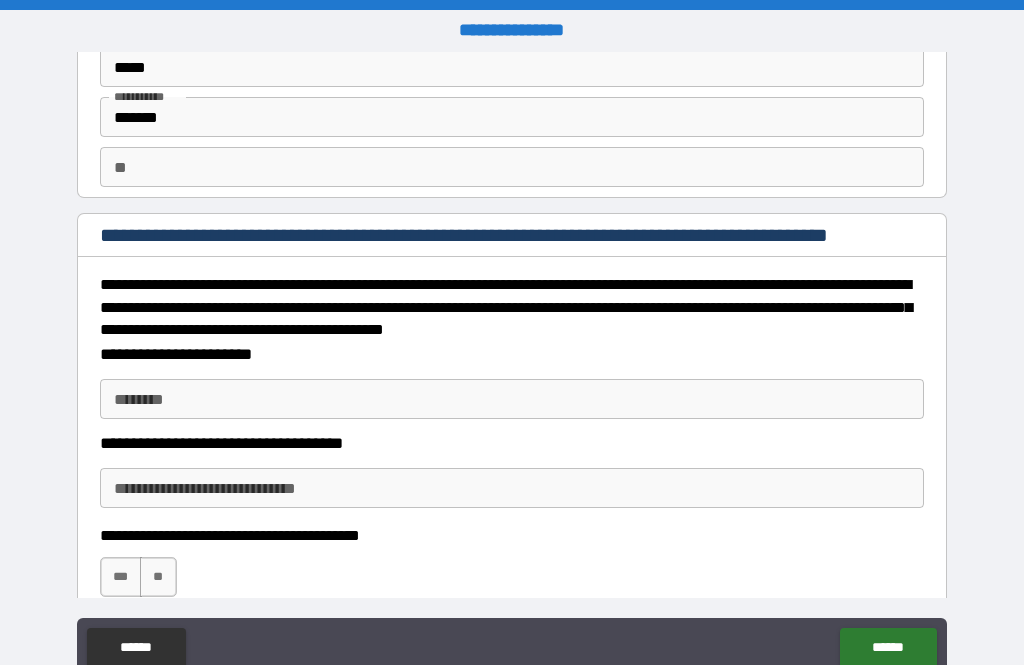 click on "********" at bounding box center [512, 399] 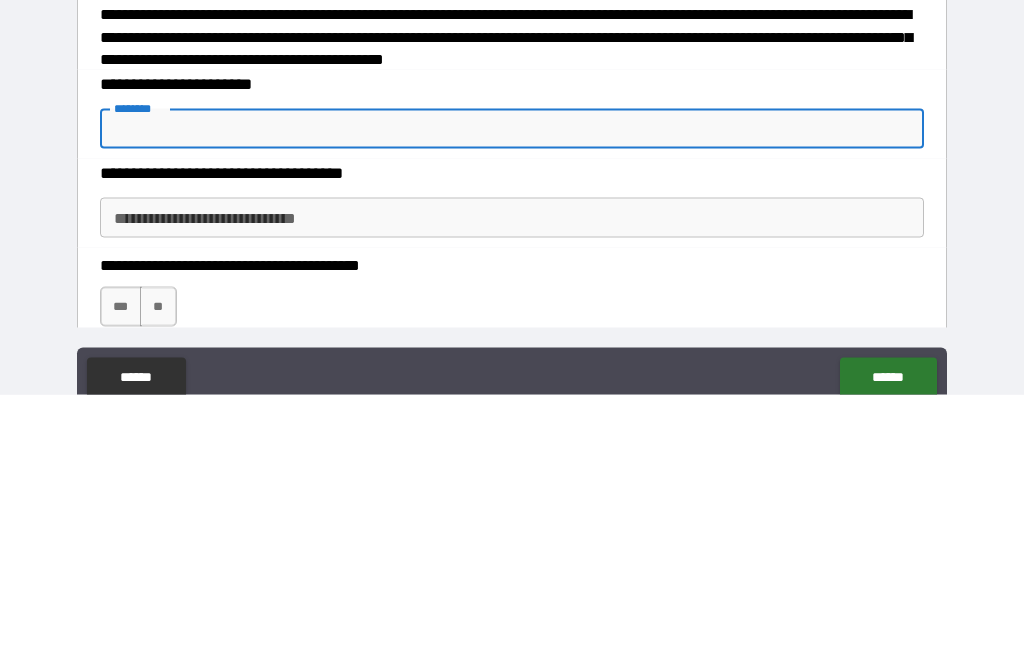 type on "*" 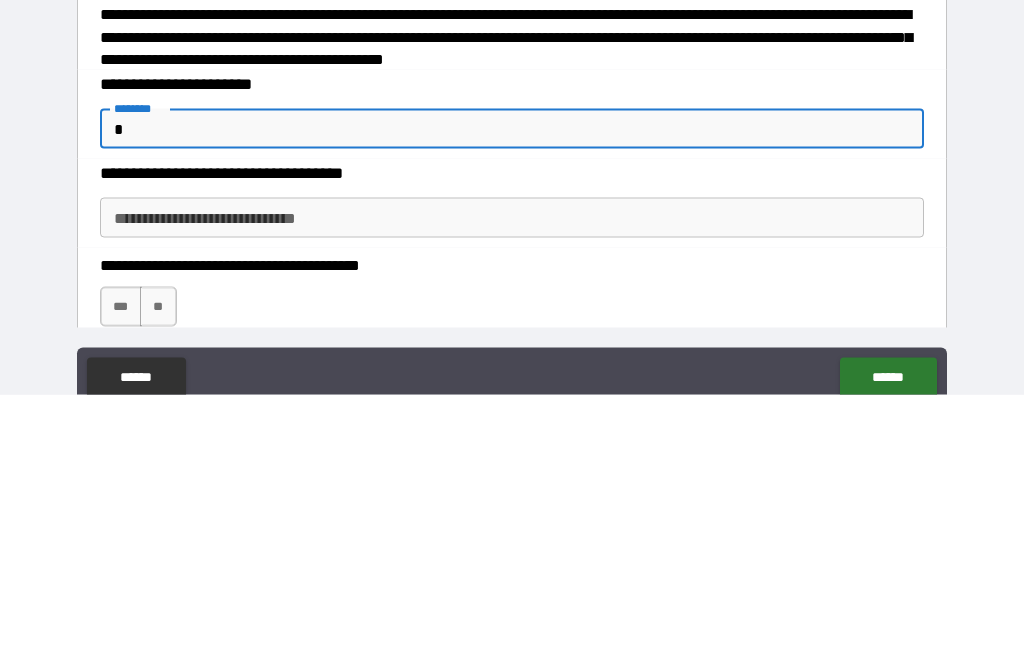 type on "*" 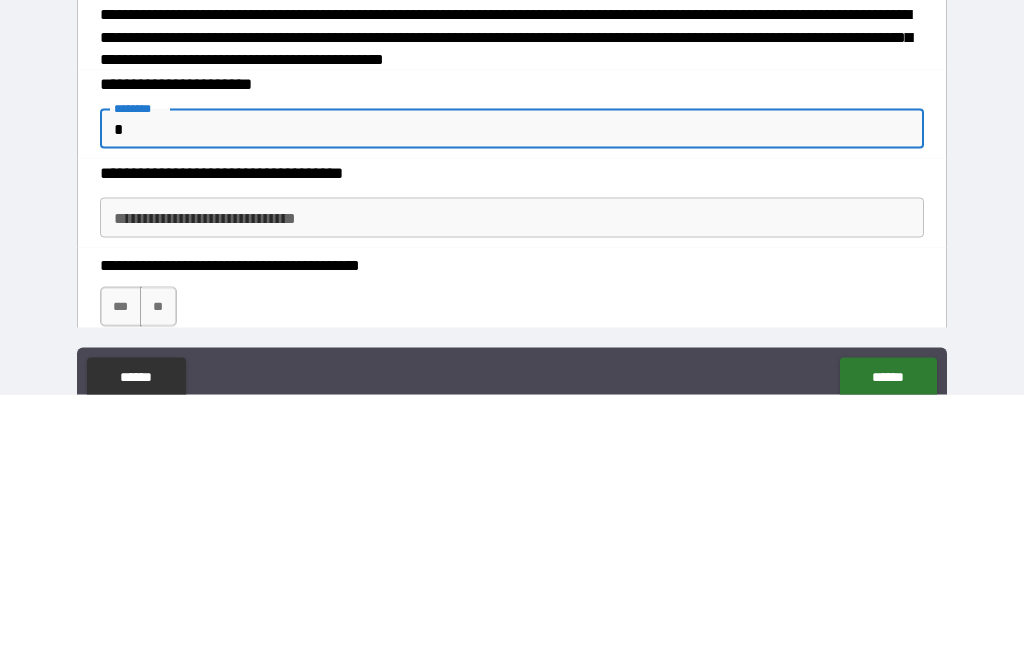 type on "**" 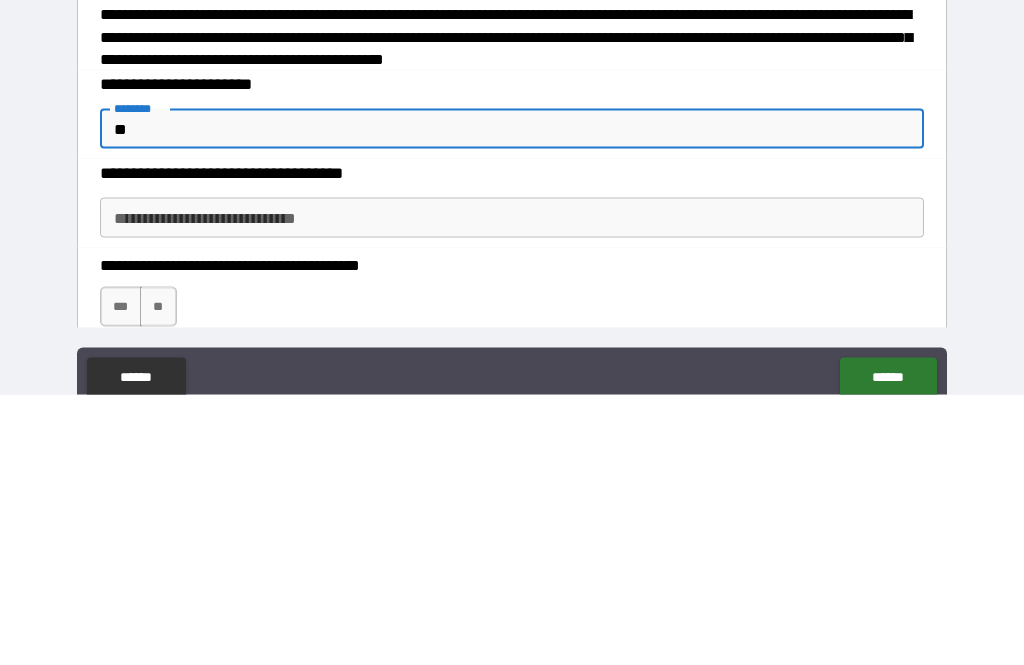 type on "*" 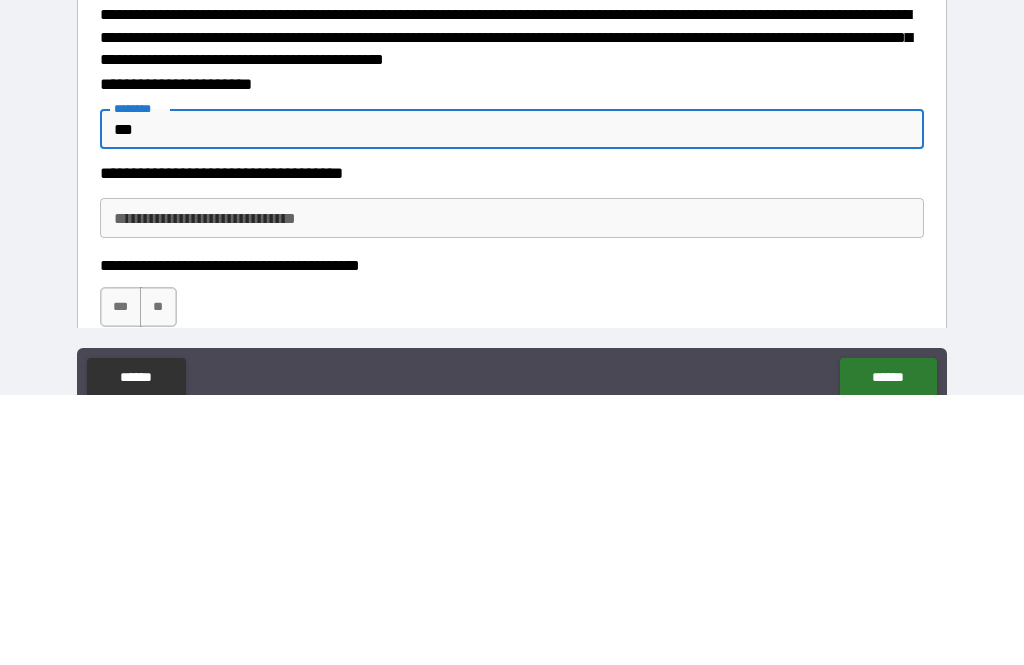 type on "*" 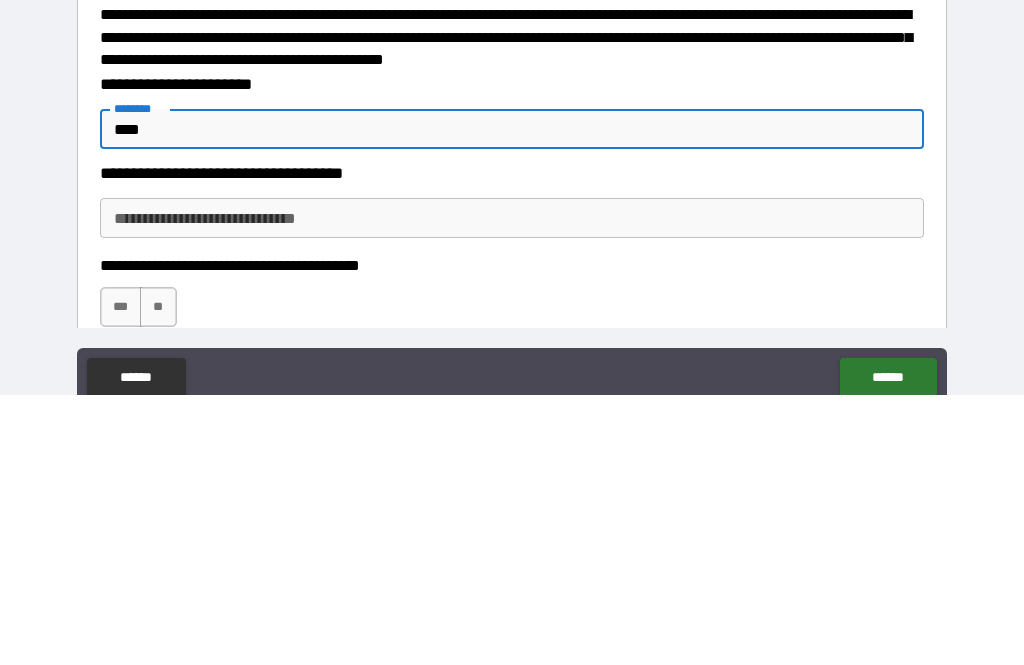 type on "*" 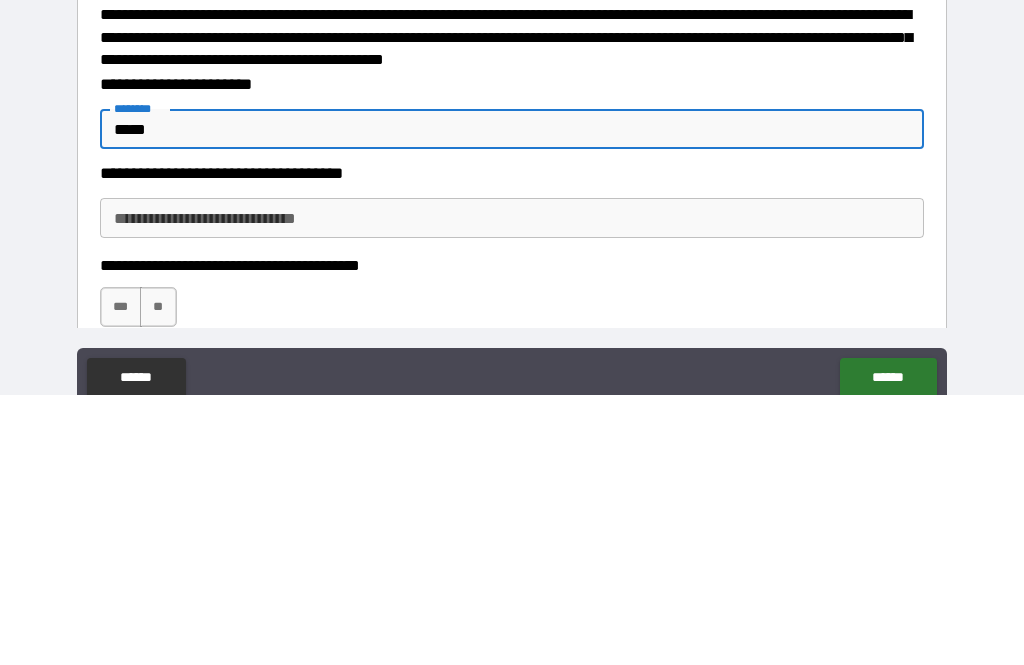 type on "*" 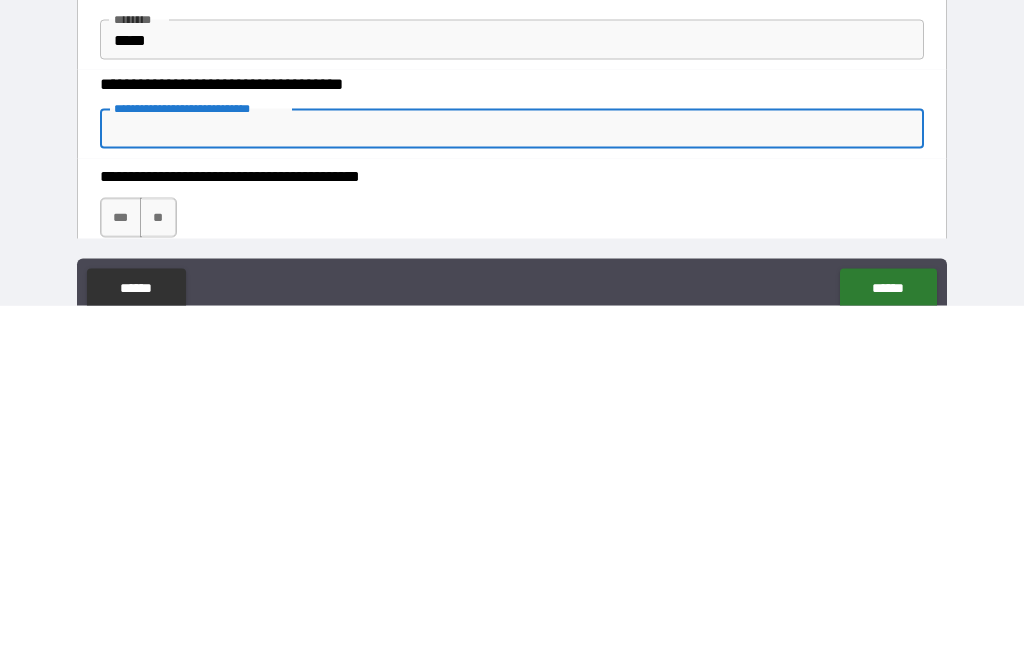 type on "*" 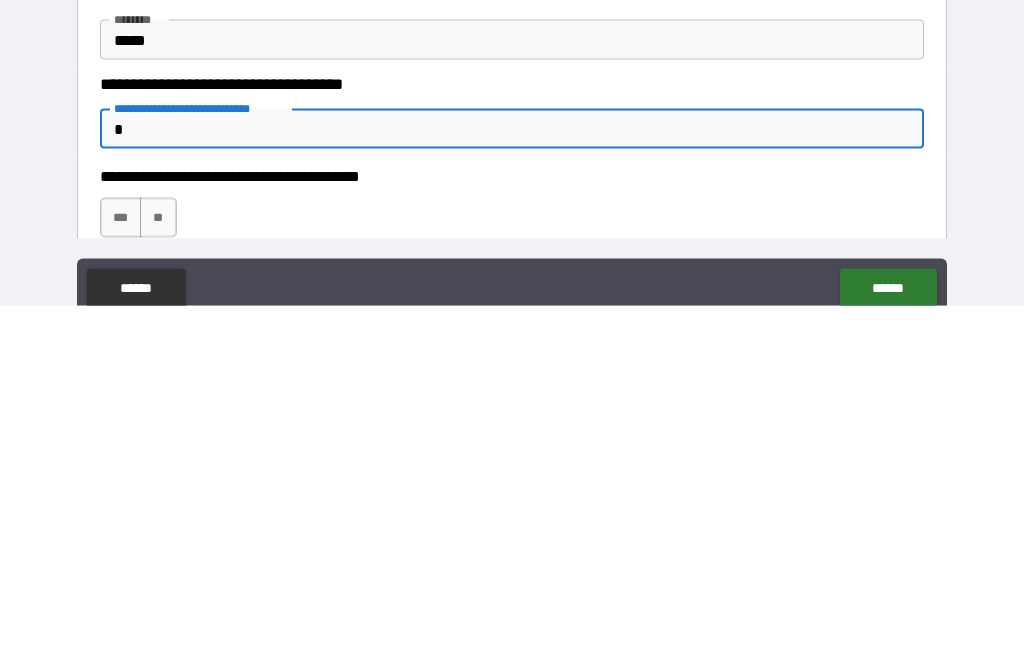 type on "*" 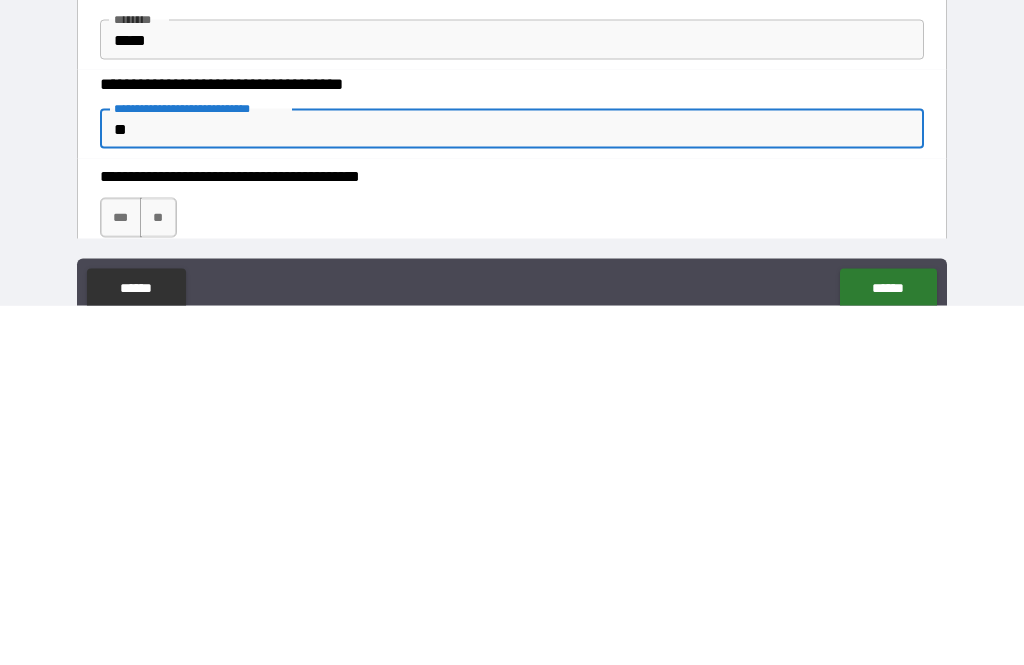 type on "*" 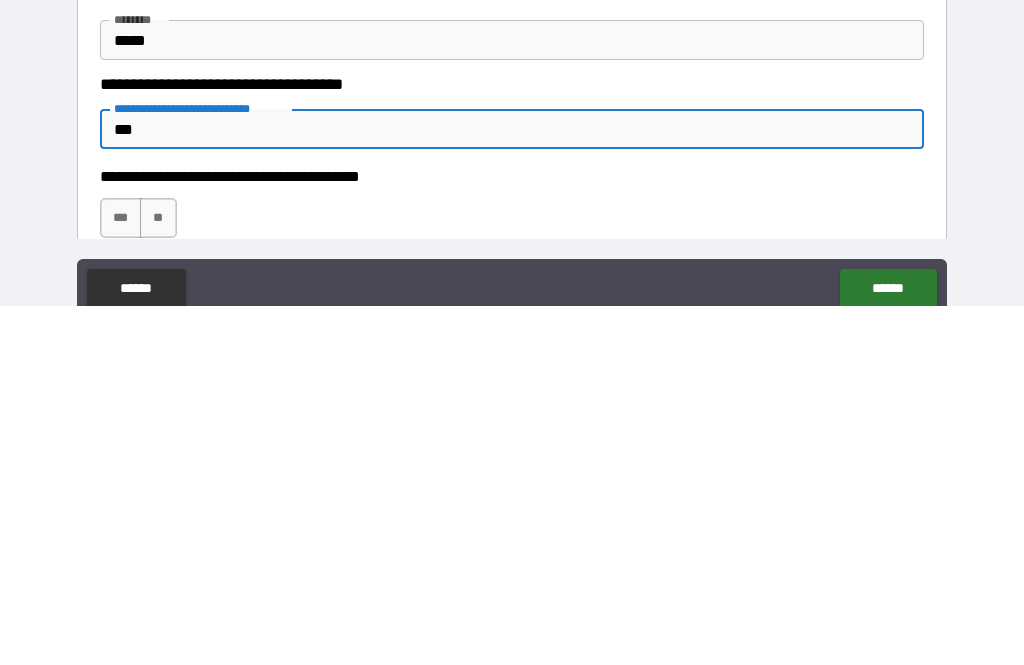 type on "*" 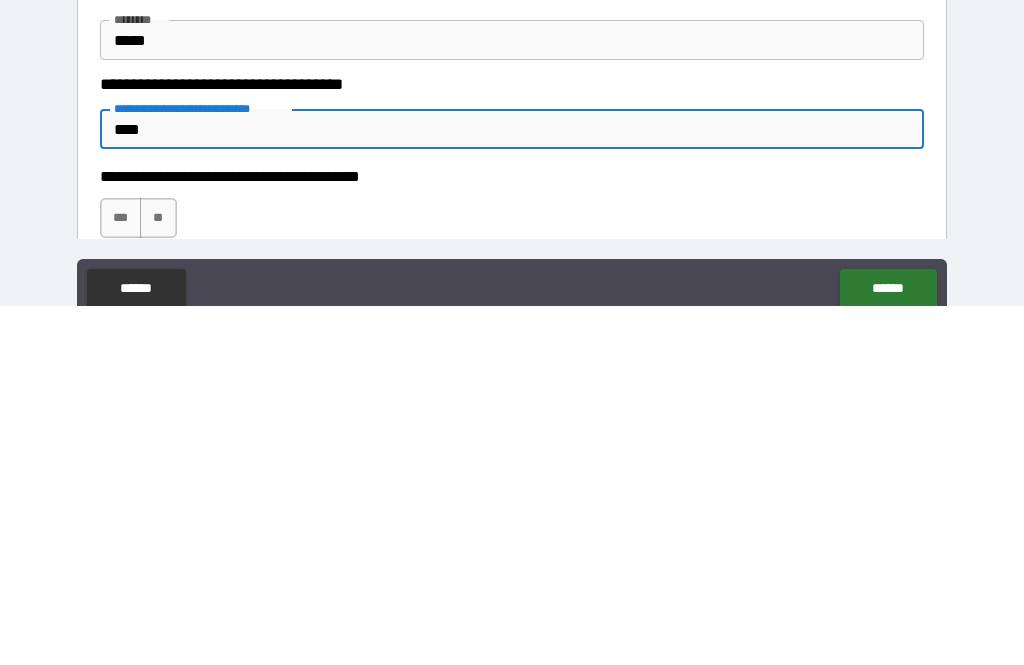 type on "*" 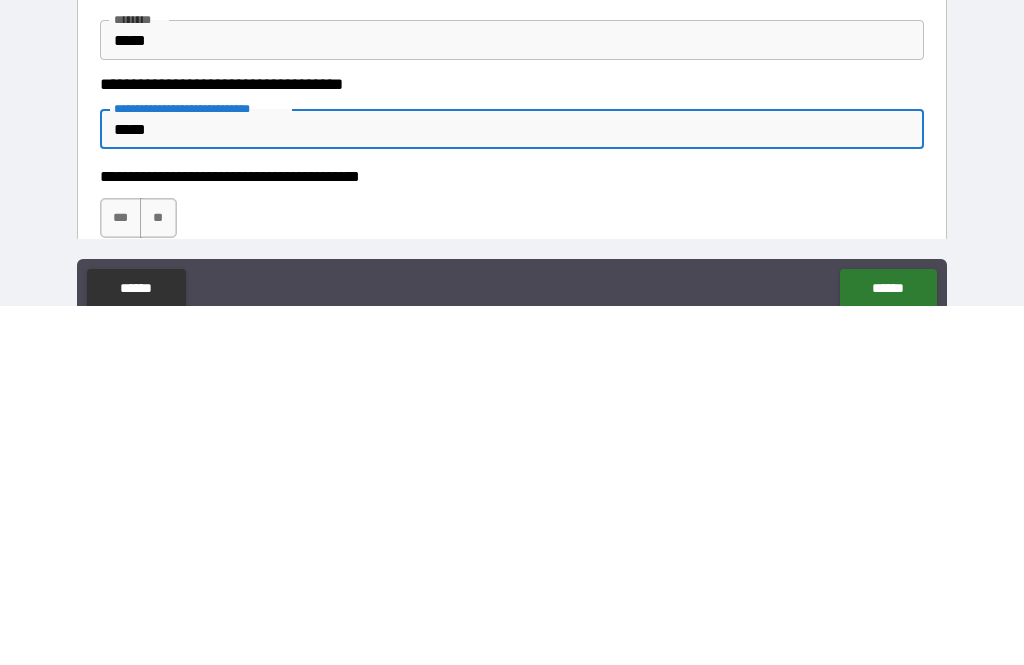 type on "*" 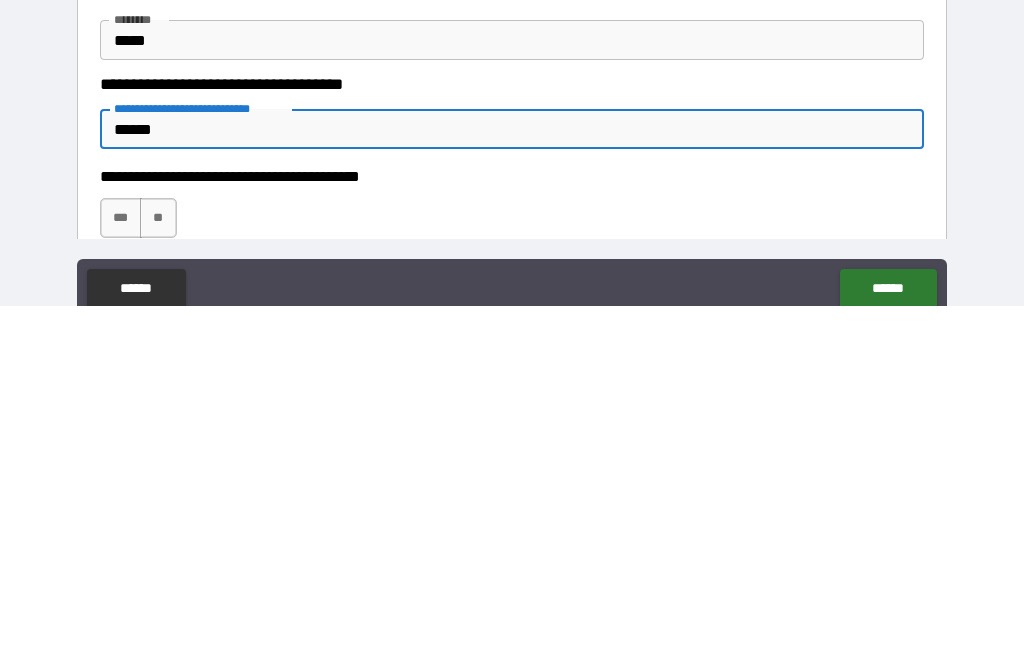 type on "*" 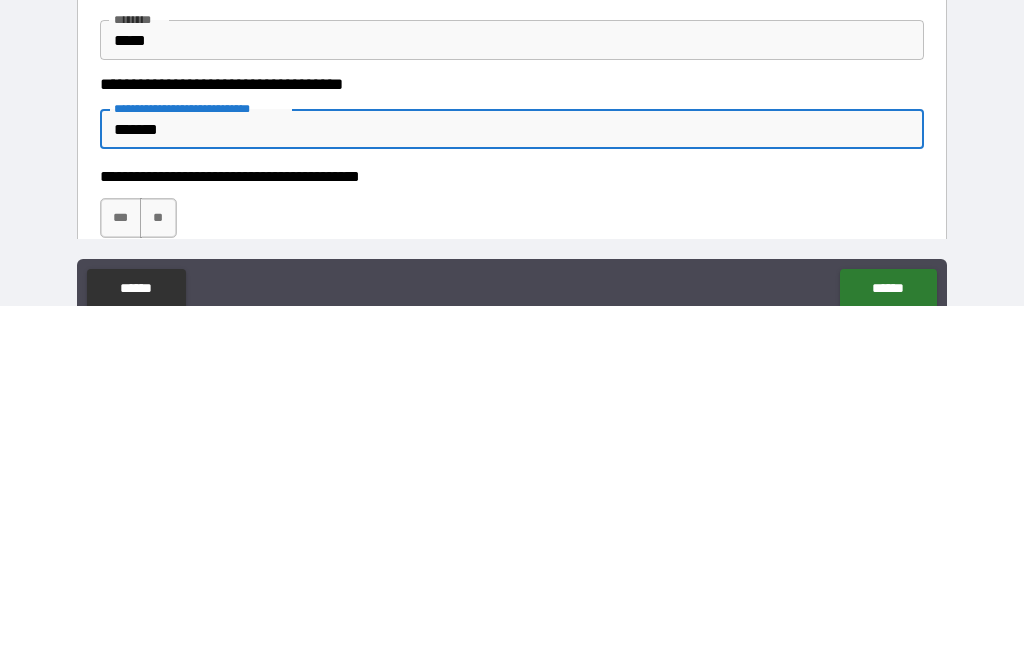 type on "*" 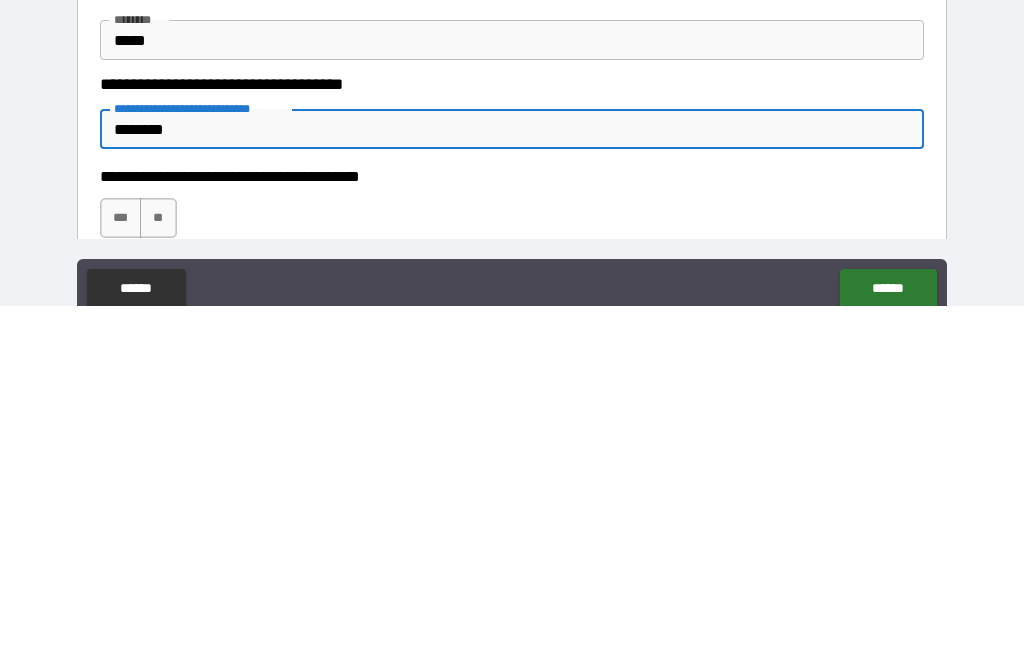 type on "*" 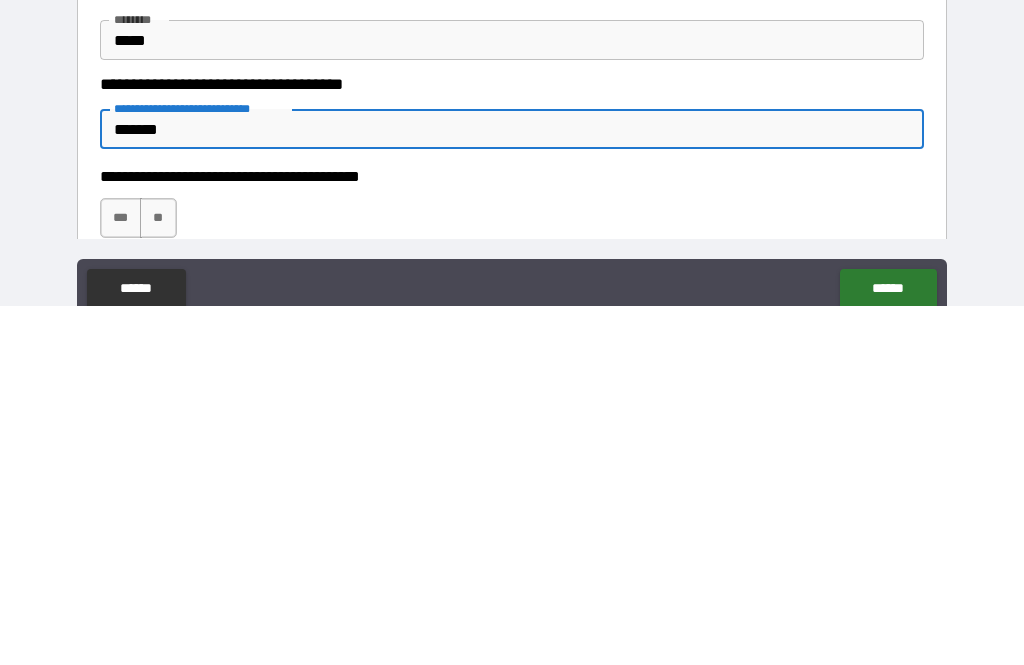 type on "*" 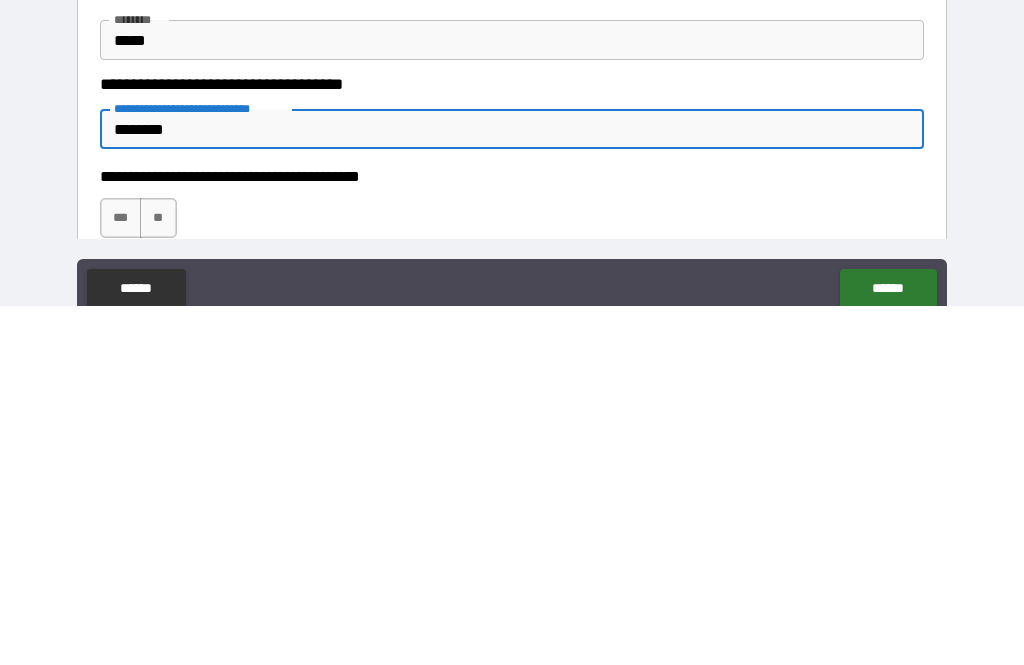 type on "*" 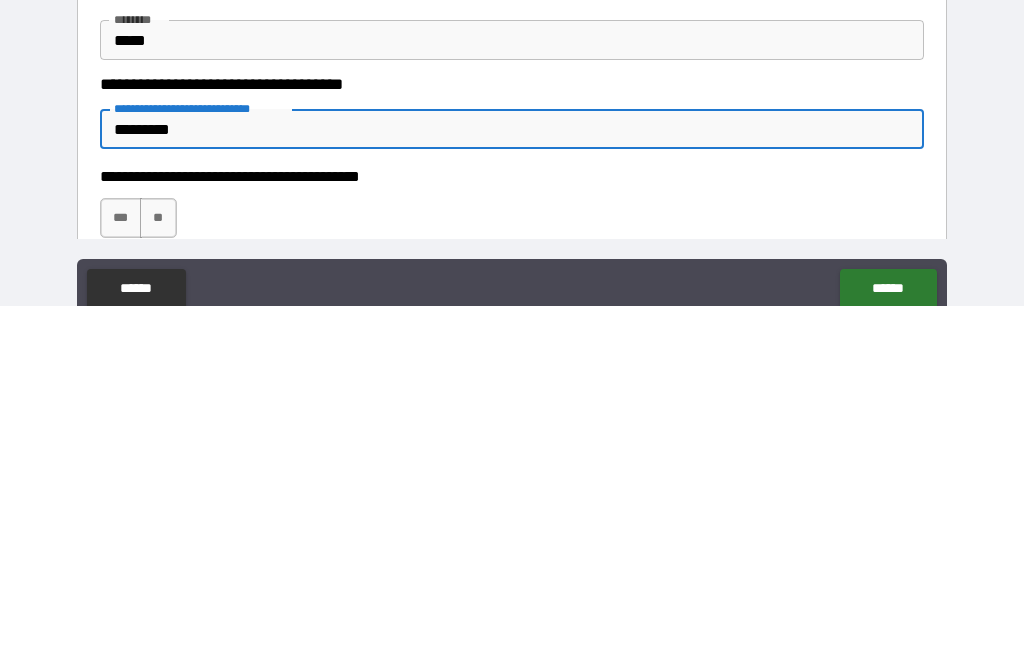 type on "*" 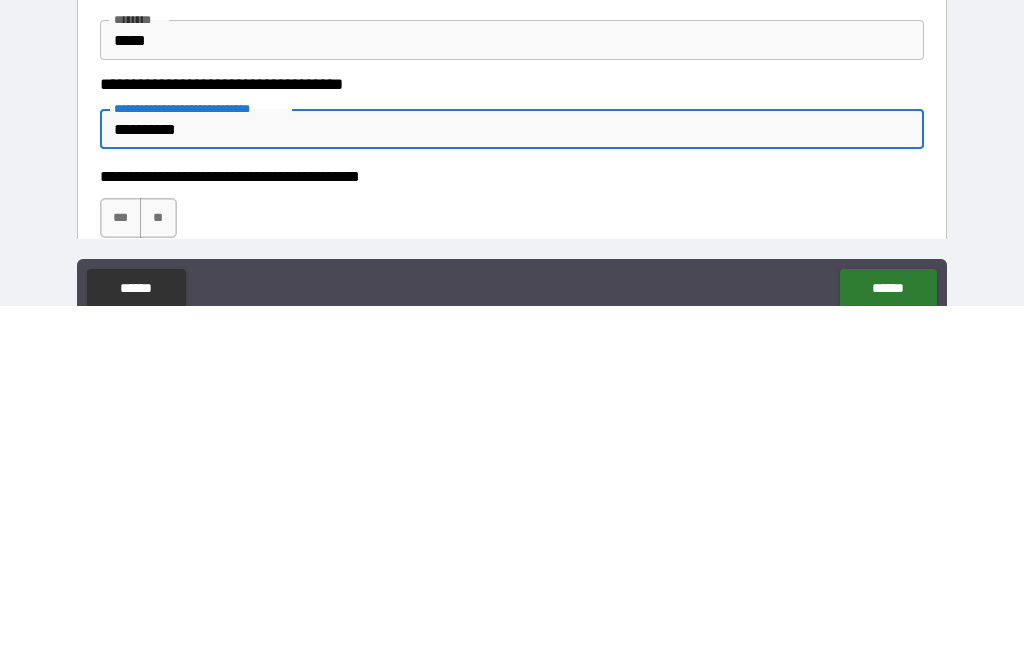 type on "*" 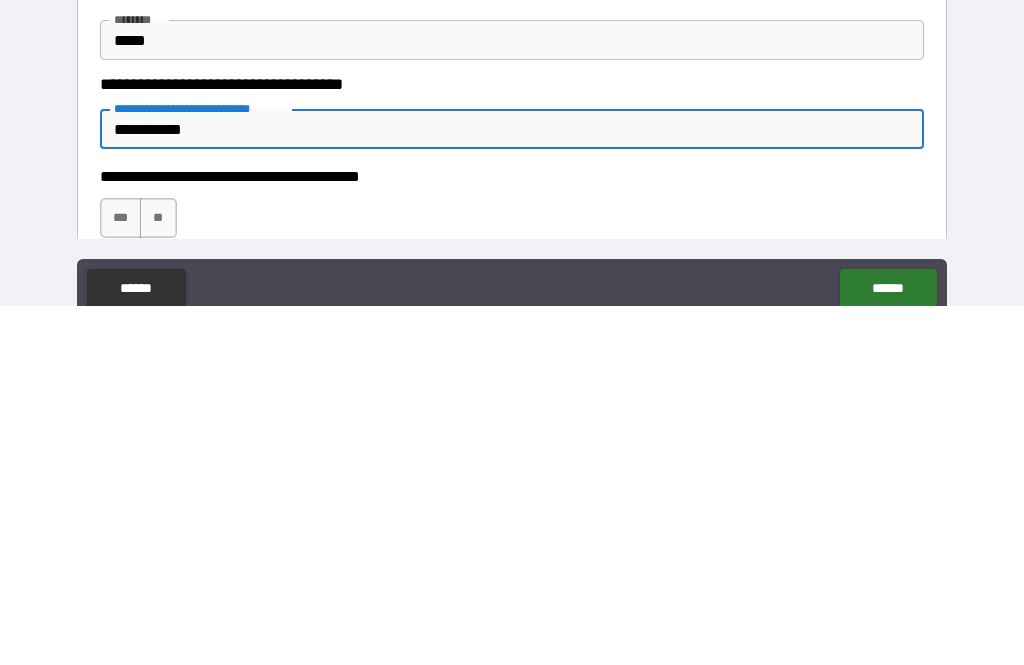type on "*" 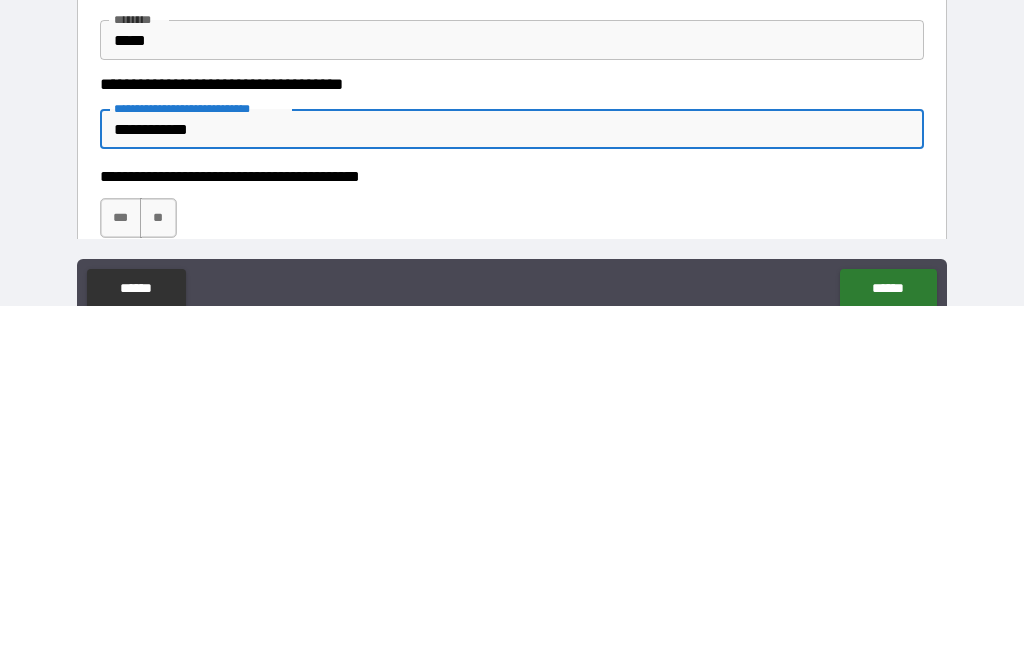 type on "*" 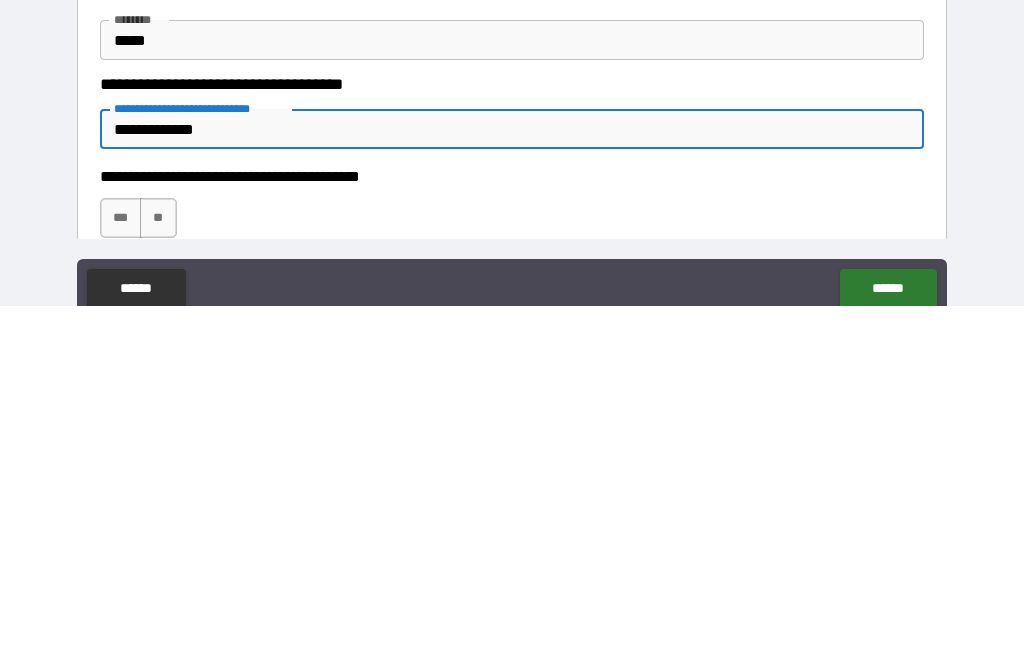 type on "*" 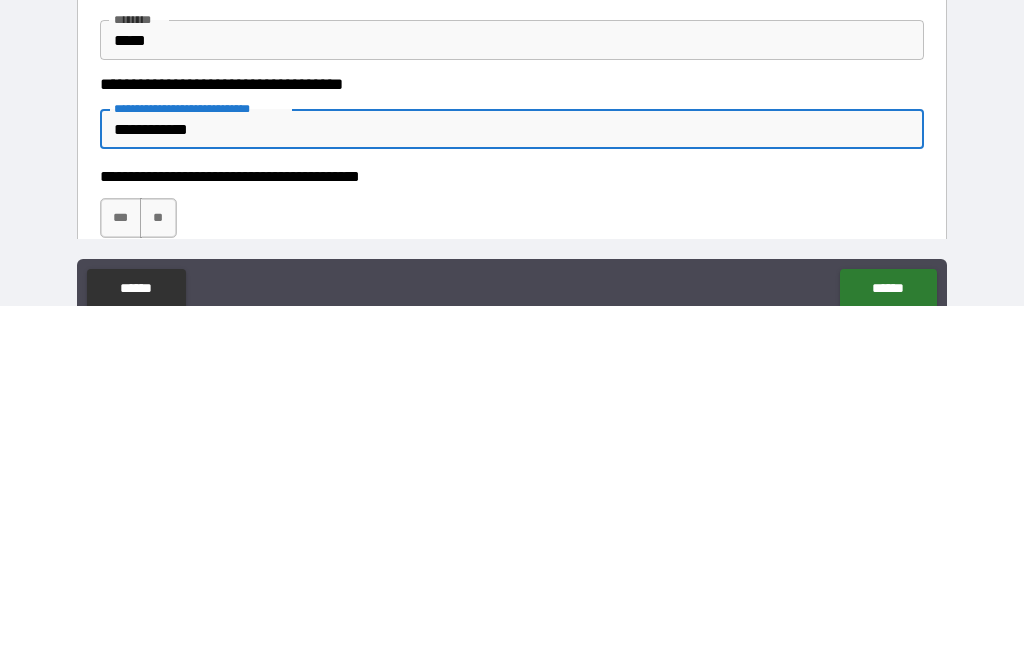type on "*" 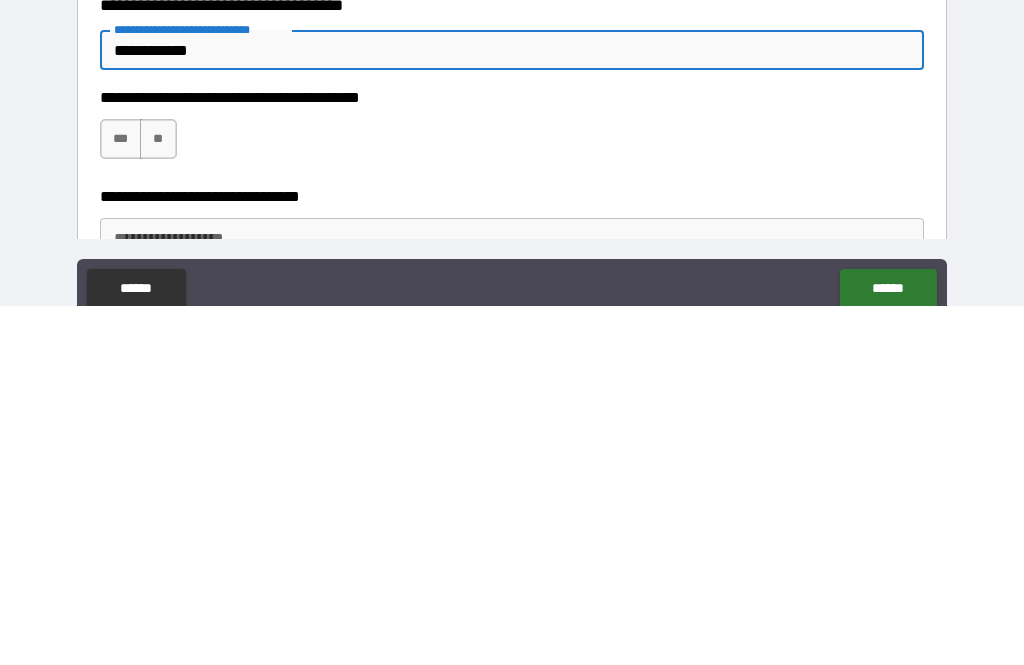 scroll, scrollTop: 183, scrollLeft: 0, axis: vertical 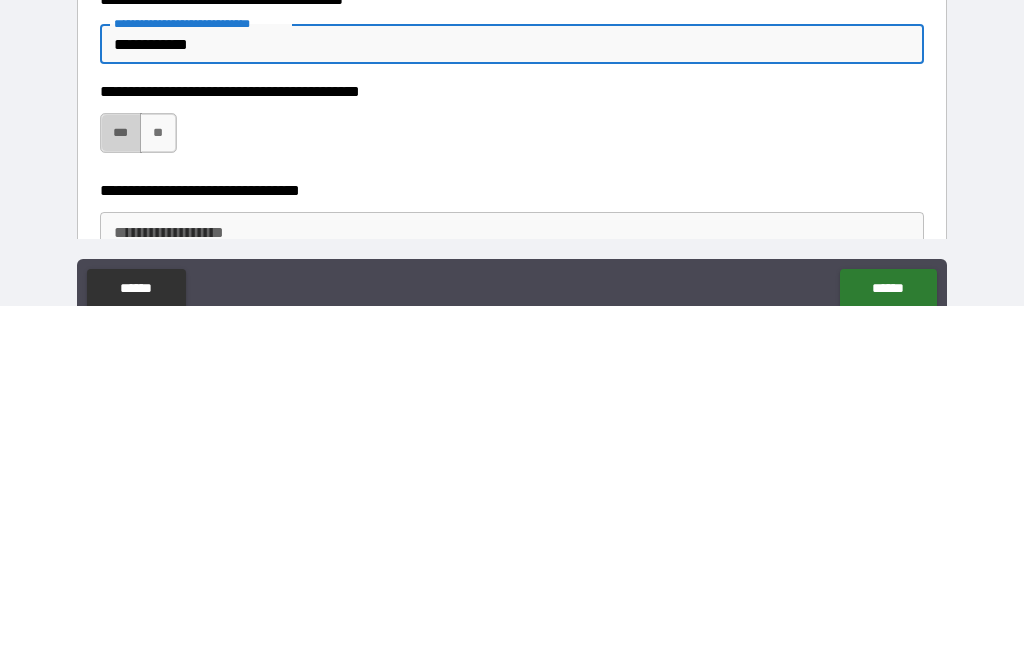 type on "**********" 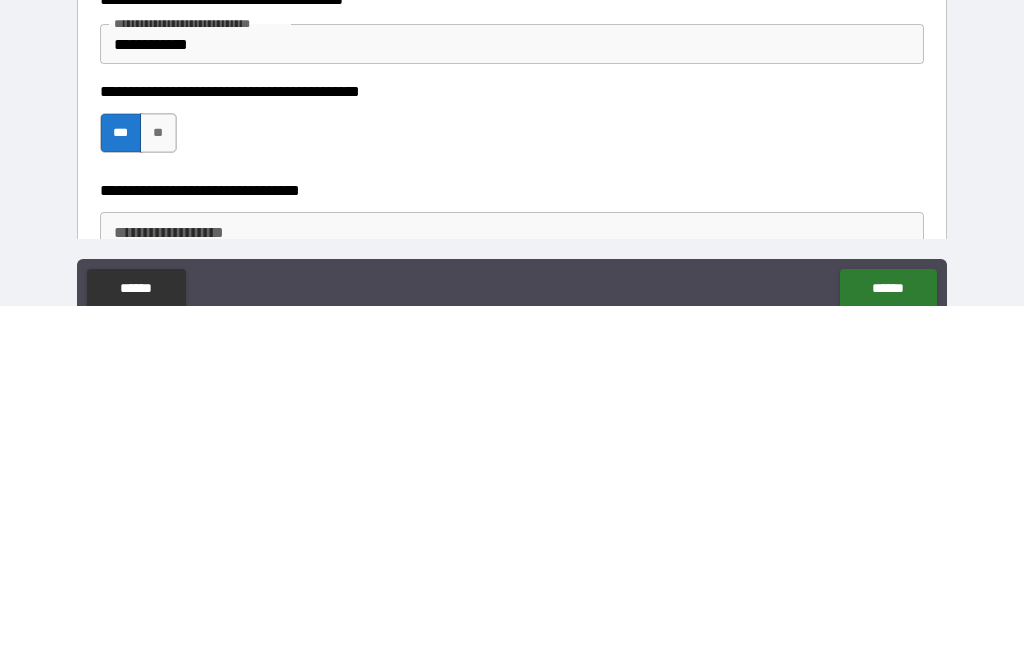 scroll, scrollTop: 64, scrollLeft: 0, axis: vertical 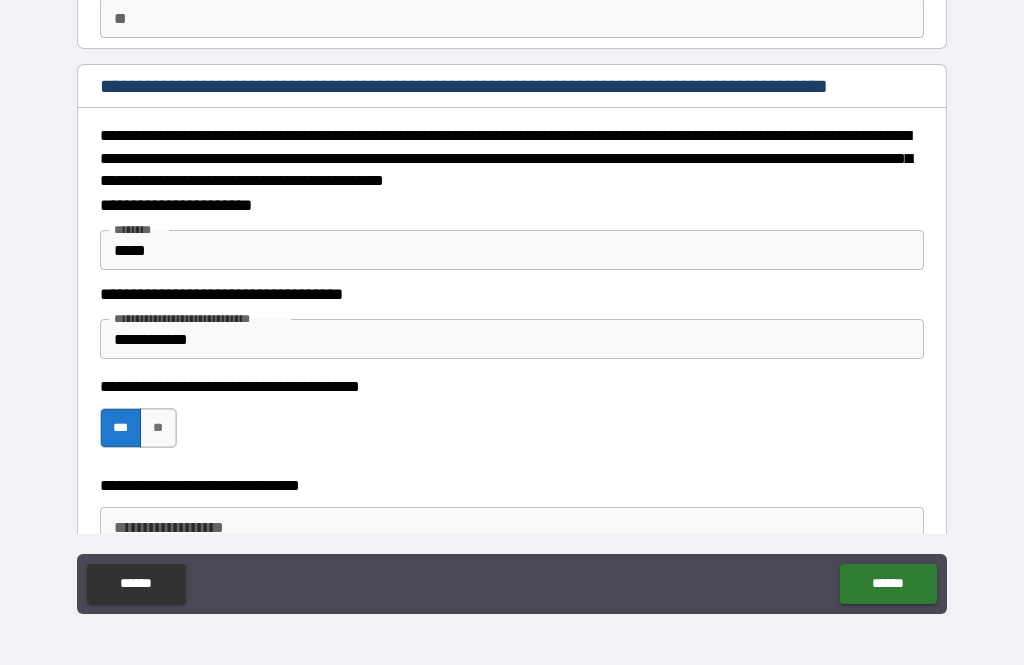 type on "*" 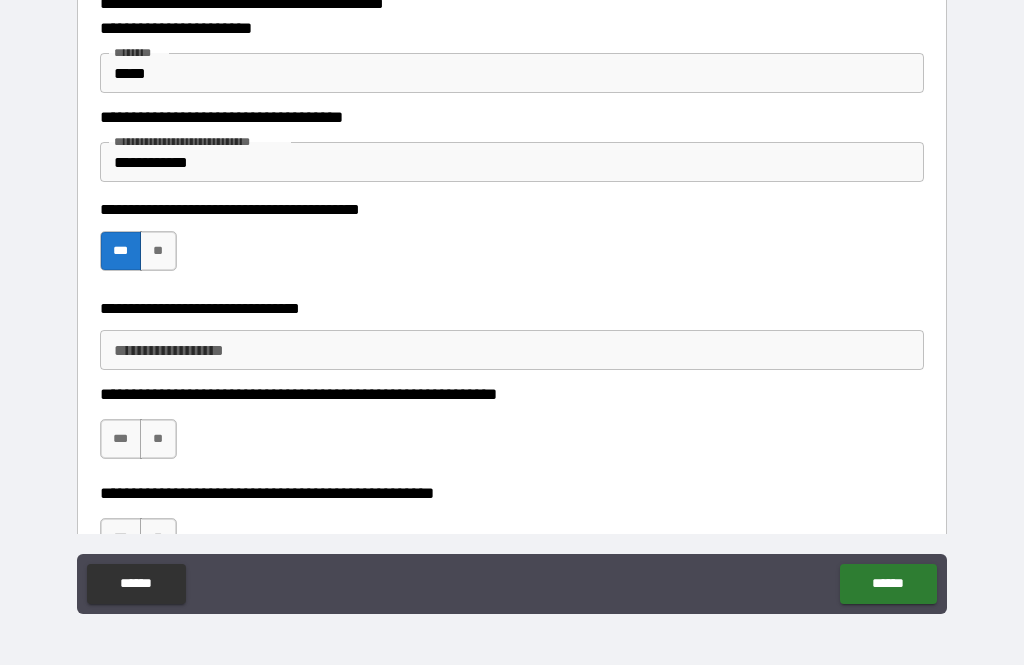 scroll, scrollTop: 376, scrollLeft: 0, axis: vertical 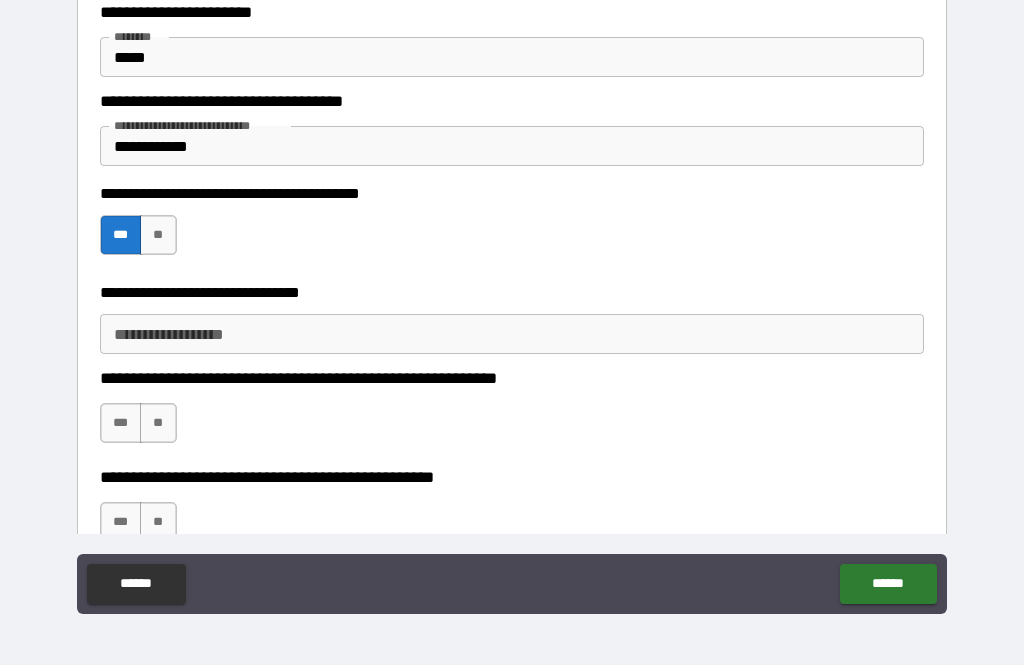 click on "**********" at bounding box center (512, 334) 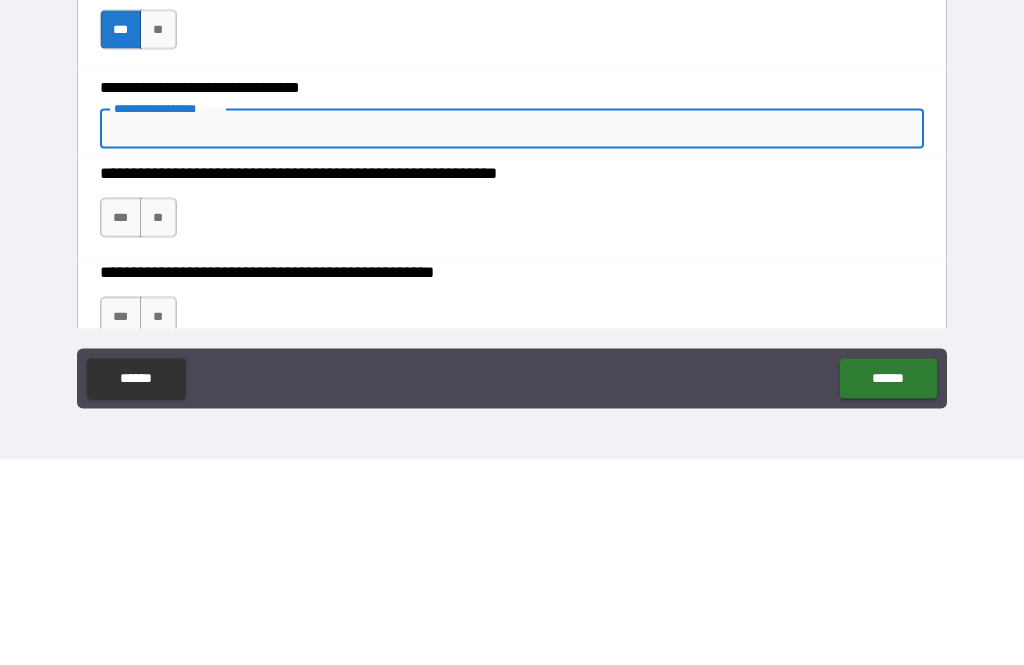 type on "*" 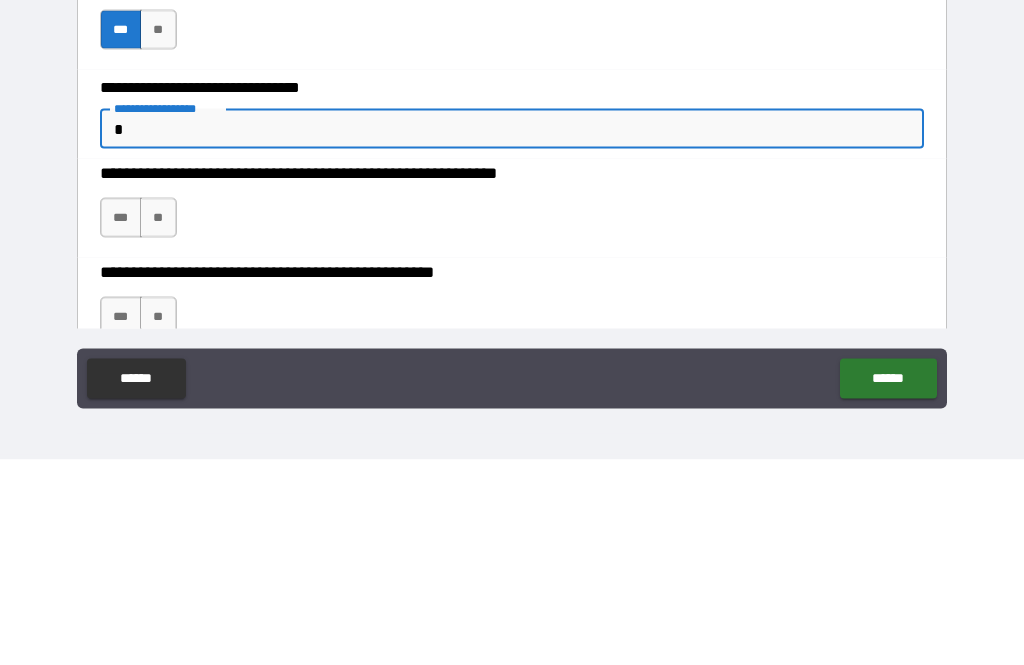 type on "*" 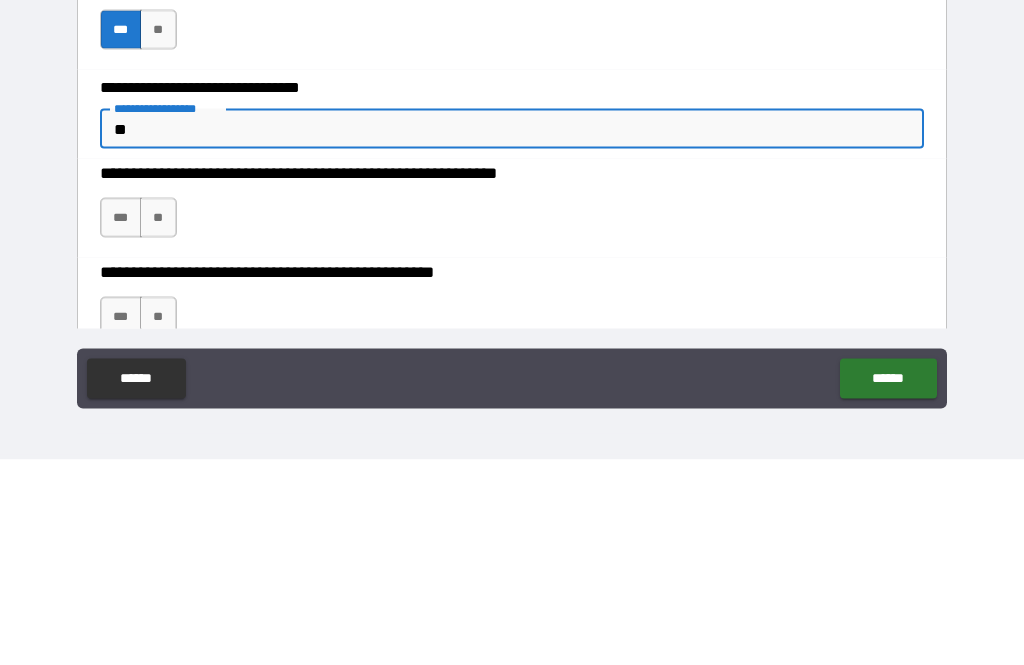 type on "*" 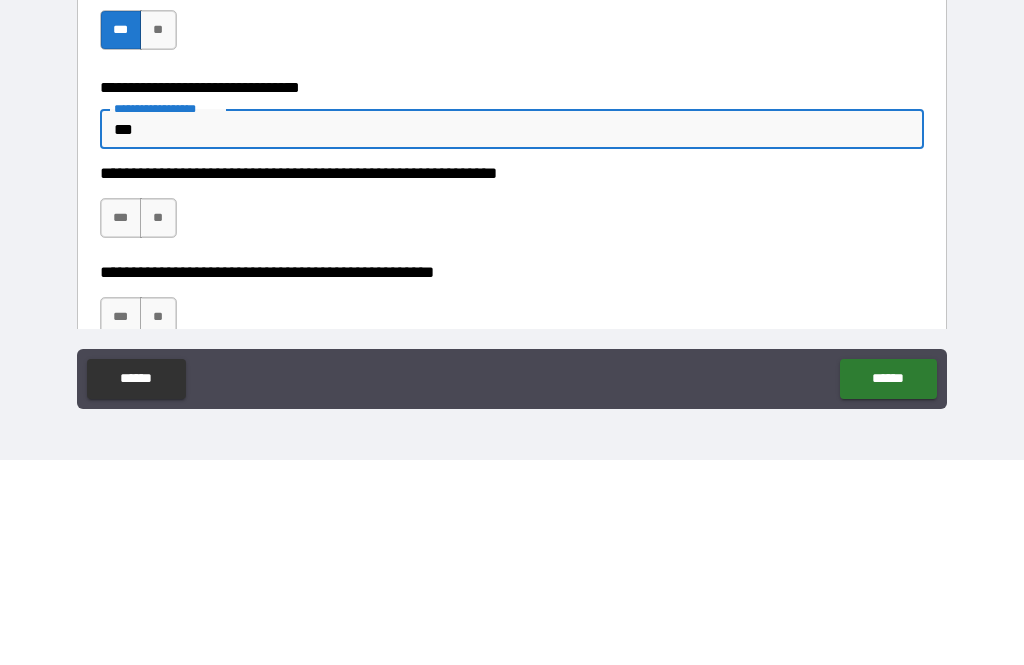 type on "*" 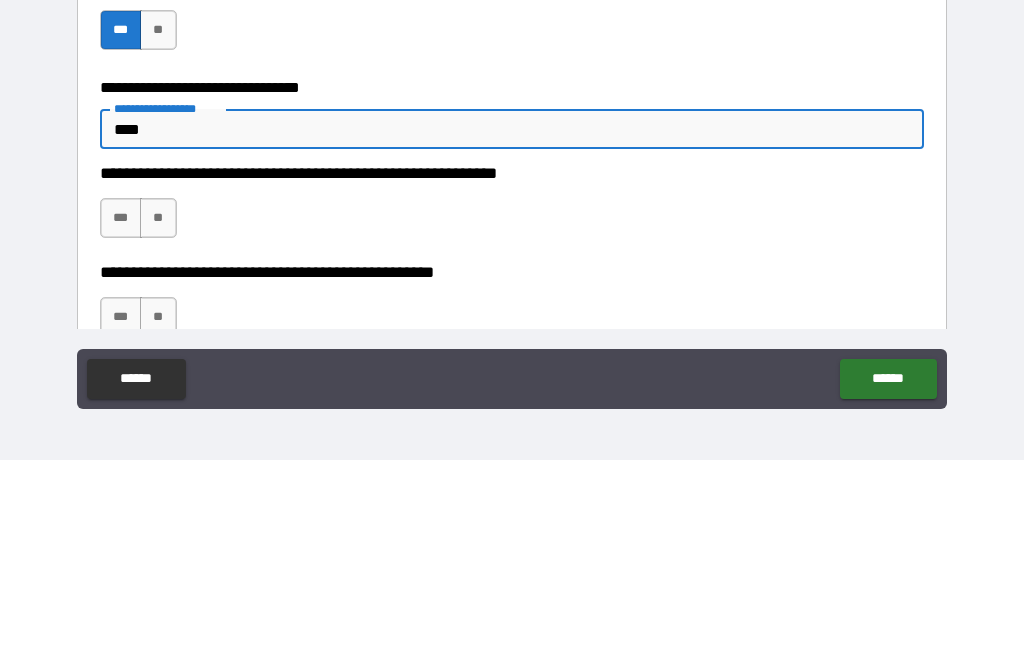type on "*" 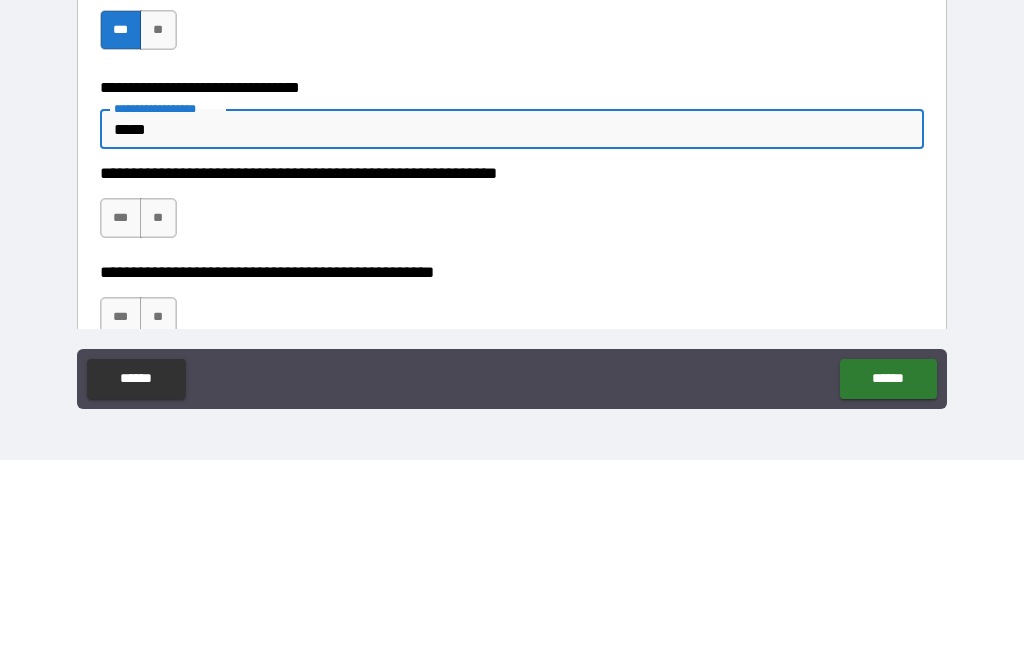 type on "*" 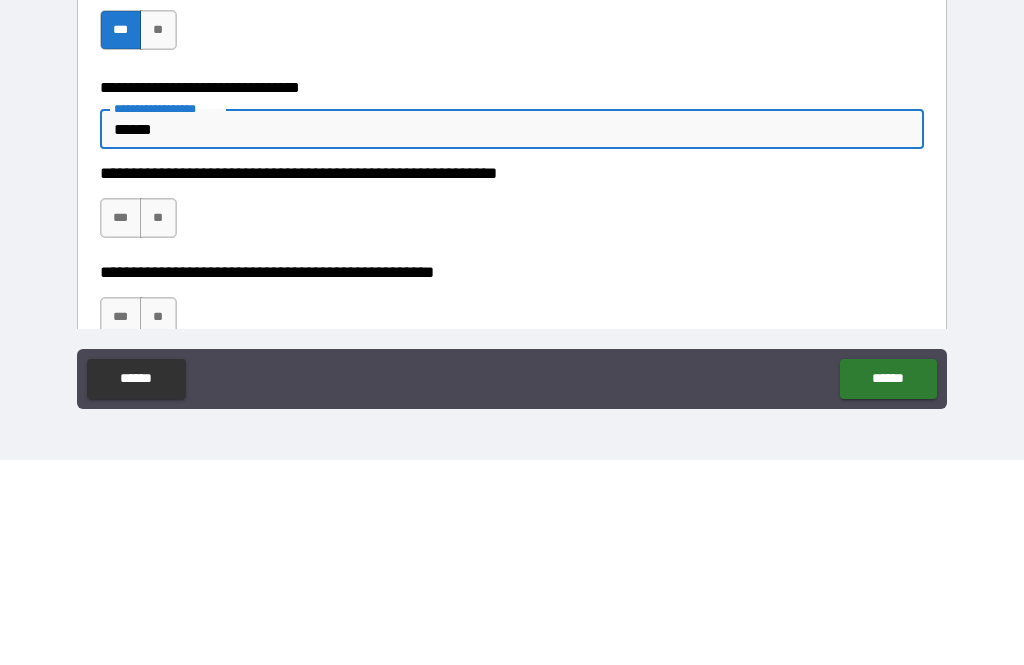 type on "*" 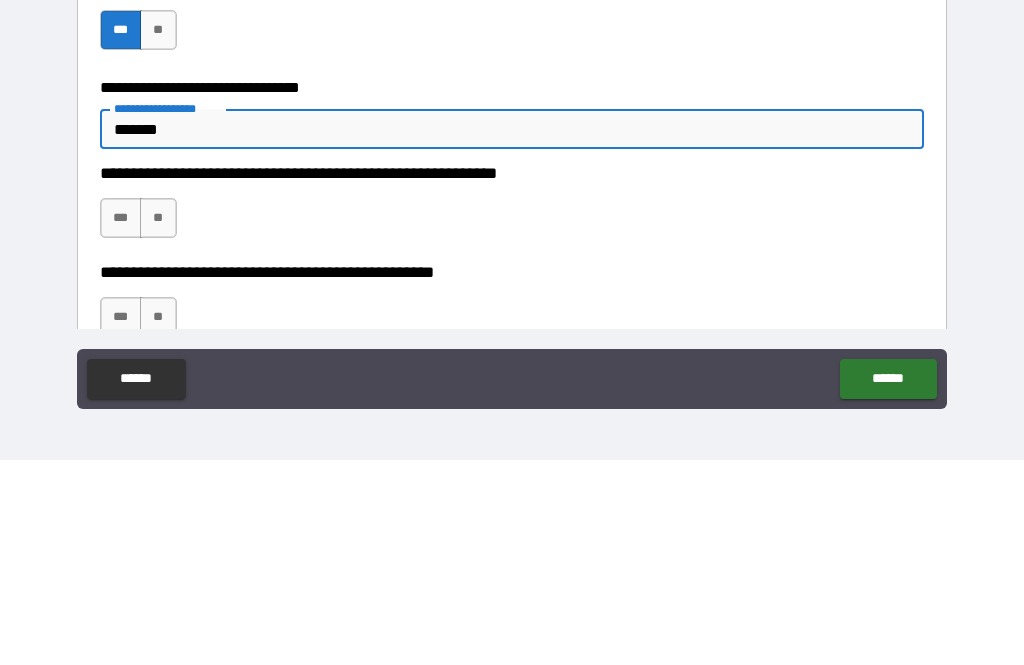 type on "*" 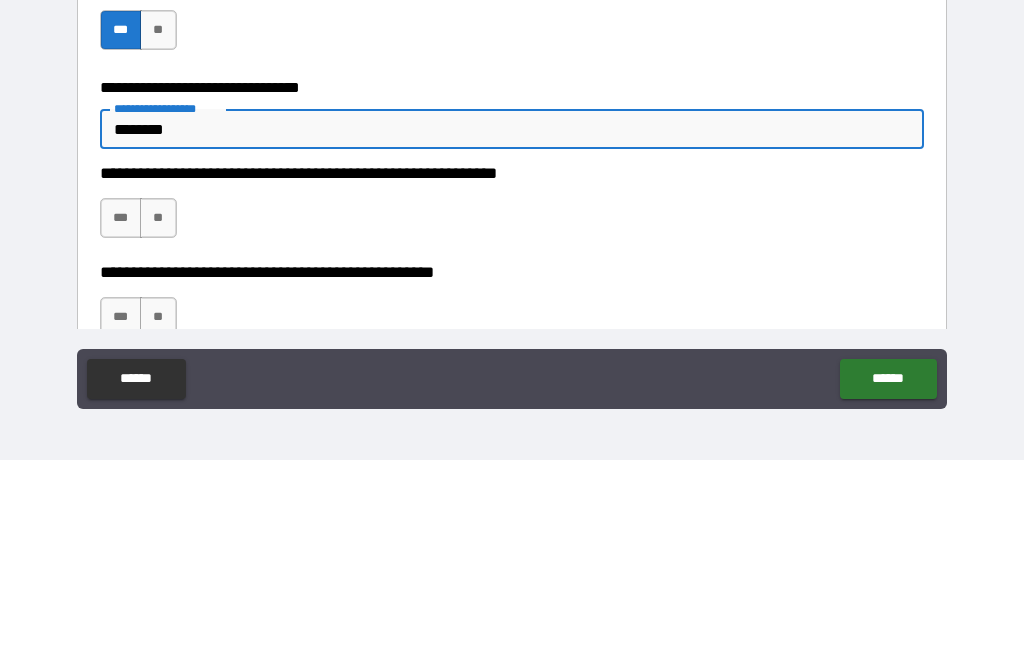 type on "*" 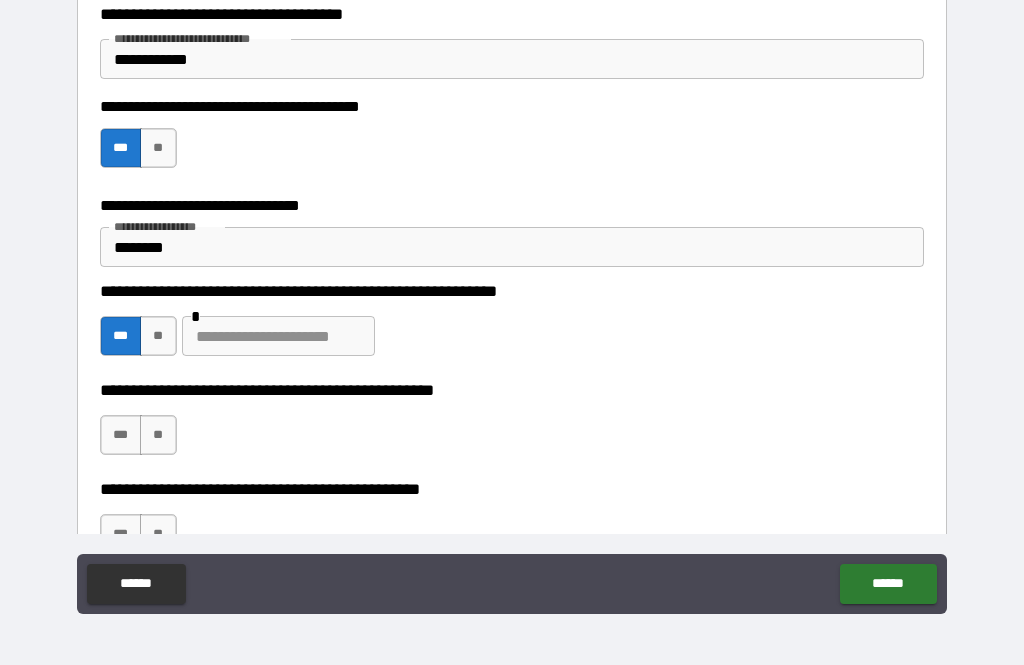 scroll, scrollTop: 469, scrollLeft: 0, axis: vertical 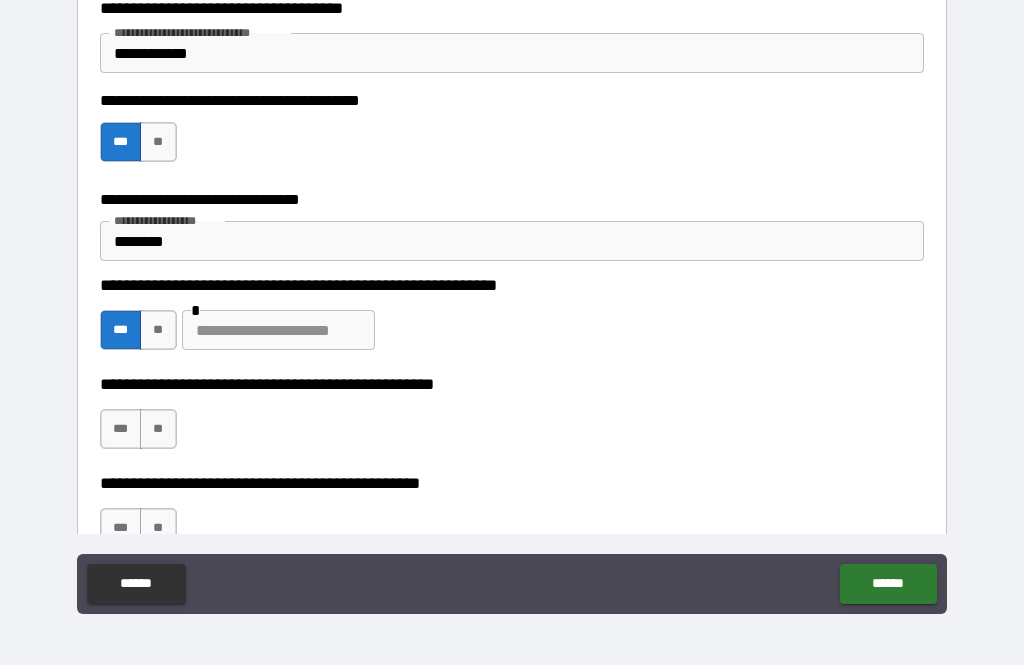 click on "**" at bounding box center (158, 429) 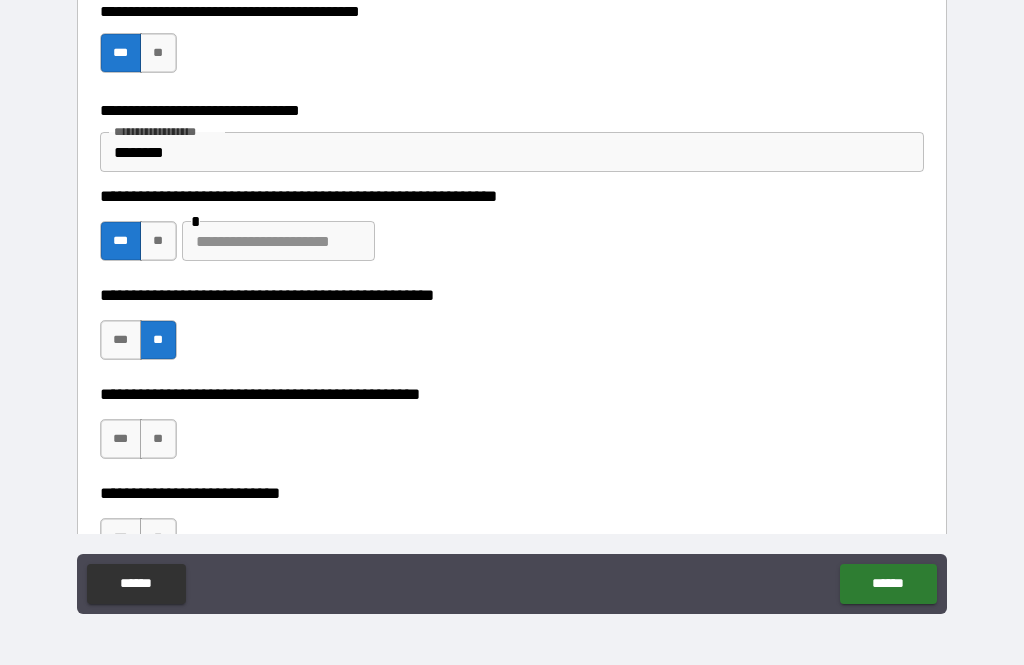 scroll, scrollTop: 560, scrollLeft: 0, axis: vertical 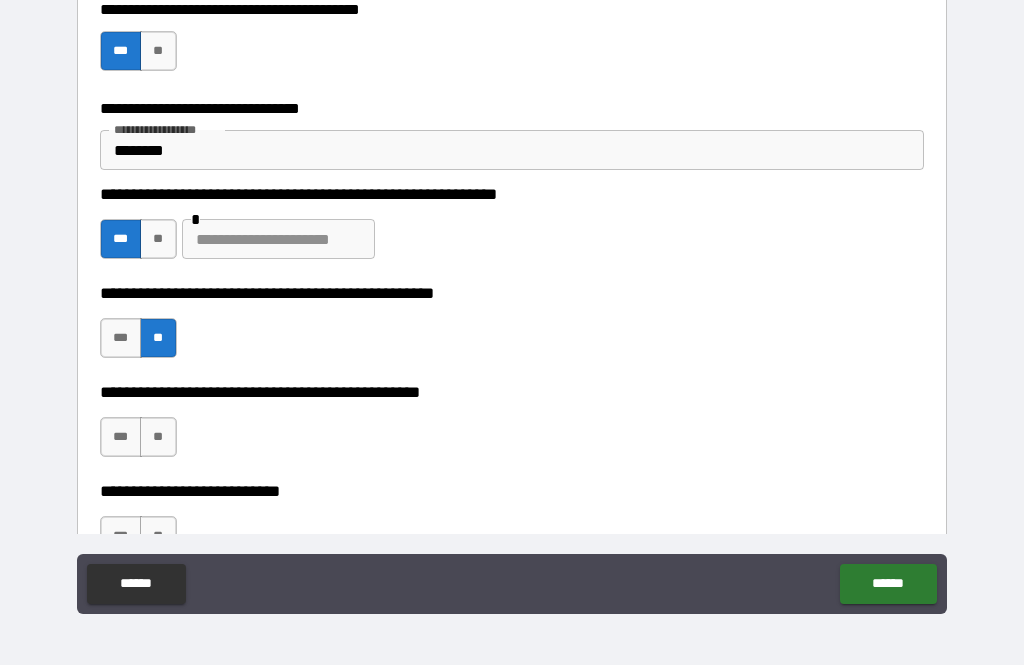click on "***" at bounding box center (121, 437) 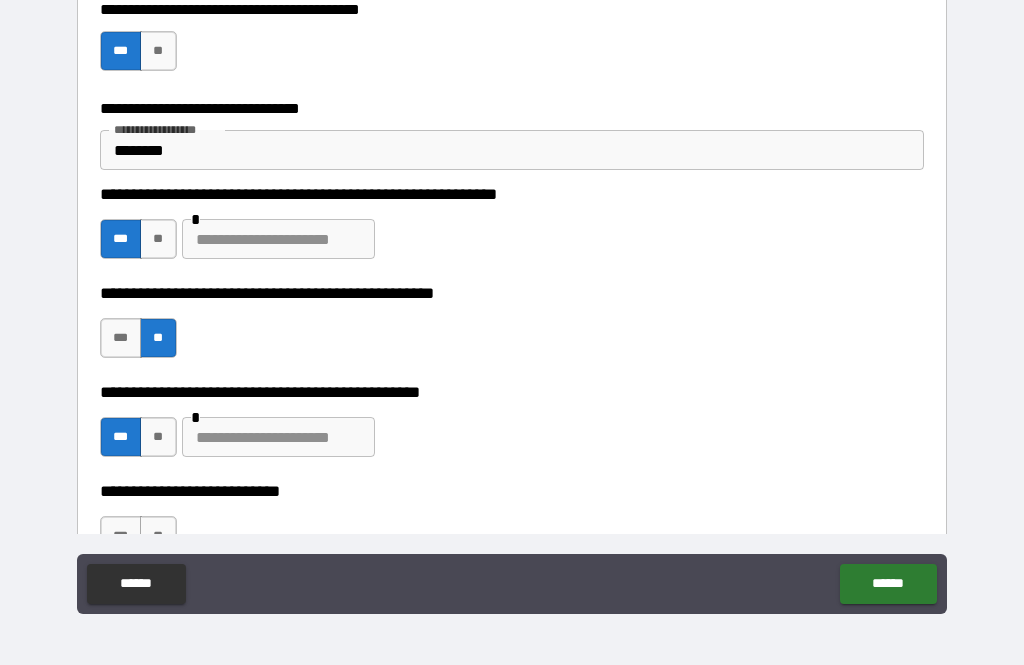scroll, scrollTop: 602, scrollLeft: 0, axis: vertical 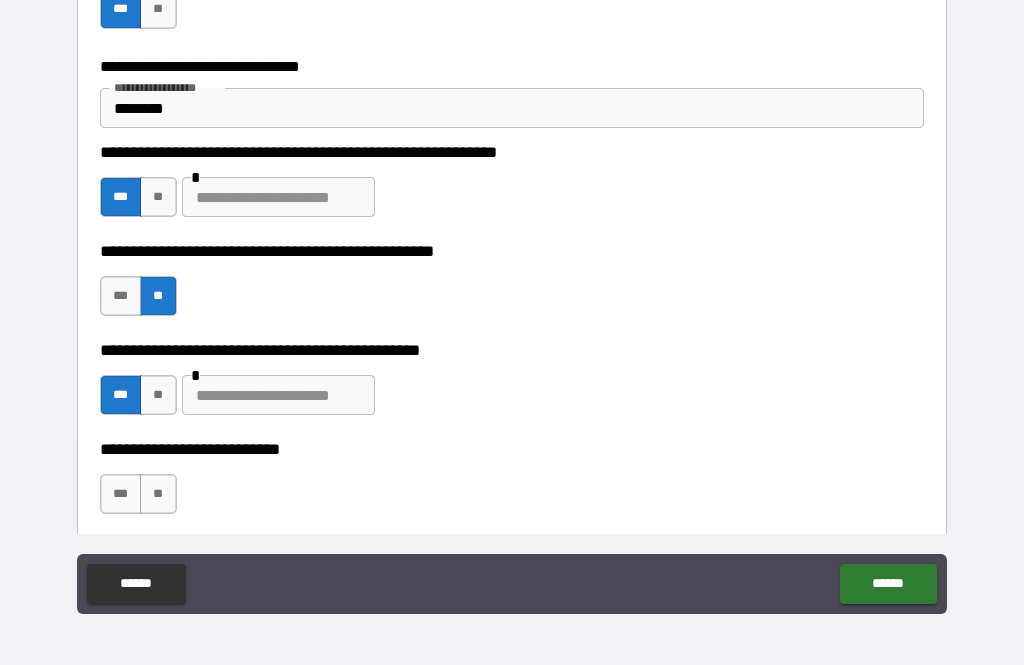 click on "**" at bounding box center (158, 494) 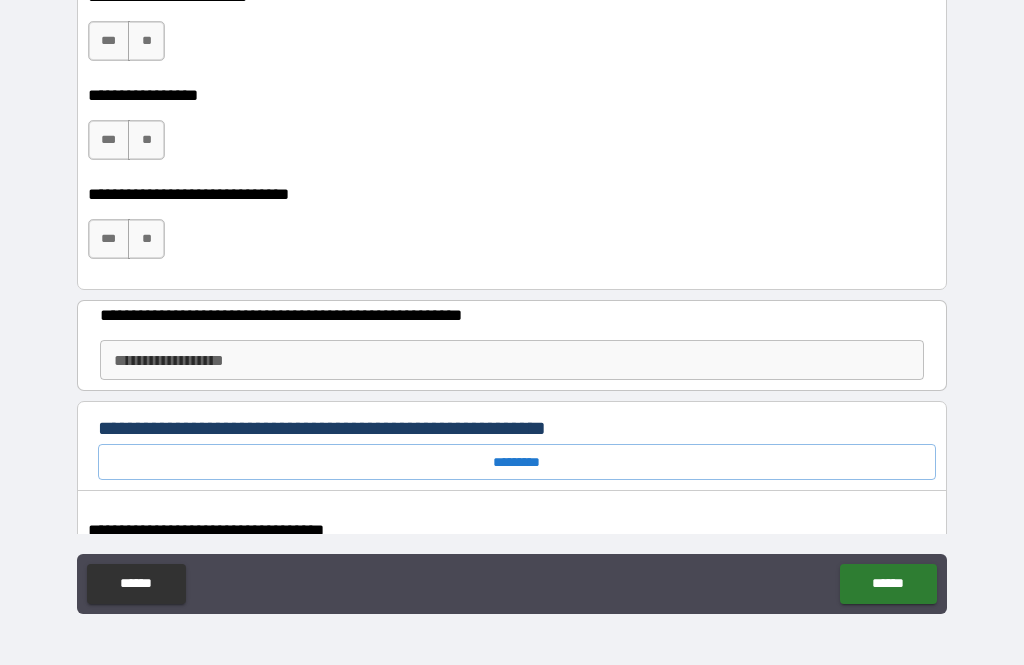 scroll, scrollTop: 3311, scrollLeft: 0, axis: vertical 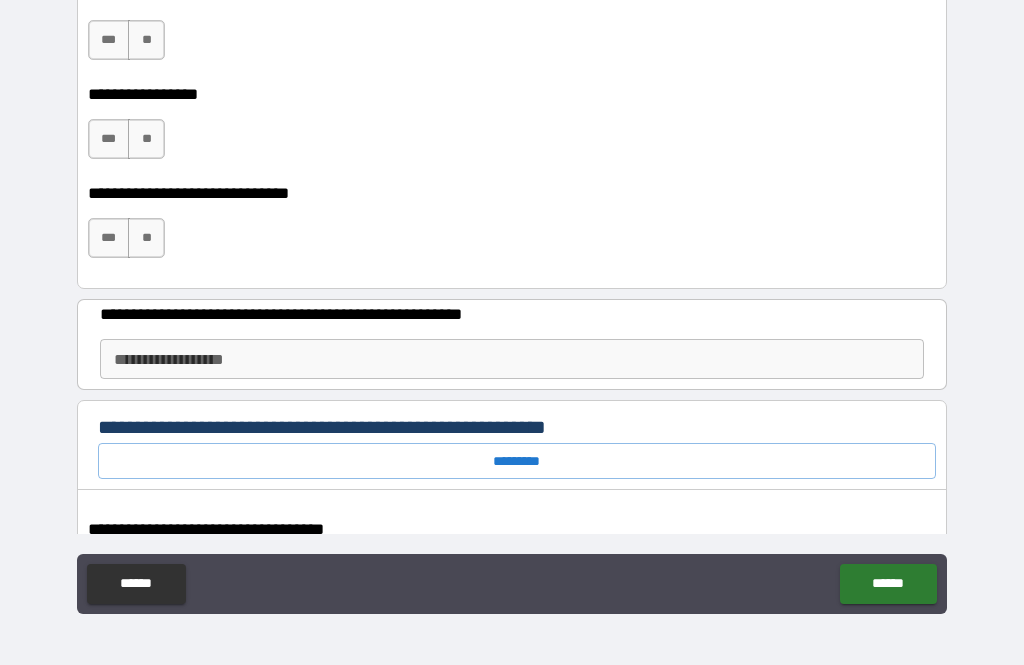 click on "***" at bounding box center [109, 139] 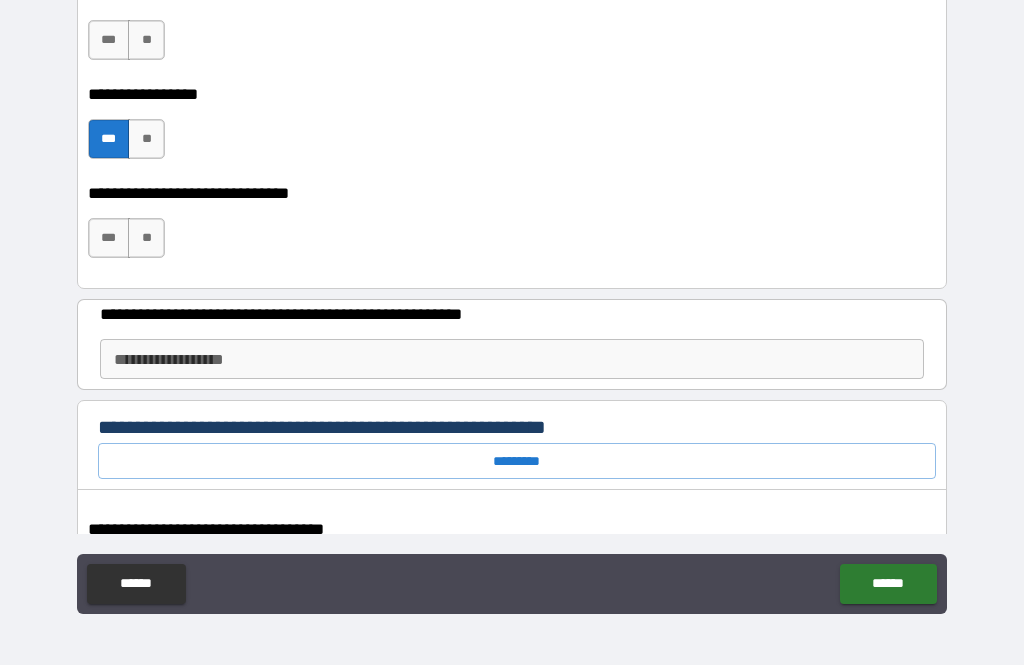 type on "*" 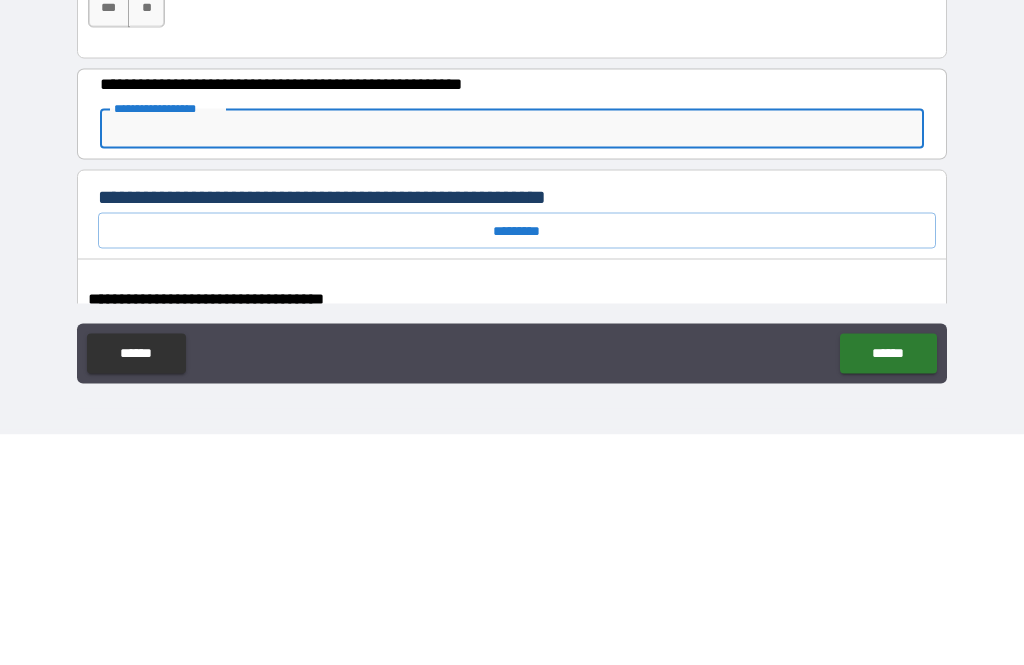 type on "*" 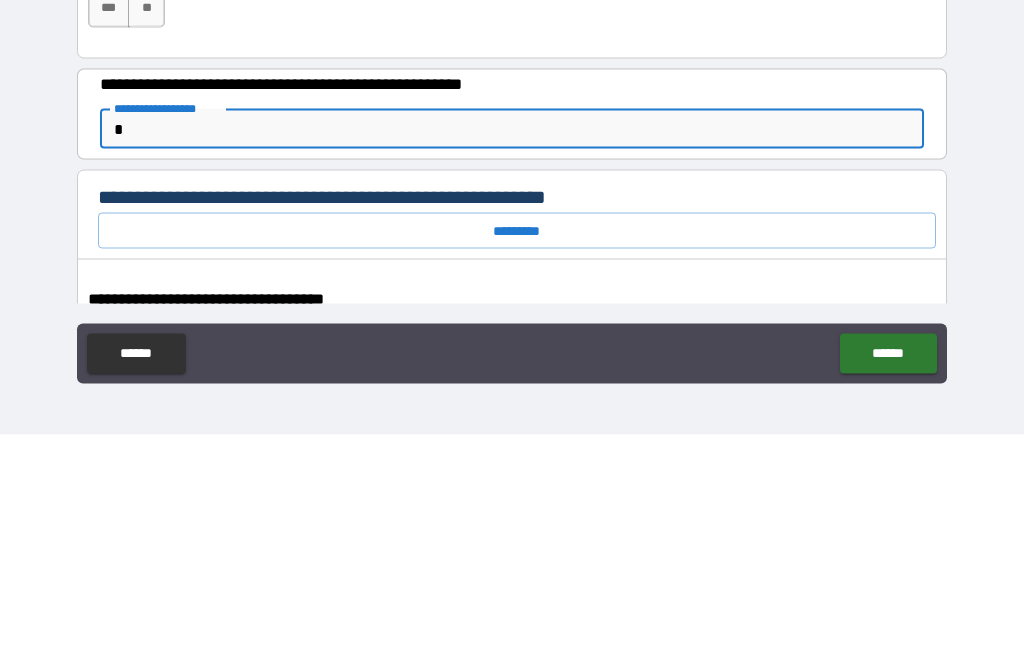 type on "*" 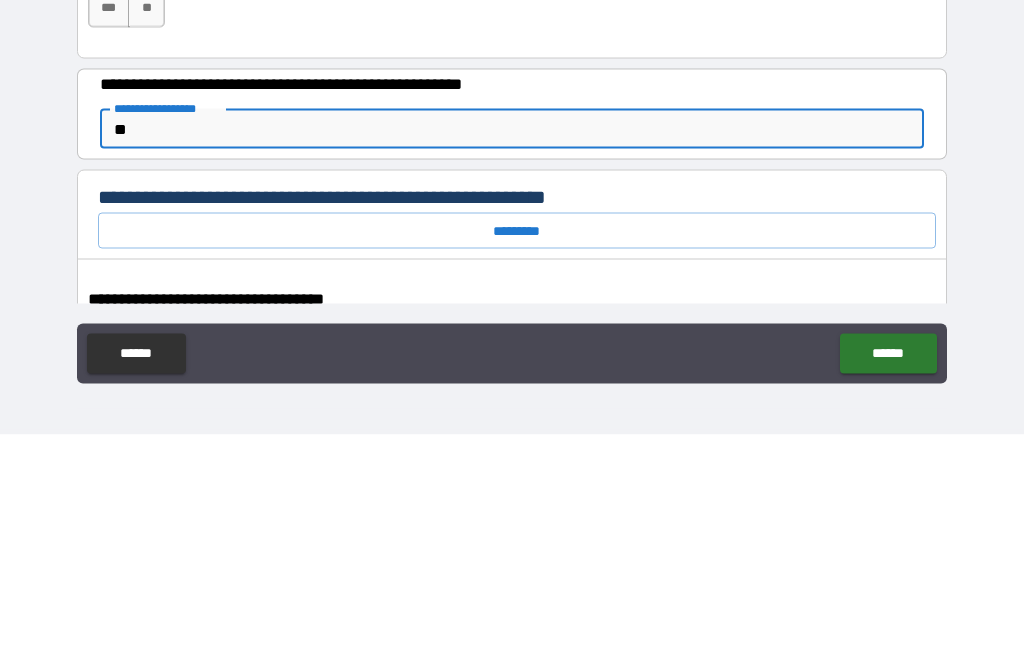 type on "***" 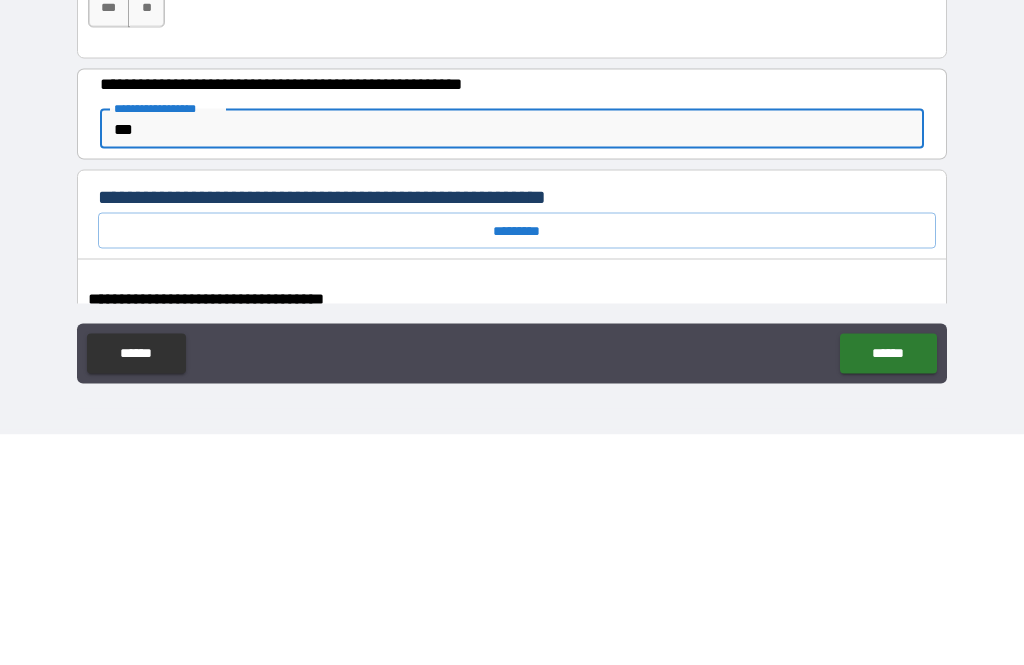 type on "*" 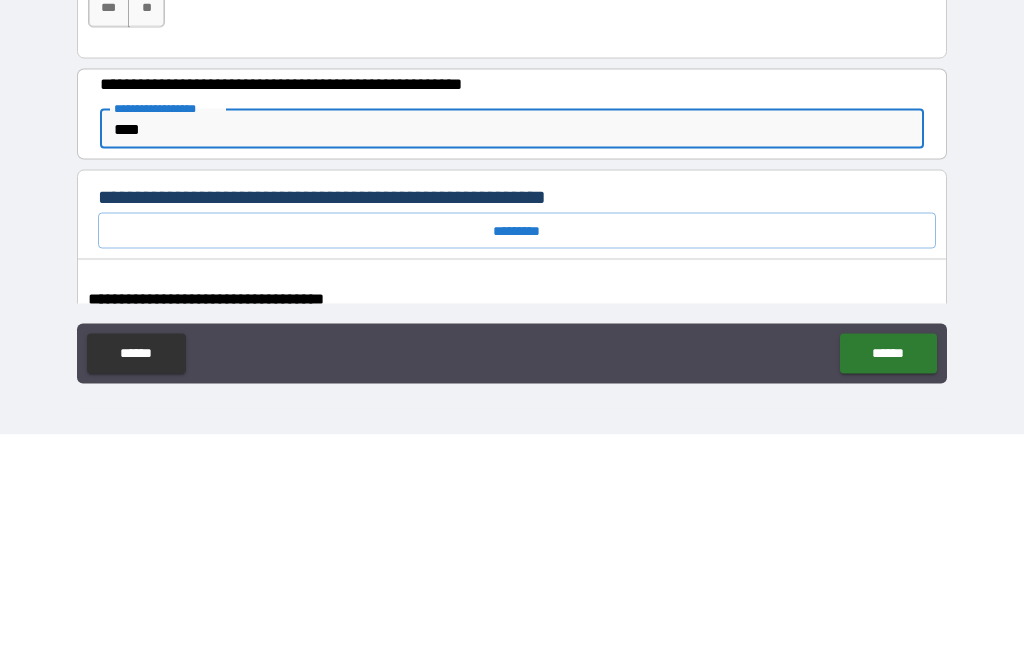 type on "*" 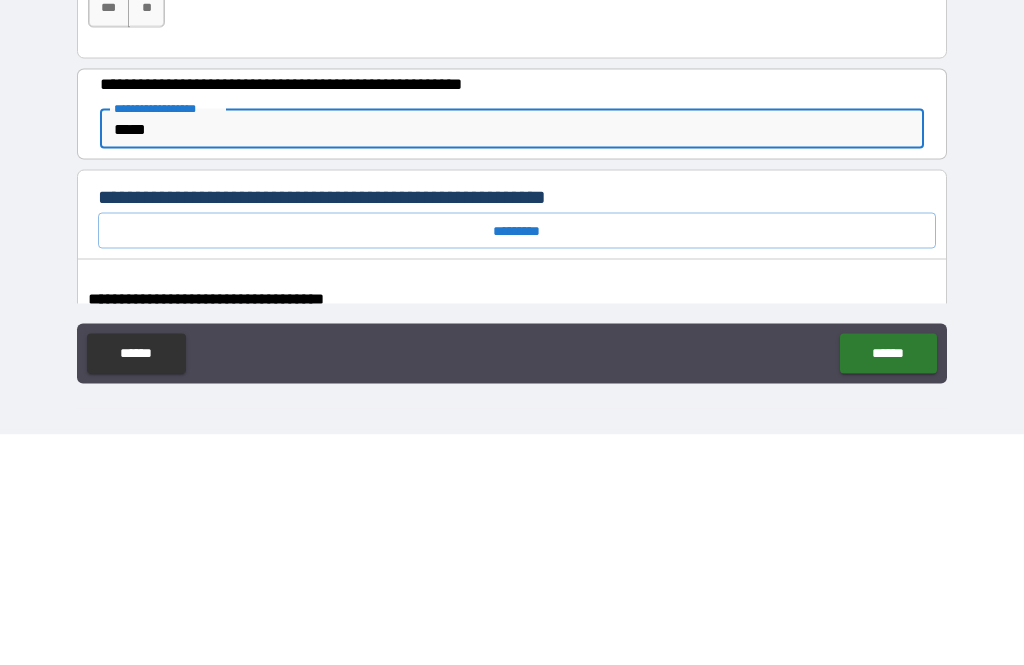 type on "******" 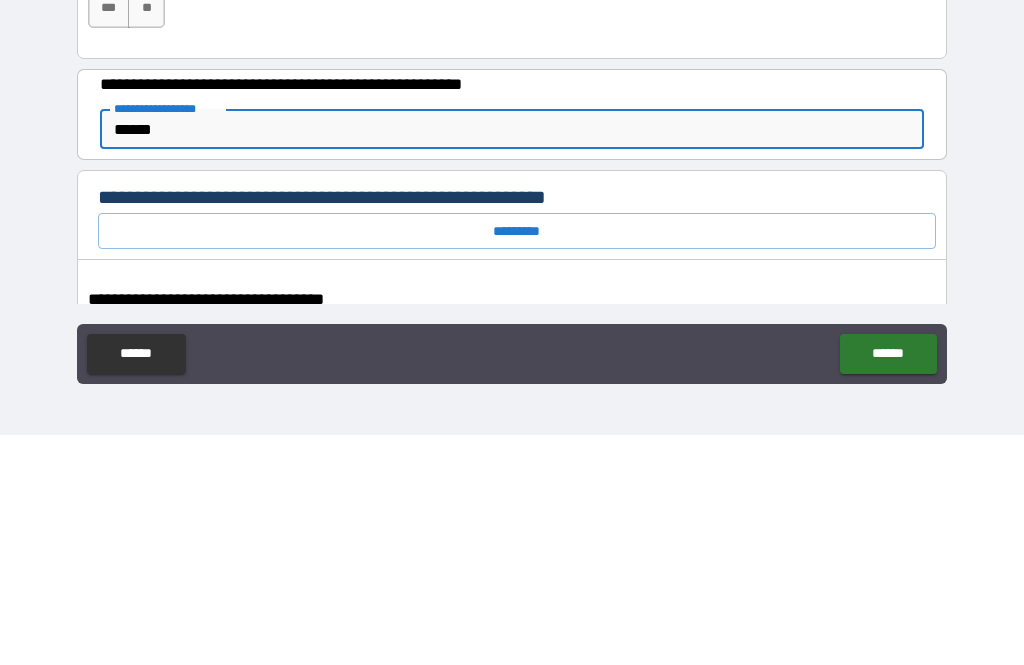 type on "*" 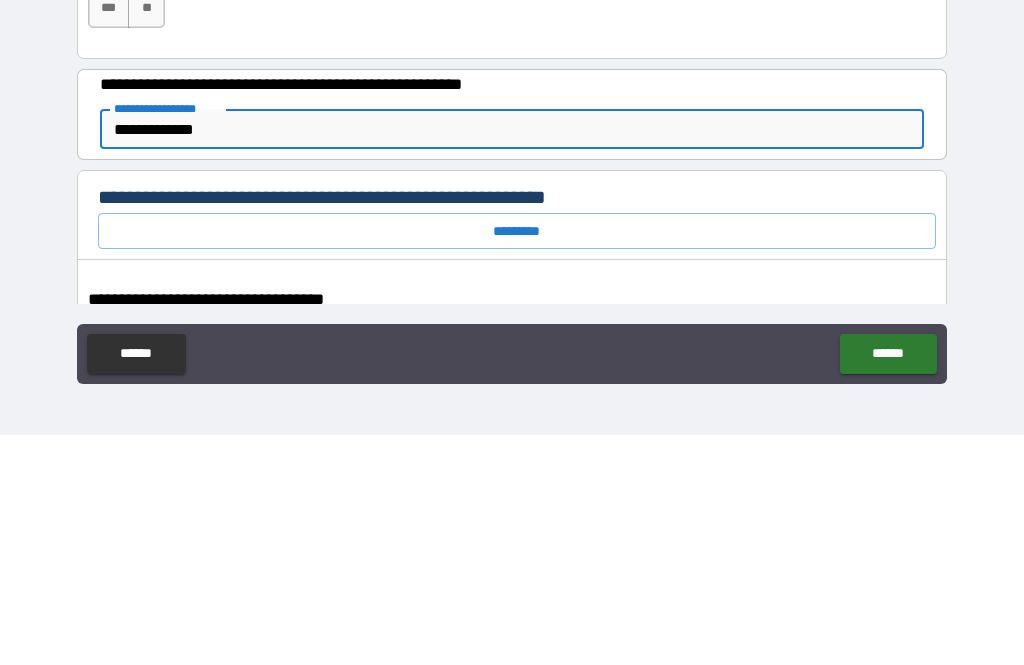 type on "*" 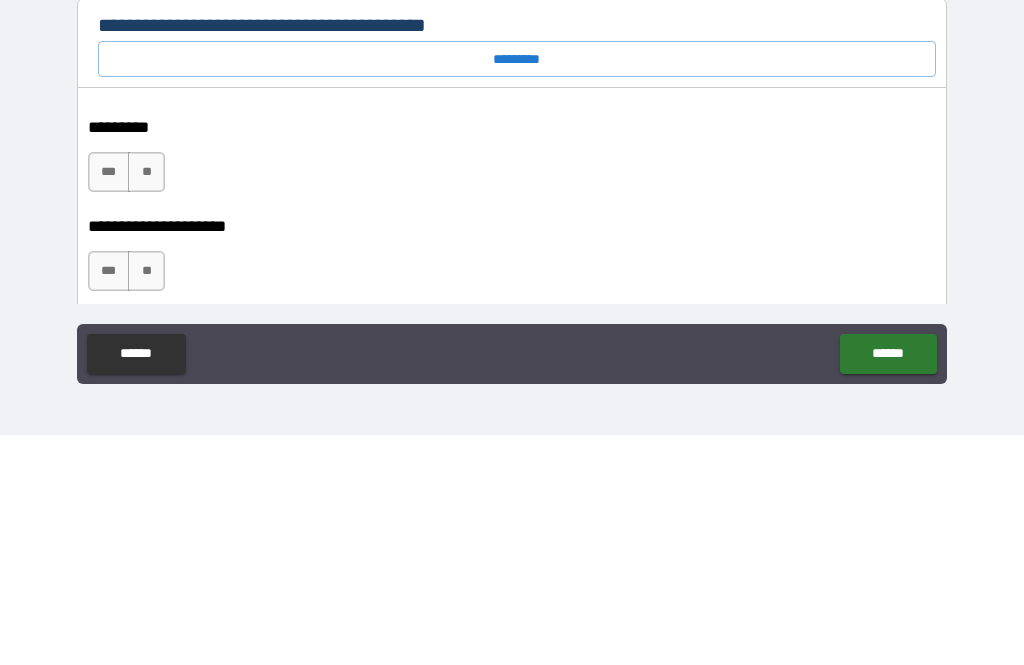 scroll, scrollTop: 971, scrollLeft: 0, axis: vertical 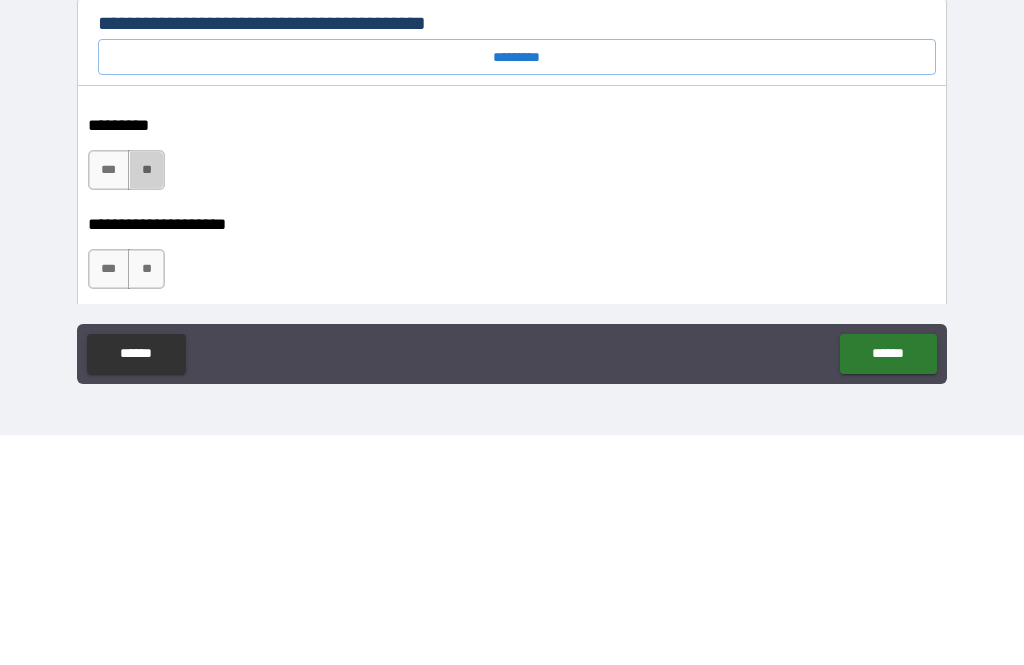 type on "**********" 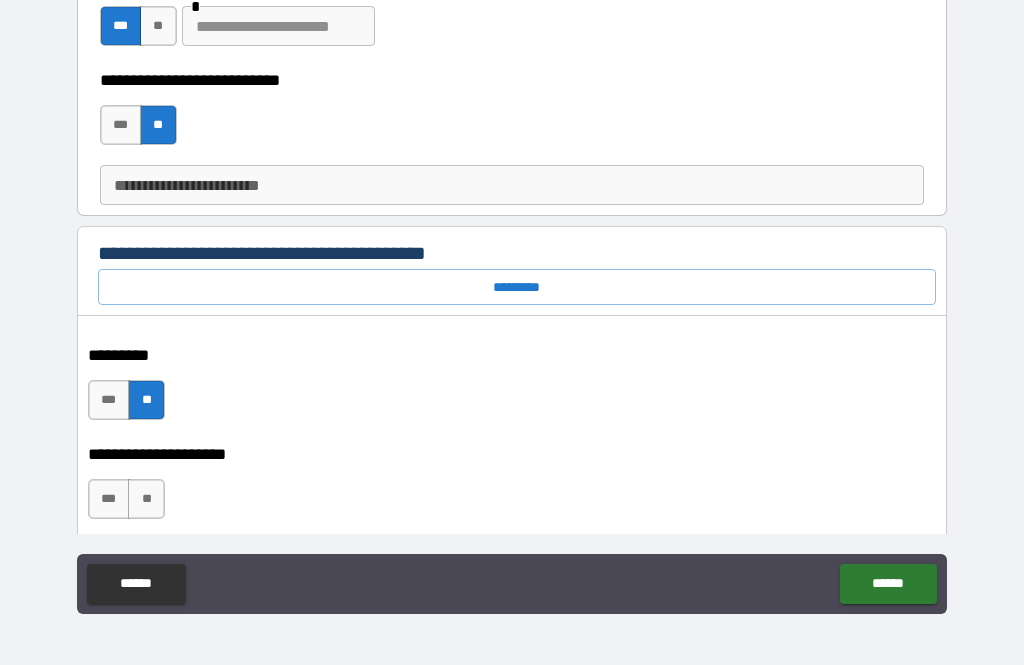 scroll, scrollTop: 1033, scrollLeft: 0, axis: vertical 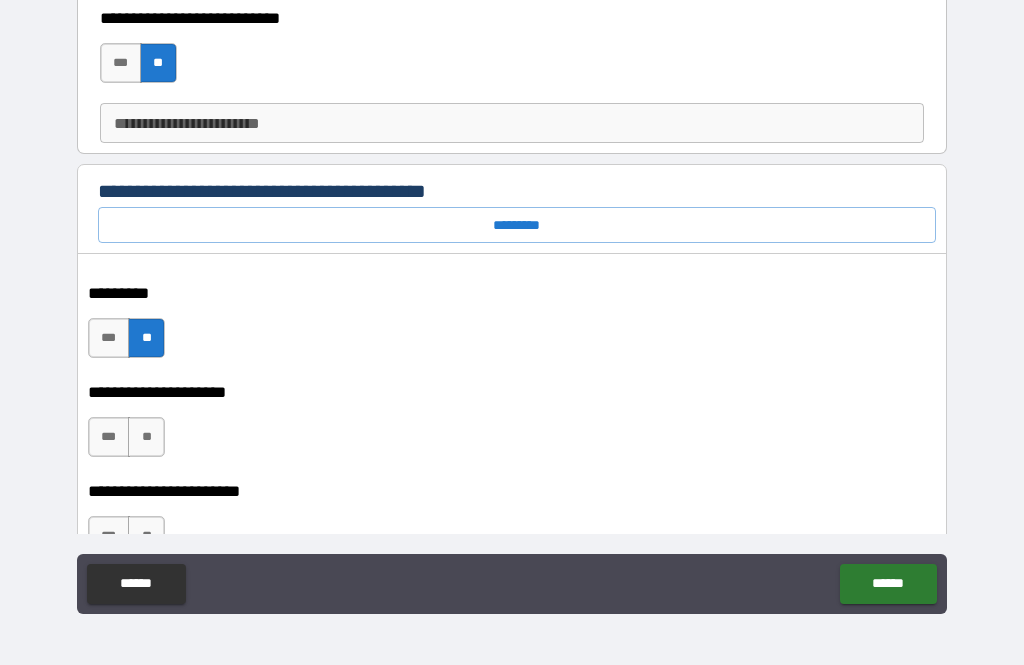 click on "**" at bounding box center (146, 437) 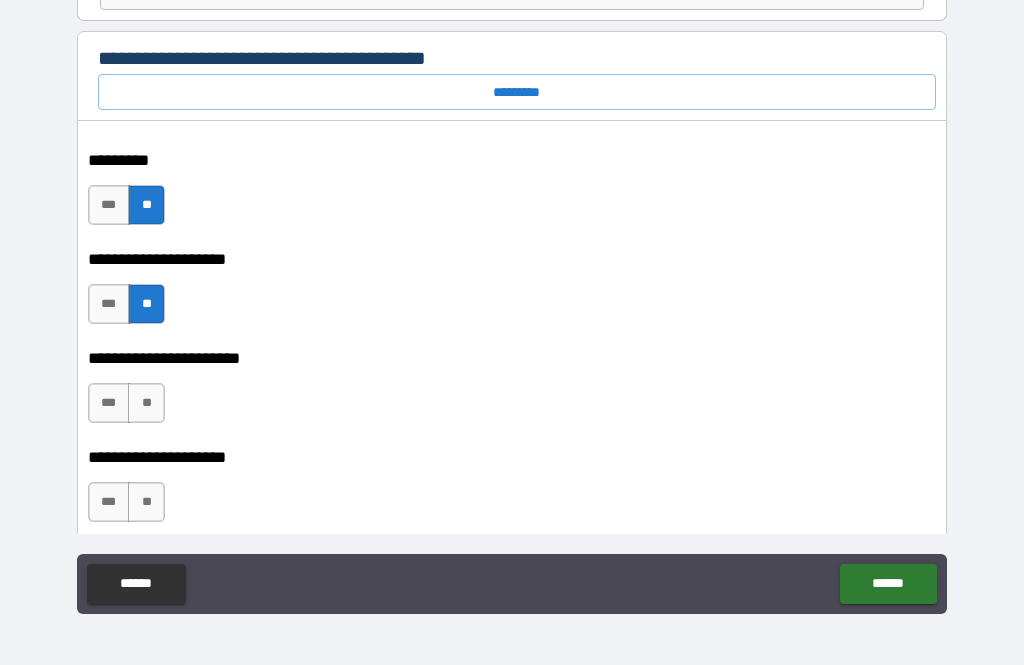 scroll, scrollTop: 1167, scrollLeft: 0, axis: vertical 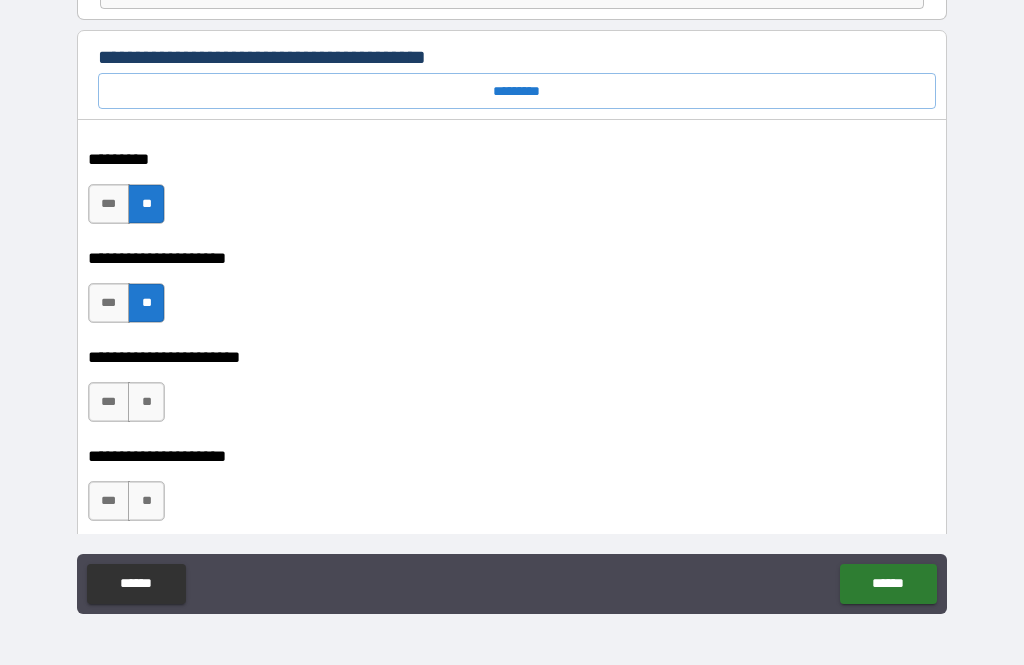 click on "**" at bounding box center (146, 402) 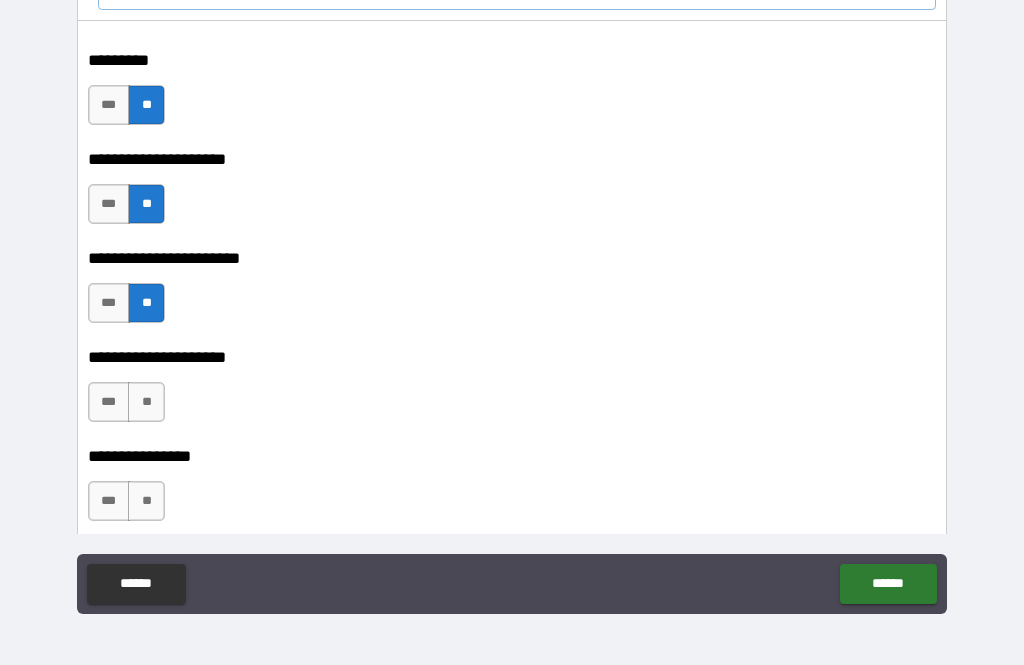 scroll, scrollTop: 1267, scrollLeft: 0, axis: vertical 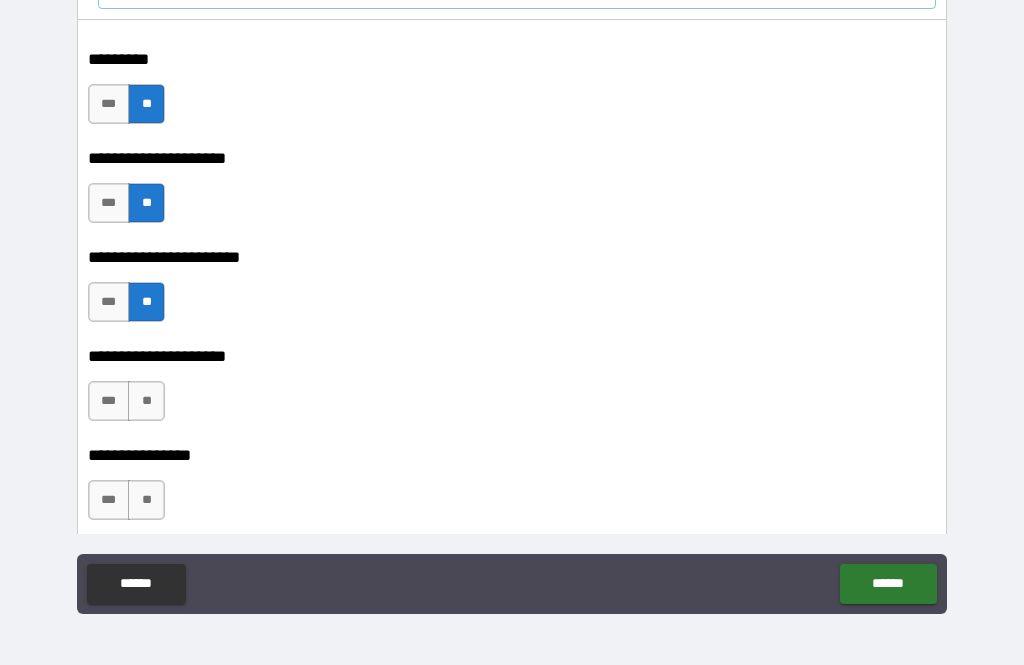 click on "**" at bounding box center [146, 401] 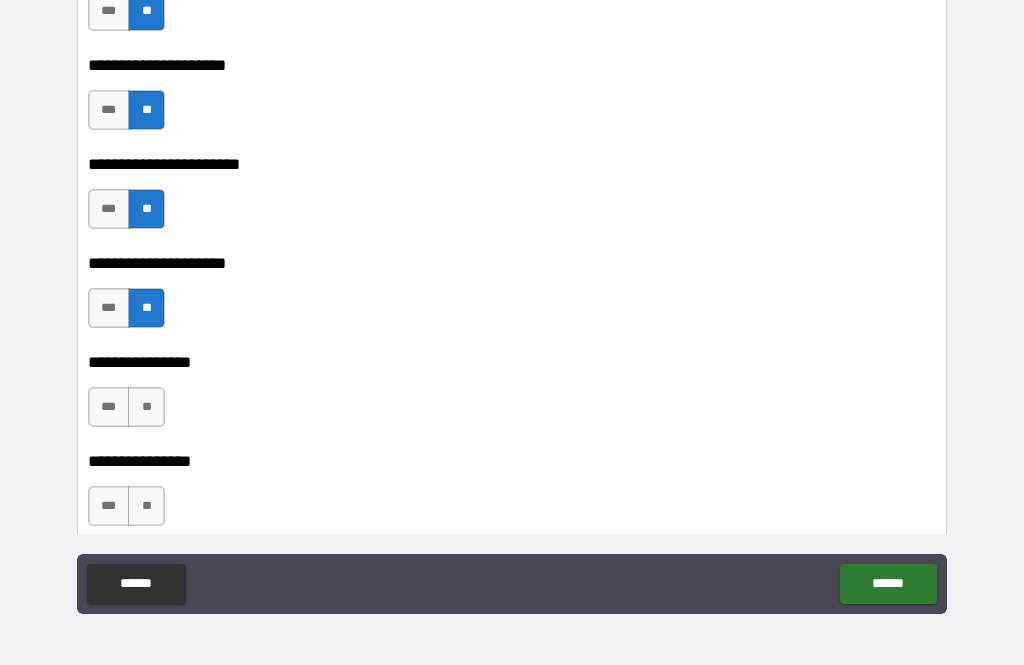 scroll, scrollTop: 1362, scrollLeft: 0, axis: vertical 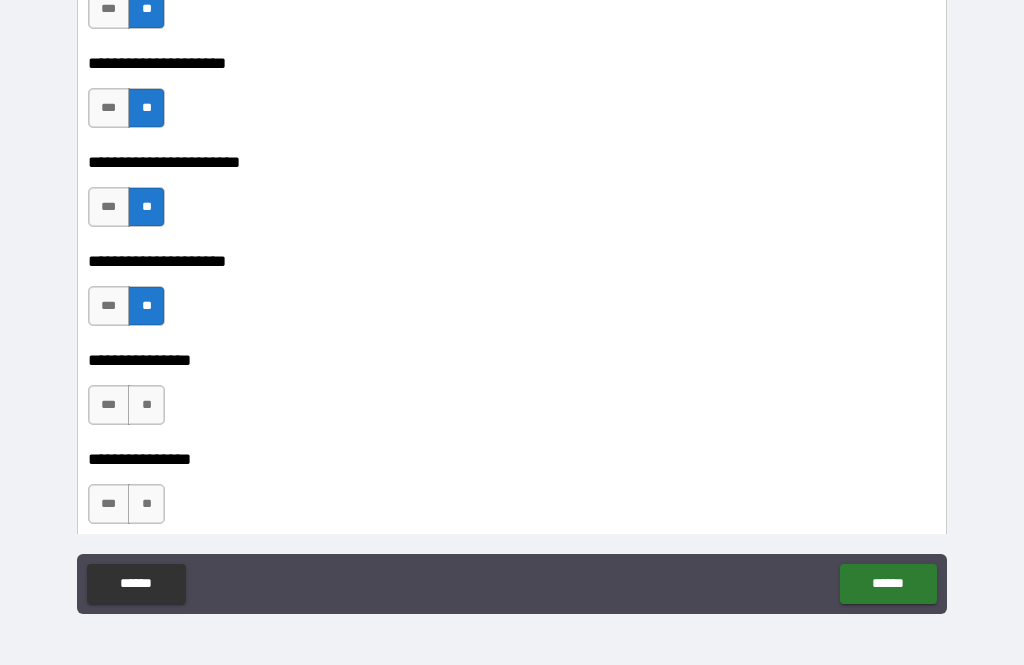 click on "**" at bounding box center [146, 405] 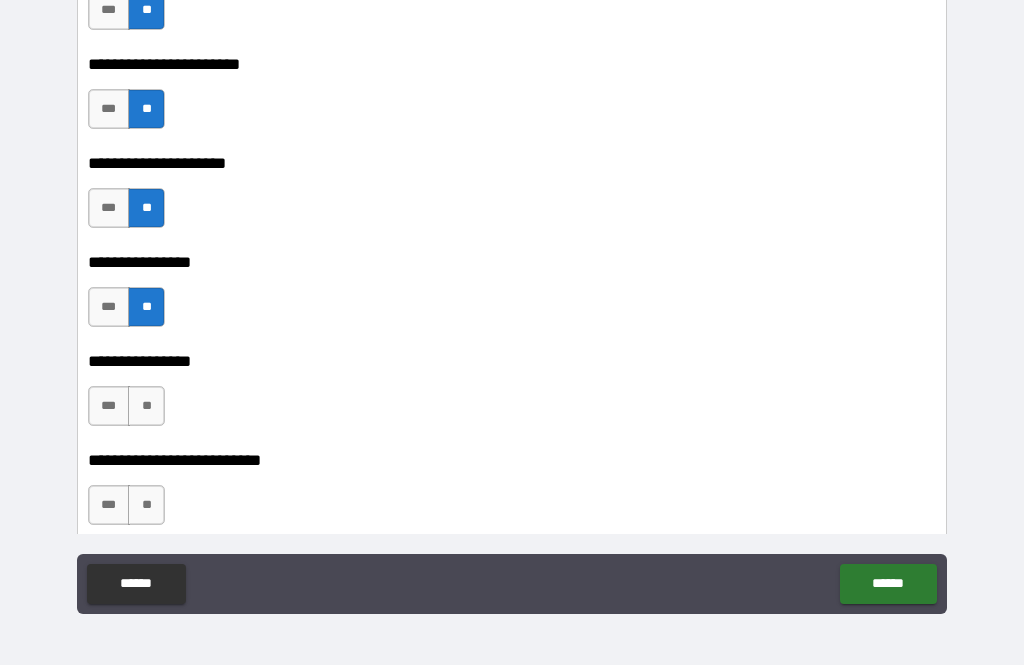 scroll, scrollTop: 1461, scrollLeft: 0, axis: vertical 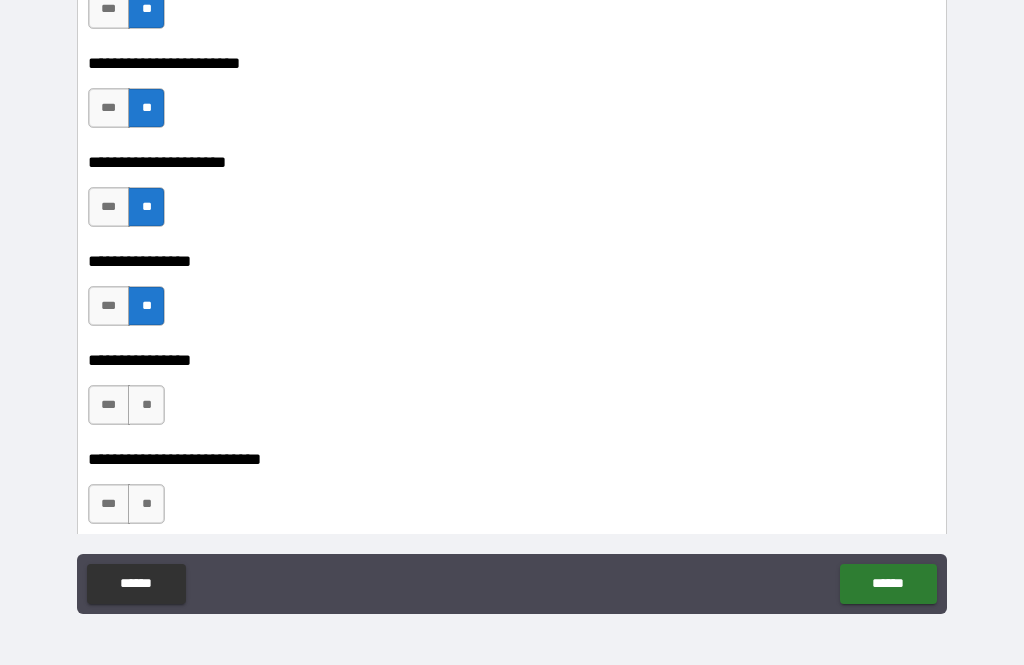 click on "**" at bounding box center [146, 405] 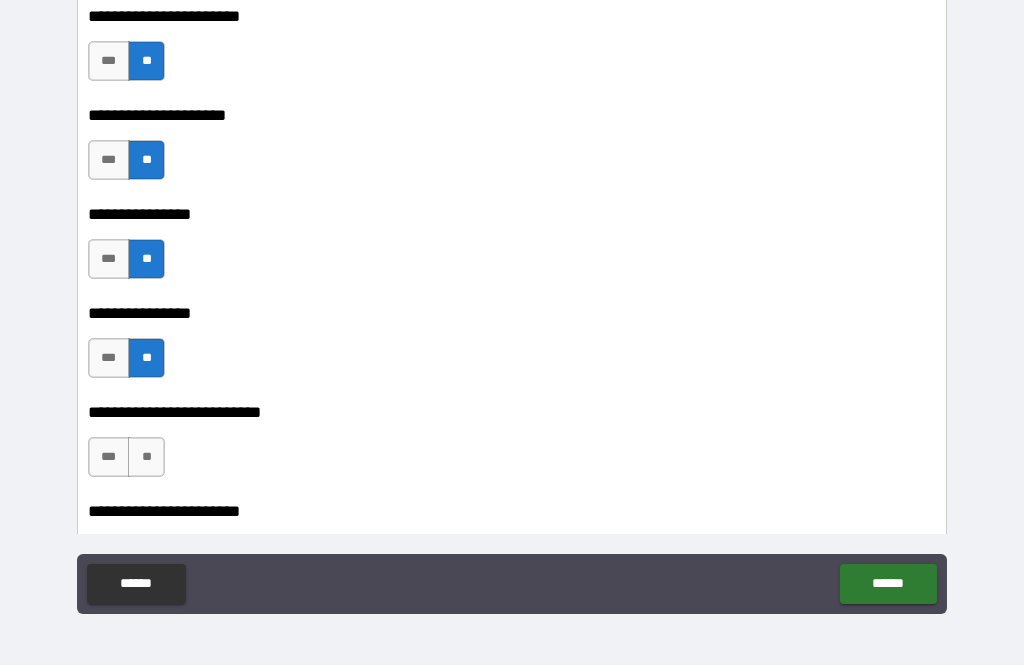 scroll, scrollTop: 1551, scrollLeft: 0, axis: vertical 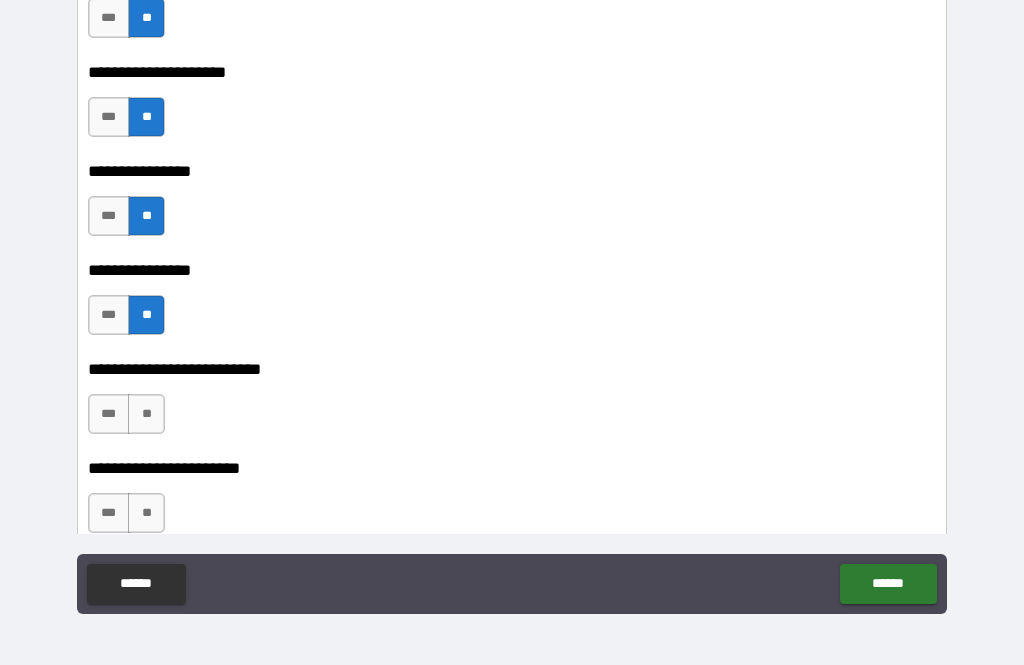 click on "**" at bounding box center [146, 414] 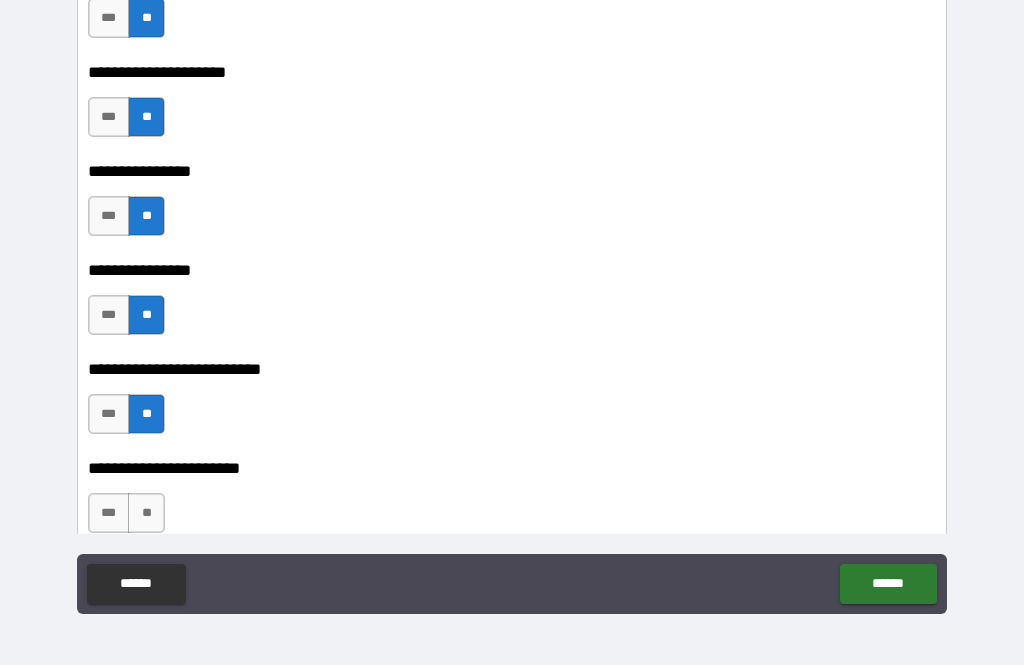 scroll, scrollTop: 1638, scrollLeft: 0, axis: vertical 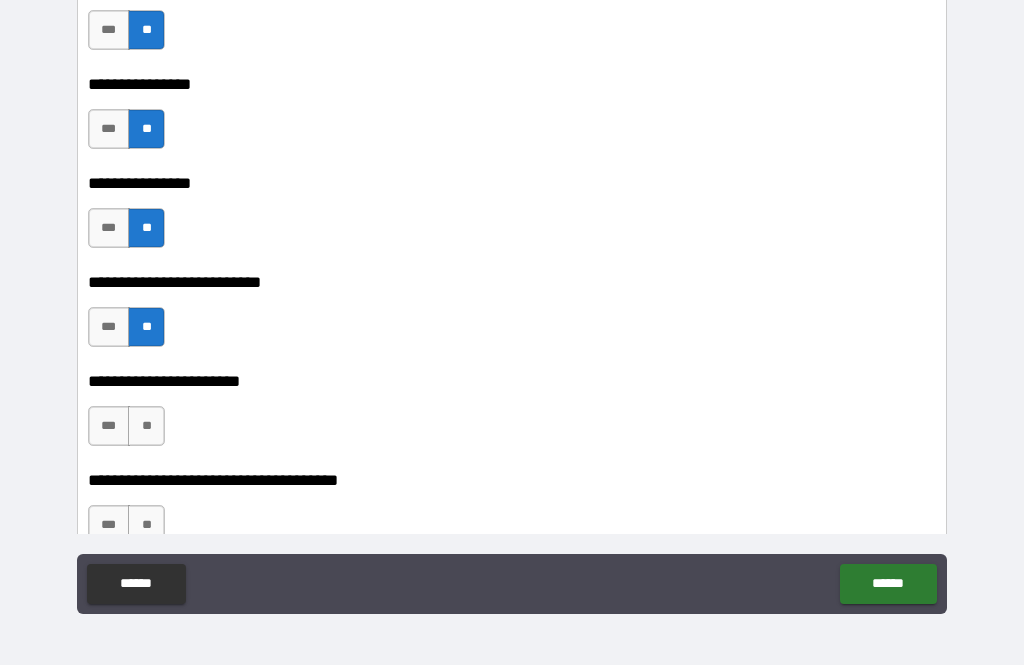 click on "**" at bounding box center [146, 426] 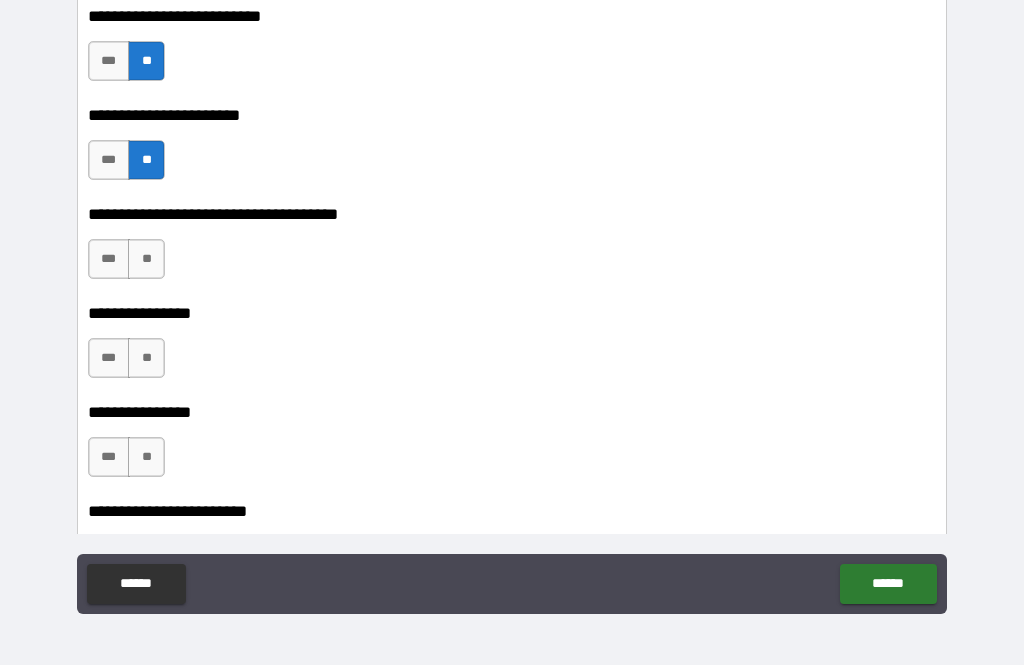 scroll, scrollTop: 1910, scrollLeft: 0, axis: vertical 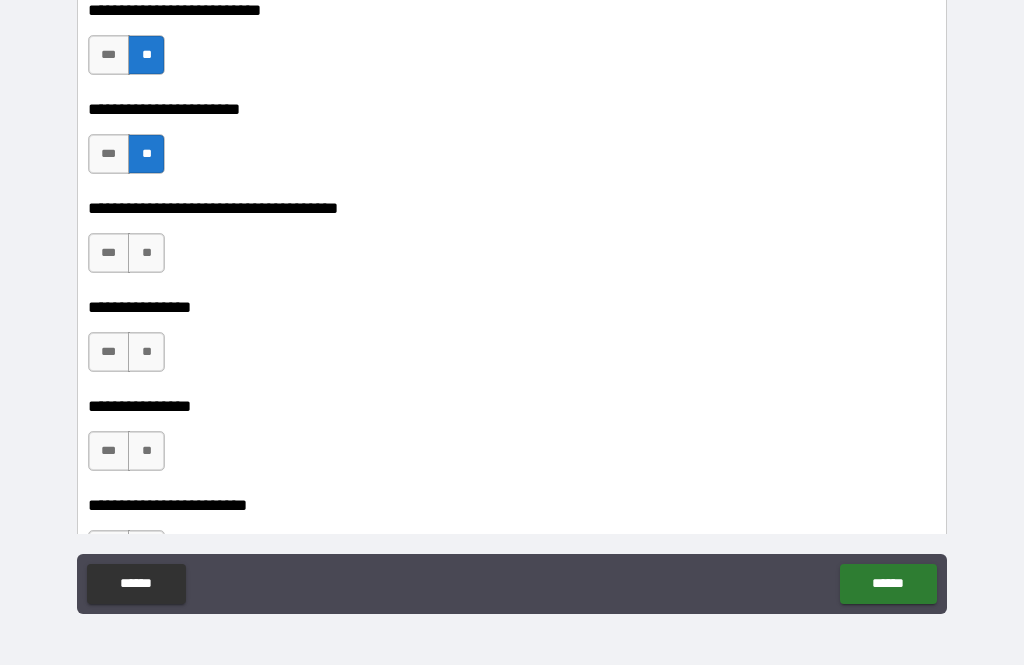 click on "**" at bounding box center [146, 253] 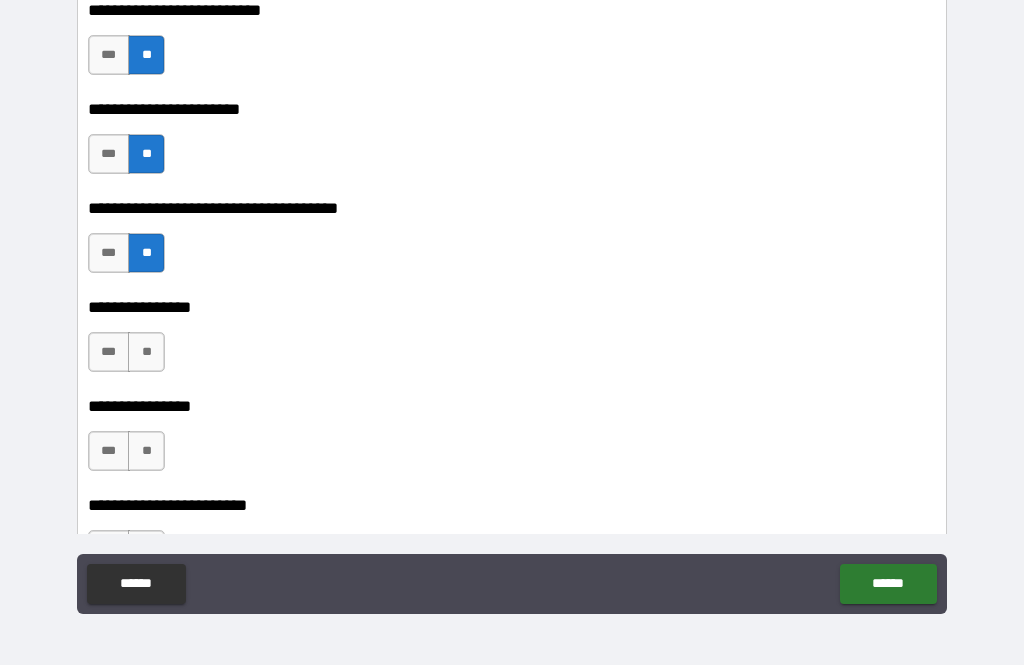 click on "**" at bounding box center (146, 352) 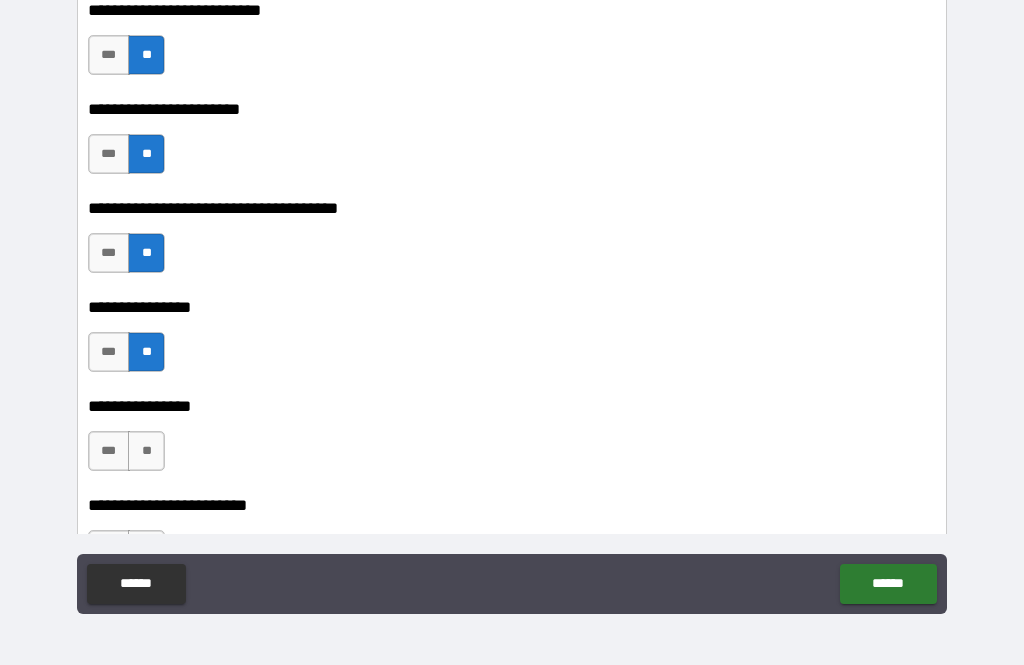 scroll, scrollTop: 1993, scrollLeft: 0, axis: vertical 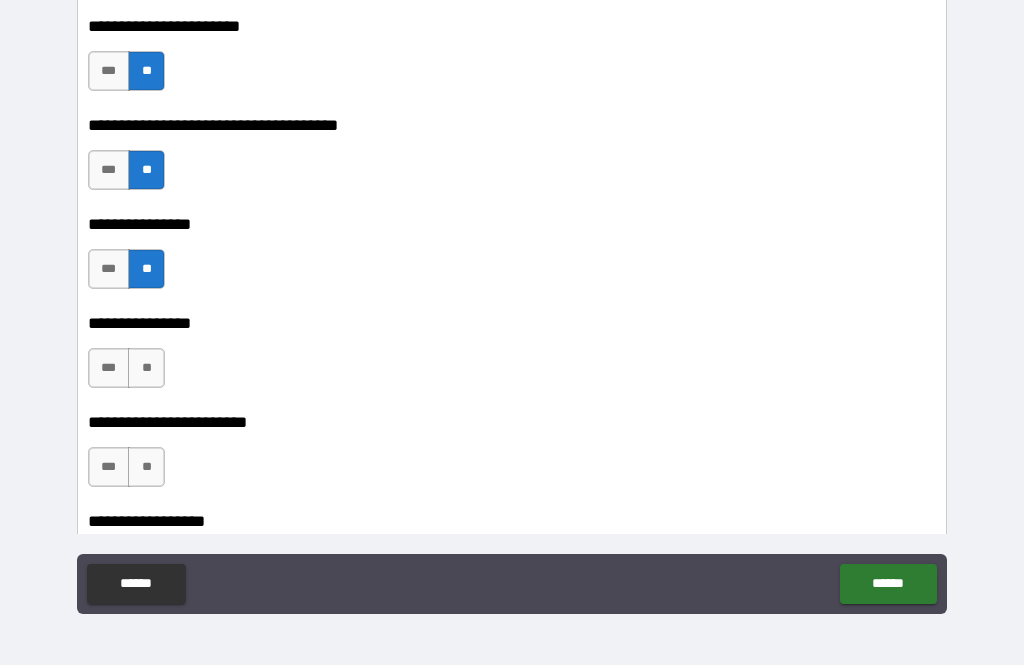 click on "**" at bounding box center (146, 368) 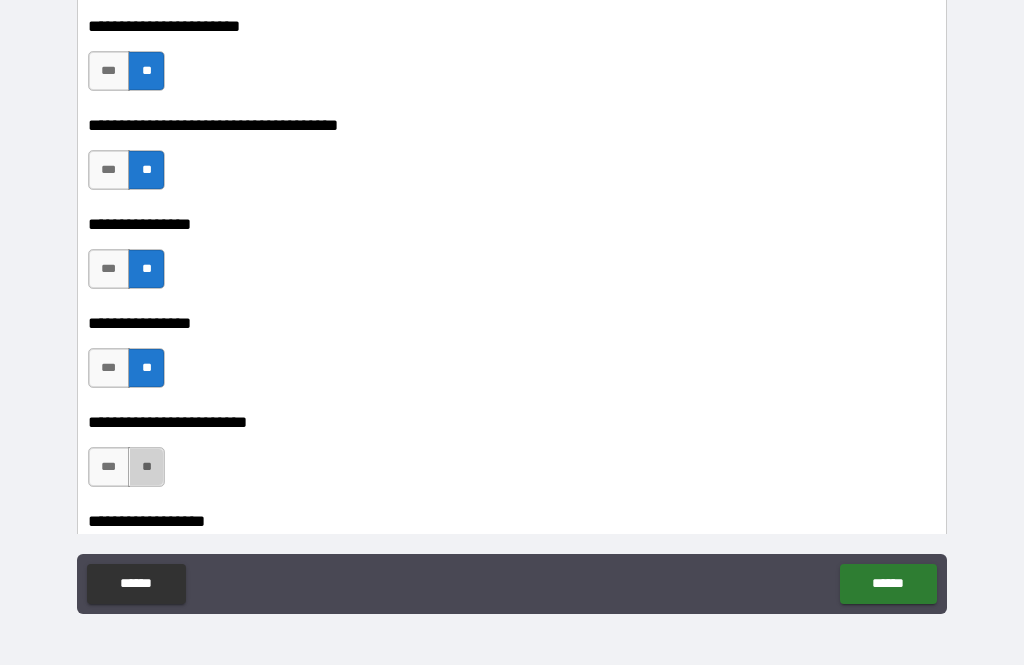 click on "**" at bounding box center [146, 467] 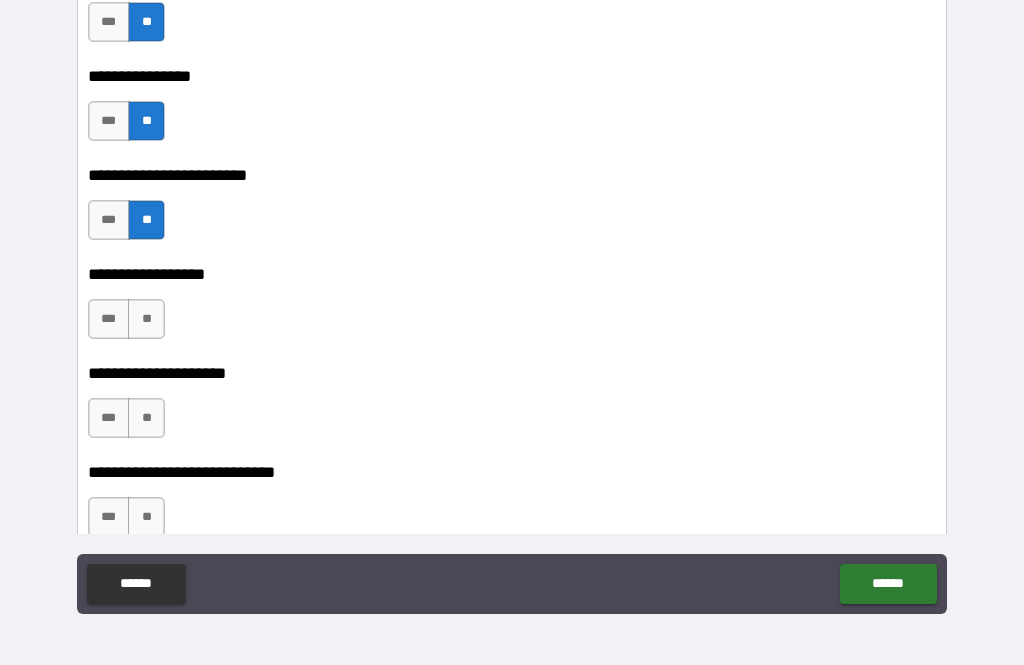 scroll, scrollTop: 2243, scrollLeft: 0, axis: vertical 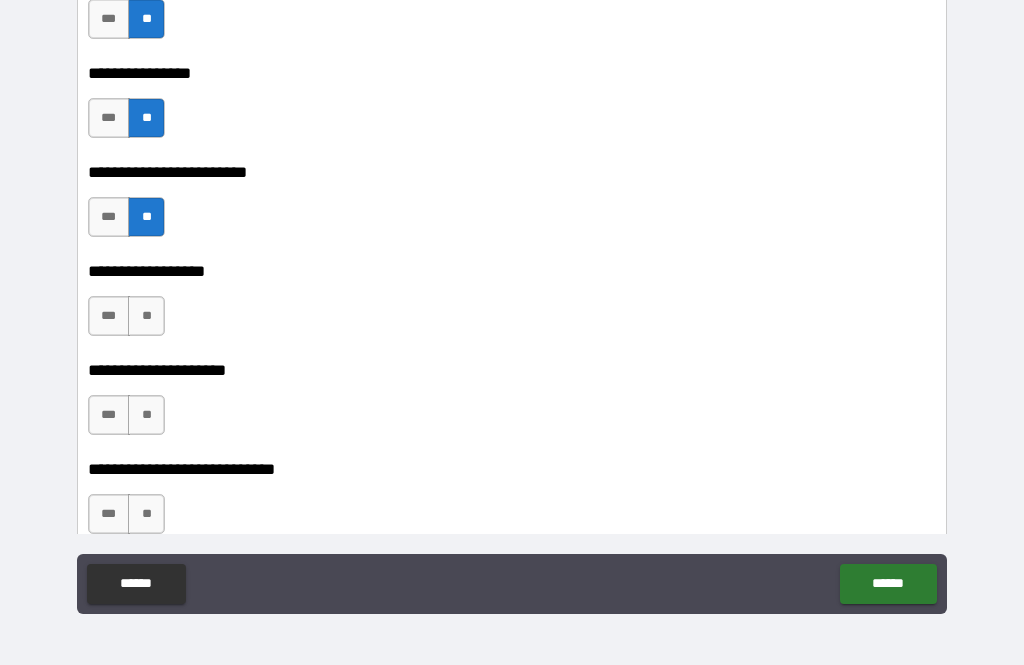 click on "**" at bounding box center [146, 316] 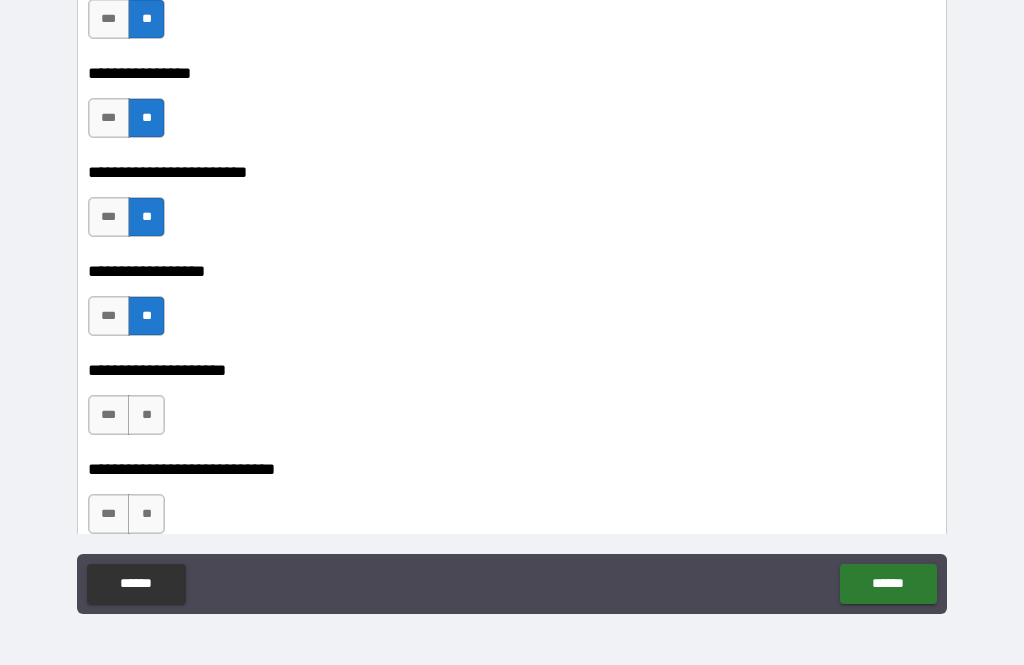 click on "**" at bounding box center (146, 415) 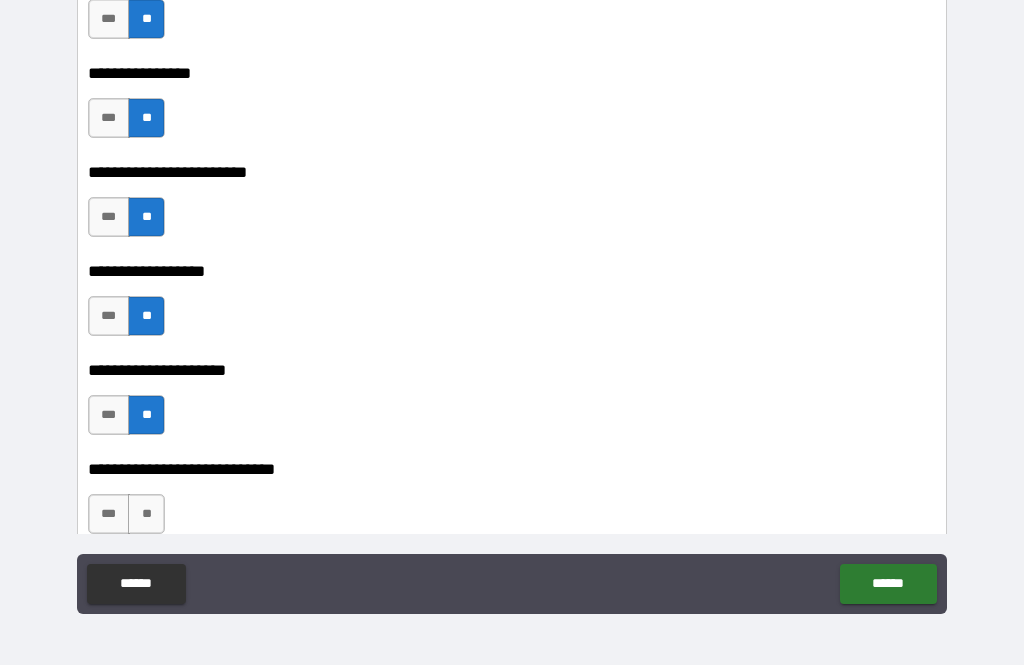 scroll, scrollTop: 2339, scrollLeft: 0, axis: vertical 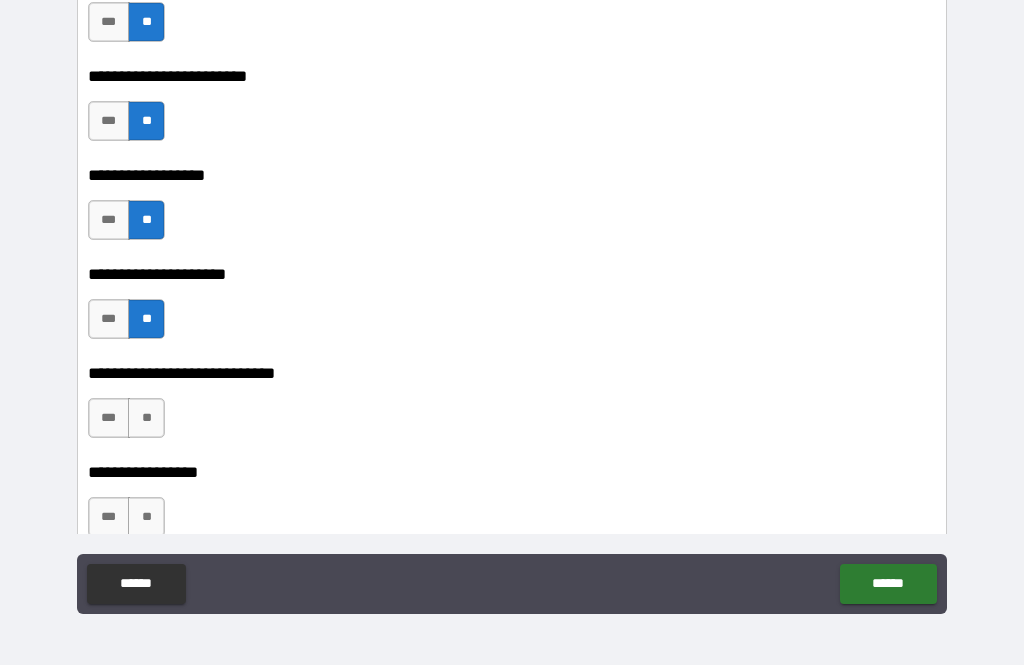 click on "**" at bounding box center (146, 418) 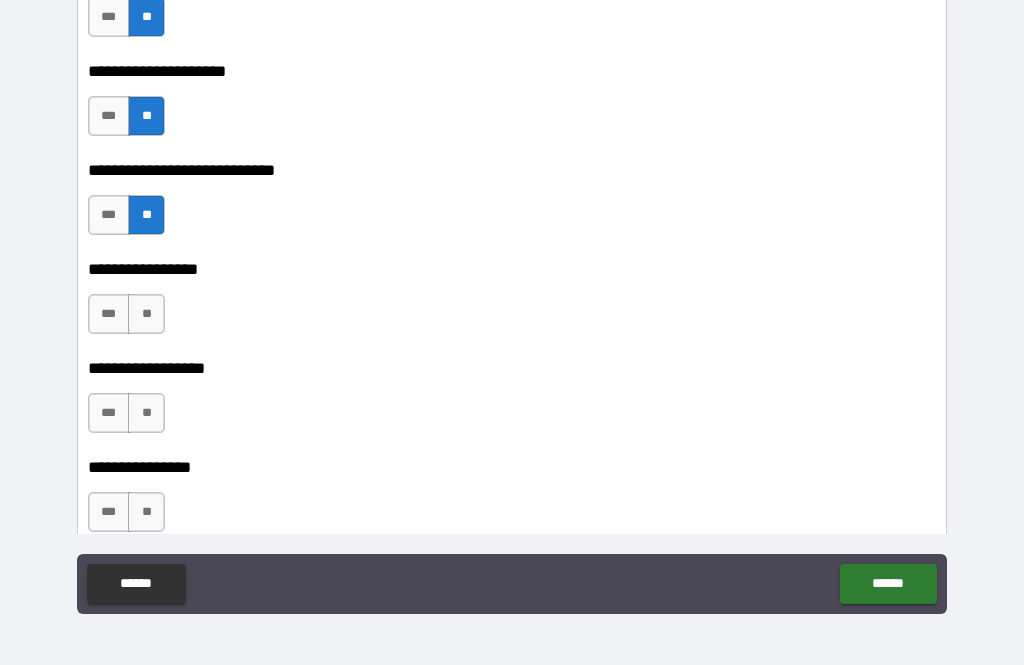 scroll, scrollTop: 2535, scrollLeft: 0, axis: vertical 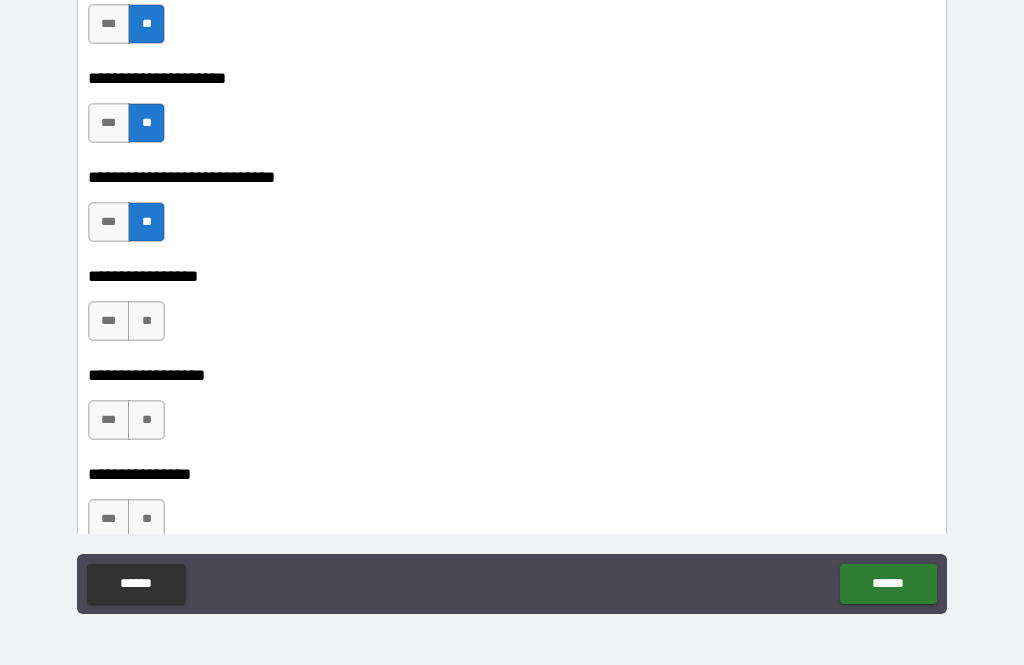 click on "**" at bounding box center [146, 321] 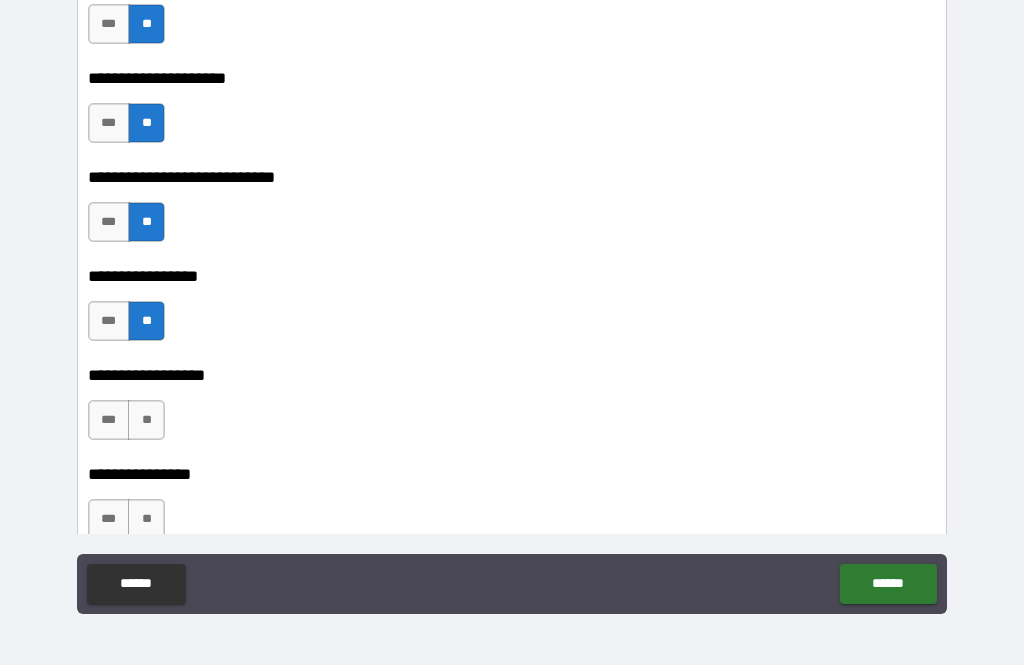 click on "**" at bounding box center [146, 420] 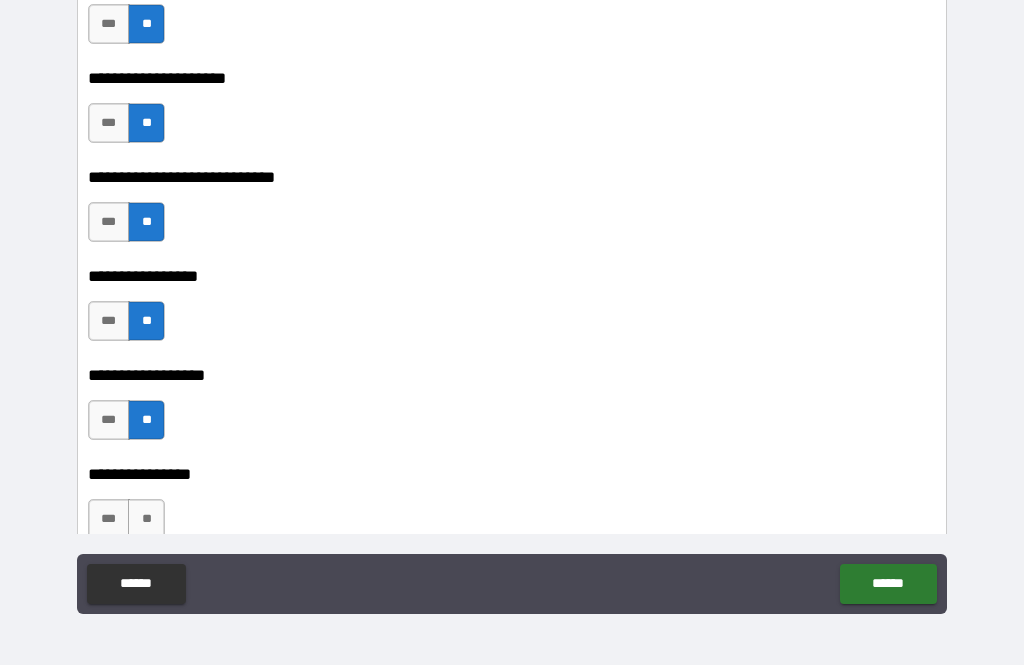 scroll, scrollTop: 2690, scrollLeft: 0, axis: vertical 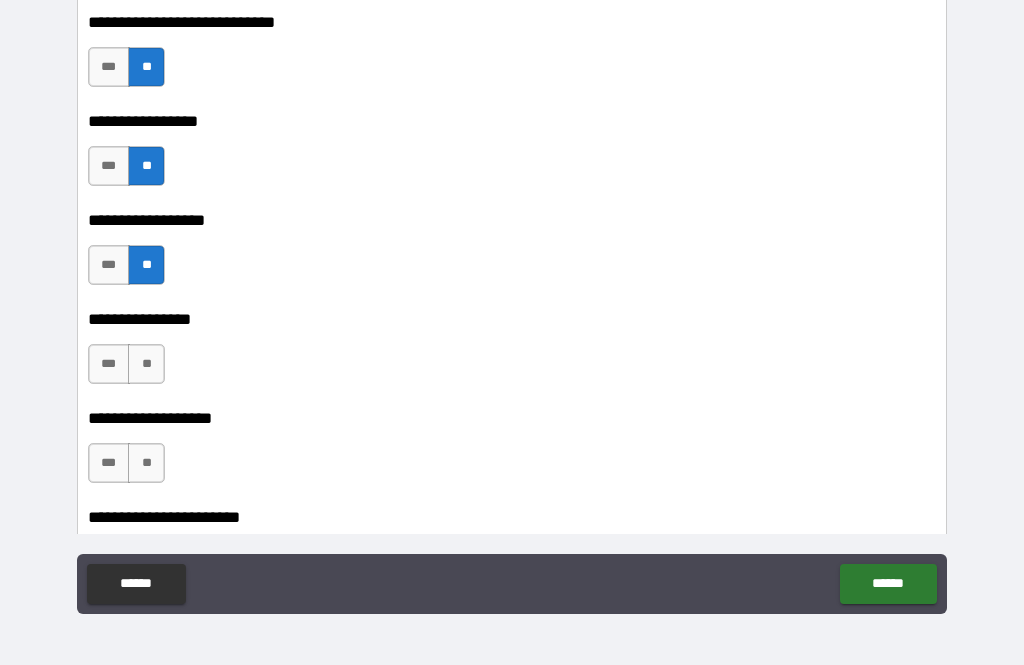 click on "**" at bounding box center [146, 265] 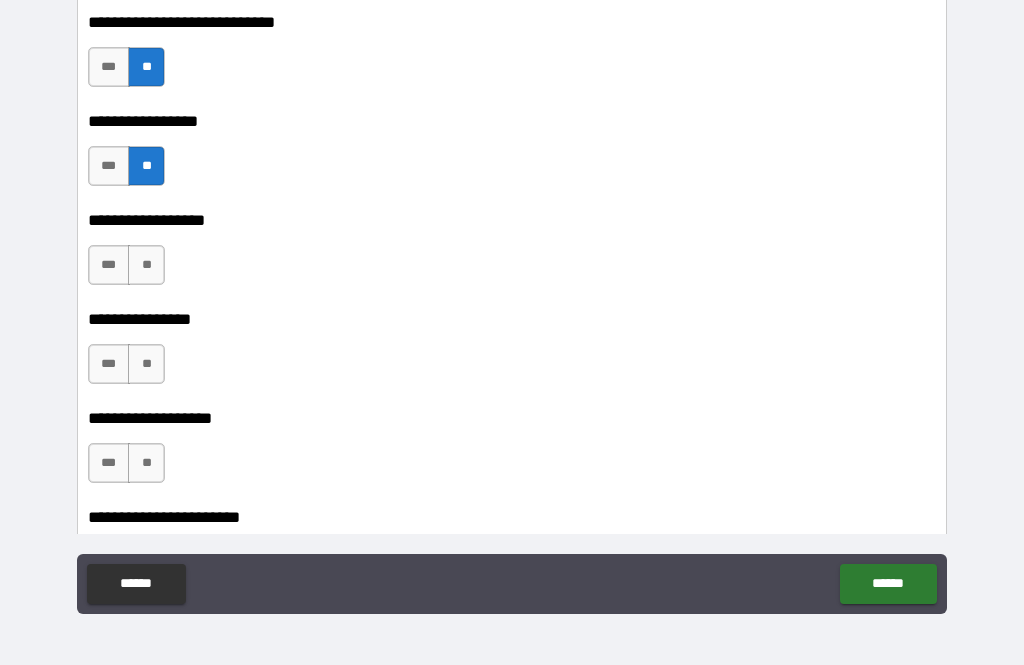 click on "**" at bounding box center [146, 364] 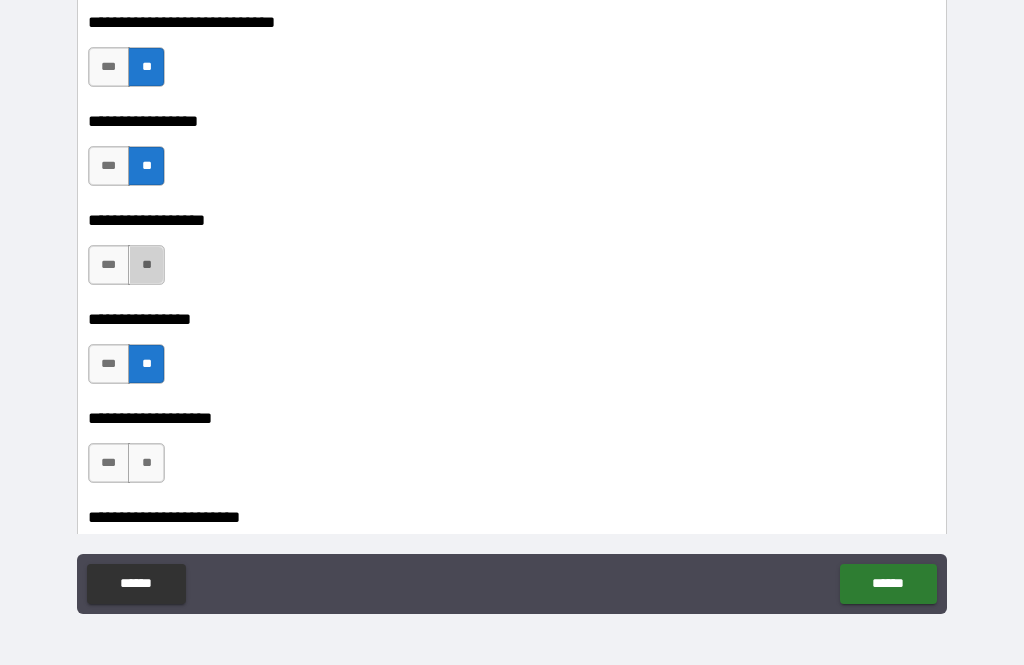 click on "**" at bounding box center (146, 265) 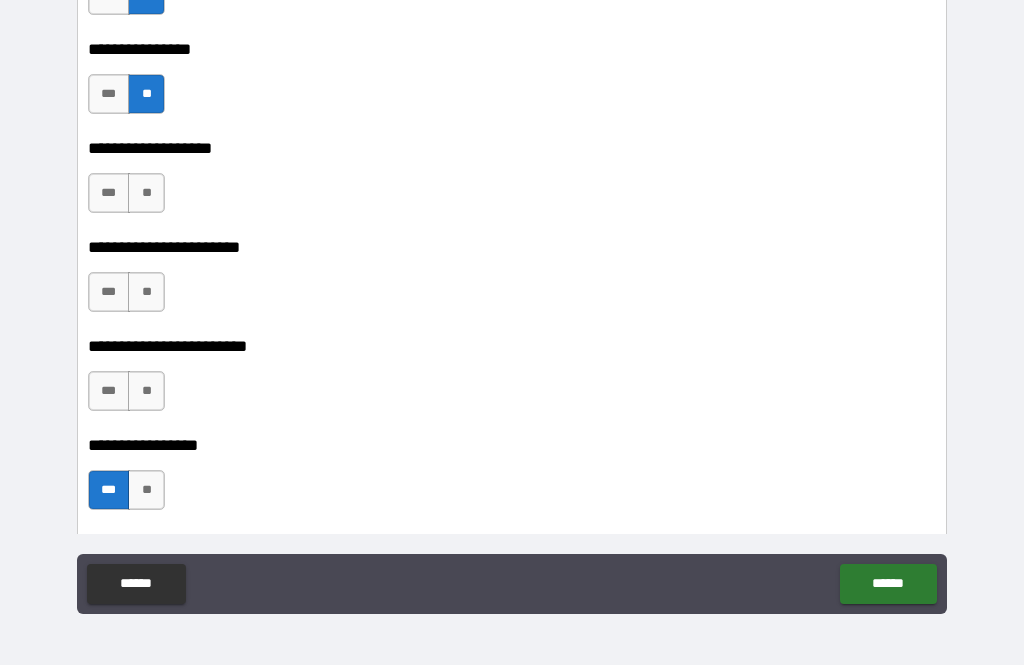 scroll, scrollTop: 2960, scrollLeft: 0, axis: vertical 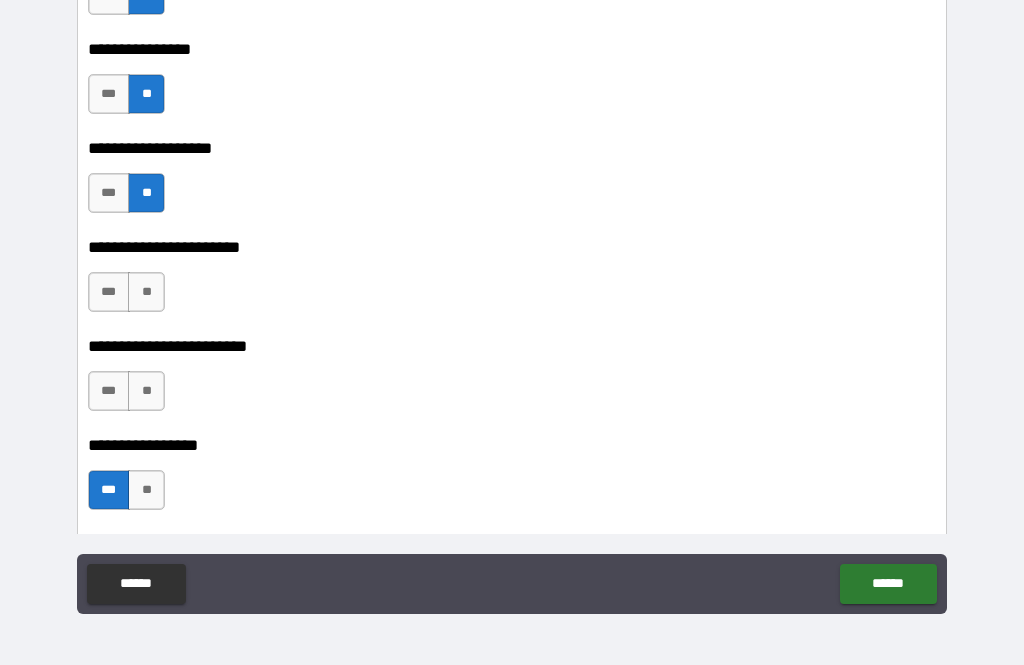 click on "**" at bounding box center (146, 292) 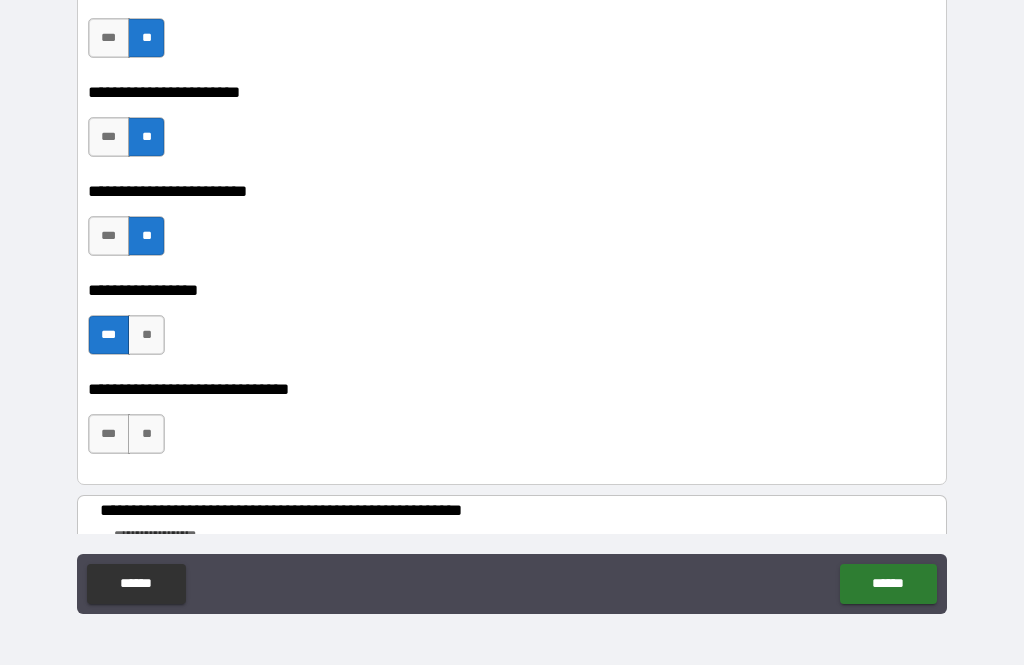 scroll, scrollTop: 3155, scrollLeft: 0, axis: vertical 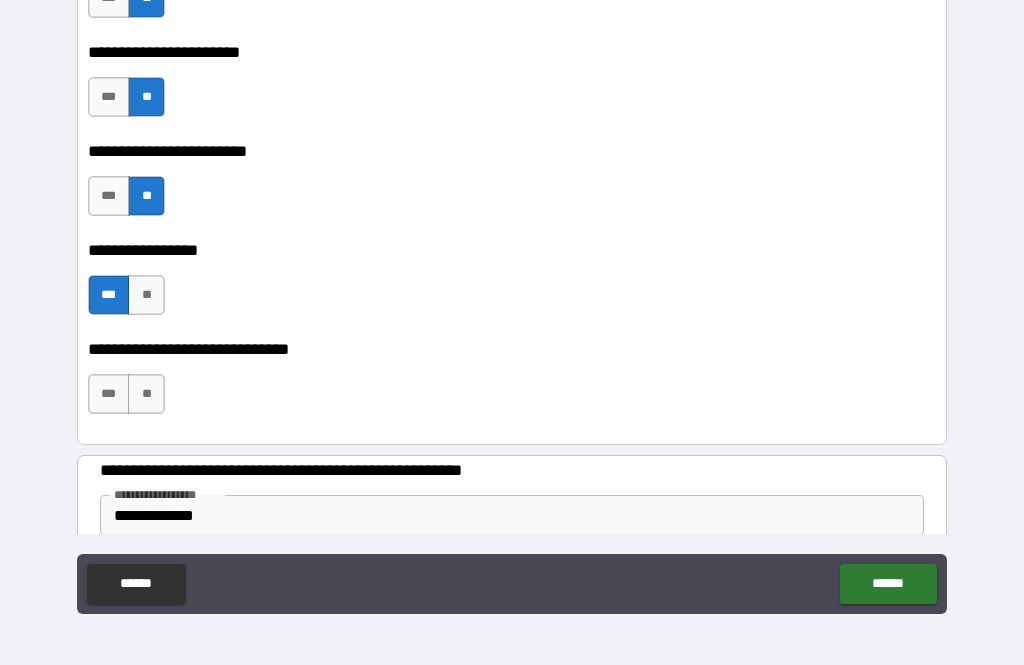 click on "**" at bounding box center (146, 394) 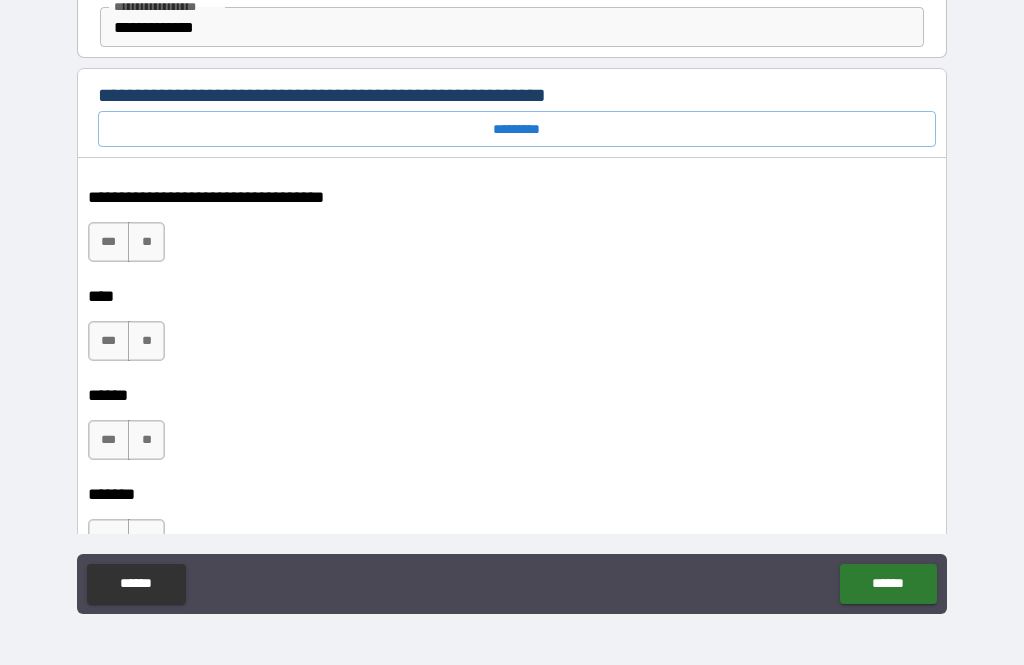 scroll, scrollTop: 3645, scrollLeft: 0, axis: vertical 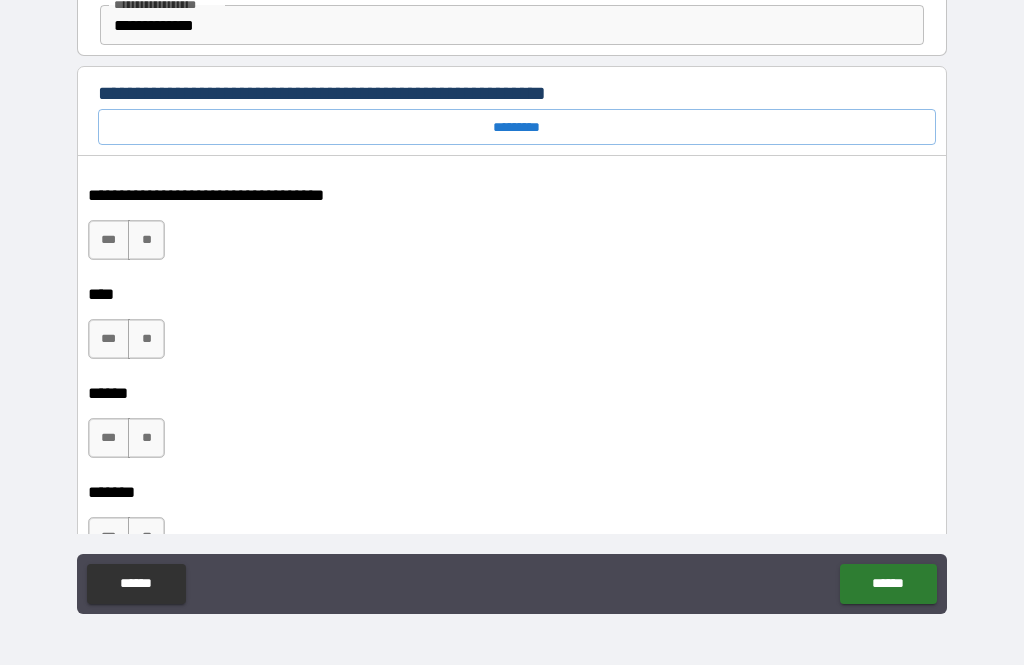 click on "**" at bounding box center [146, 240] 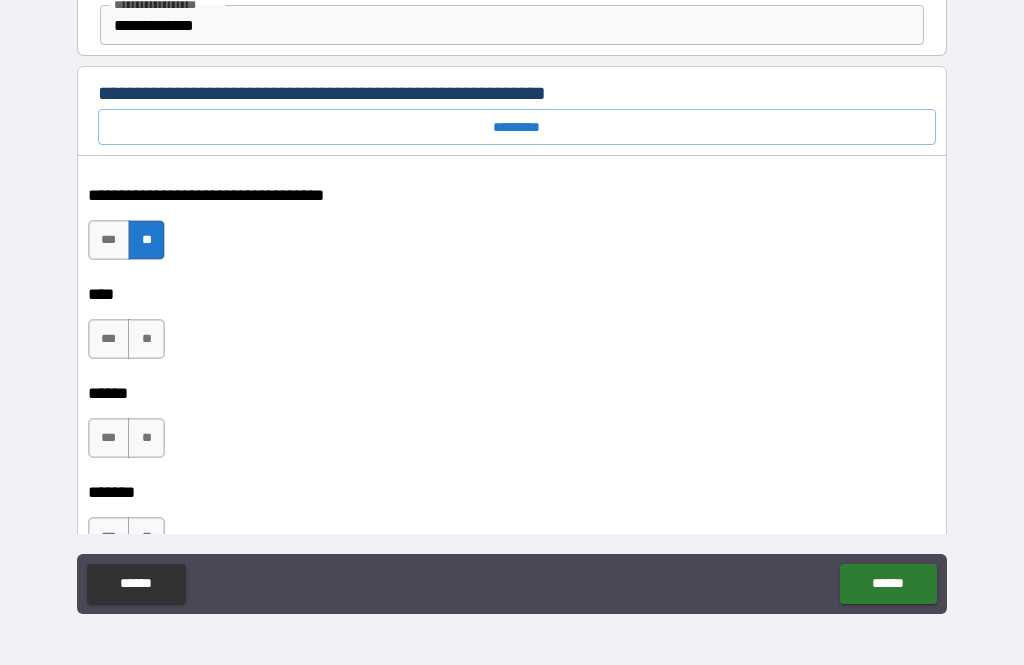 click on "**" at bounding box center [146, 339] 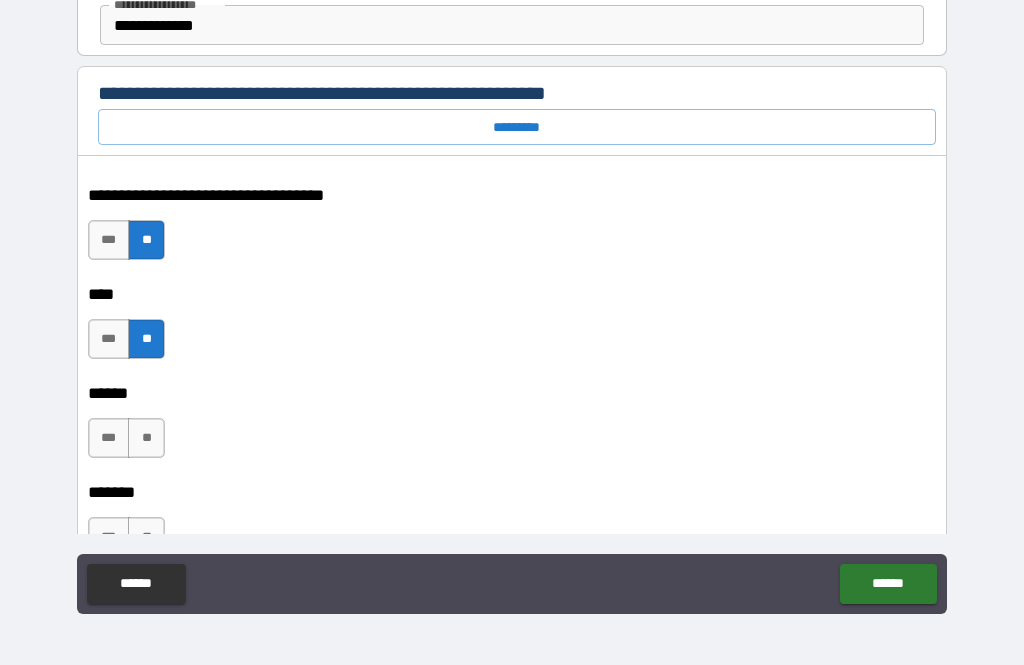 click on "**" at bounding box center [146, 438] 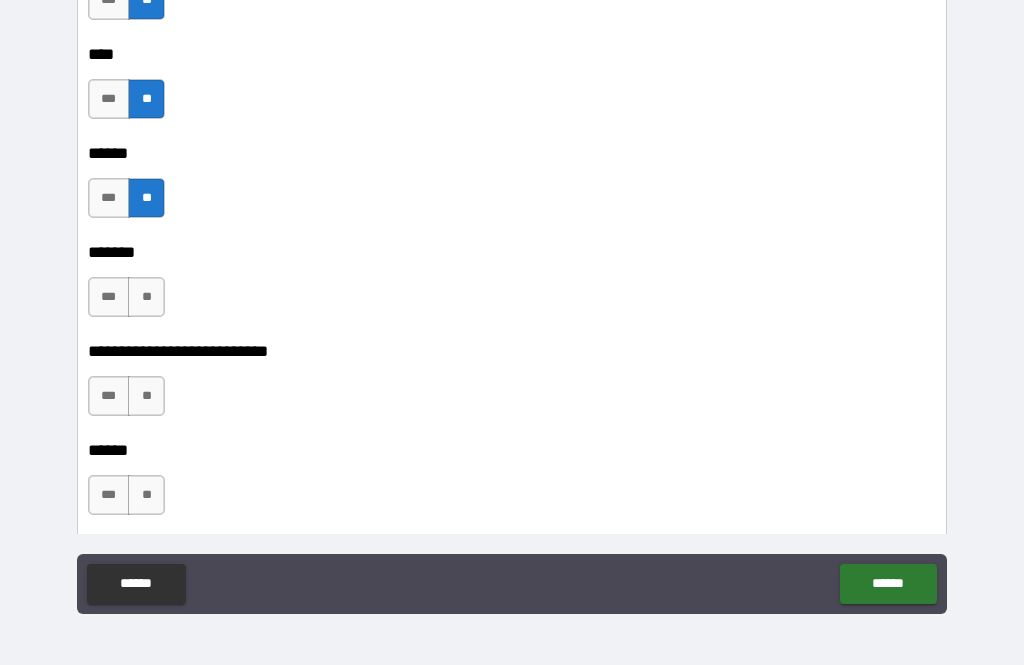 scroll, scrollTop: 3886, scrollLeft: 0, axis: vertical 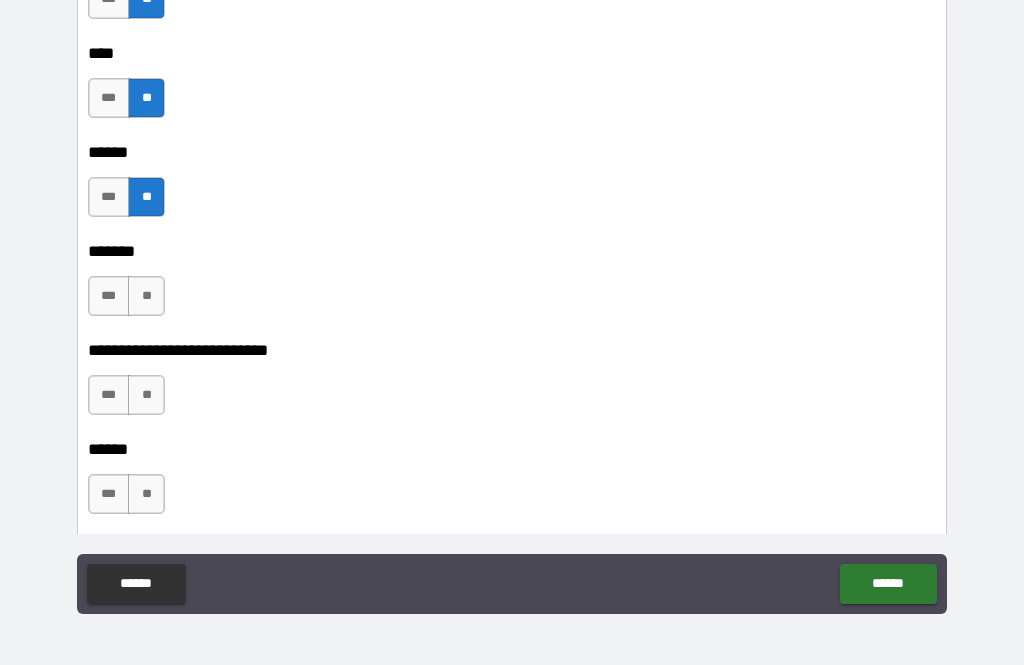 click on "**" at bounding box center [146, 296] 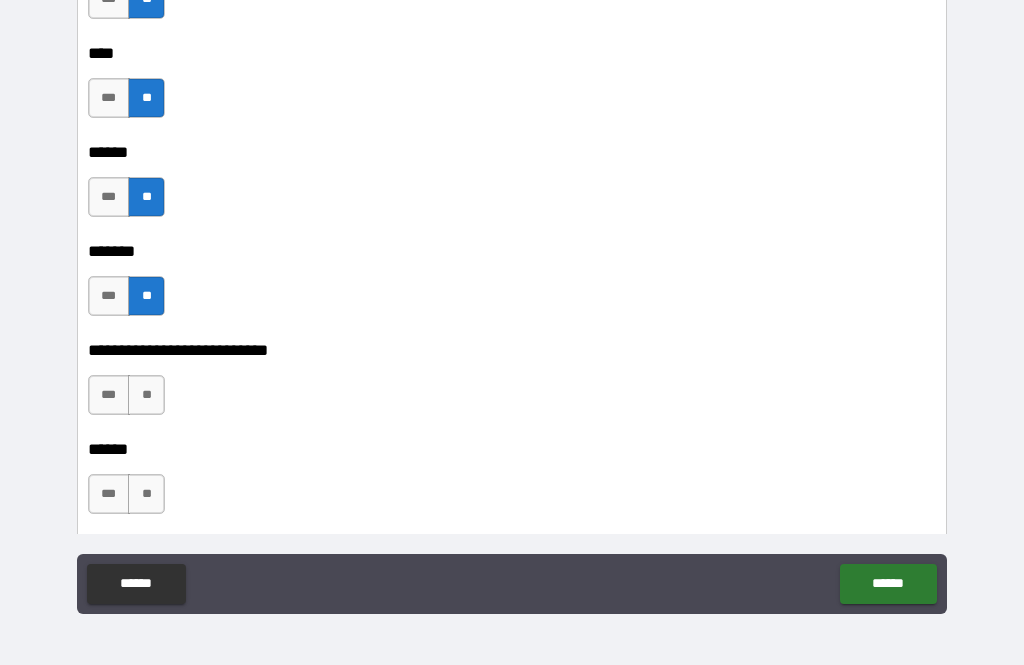 click on "**" at bounding box center [146, 395] 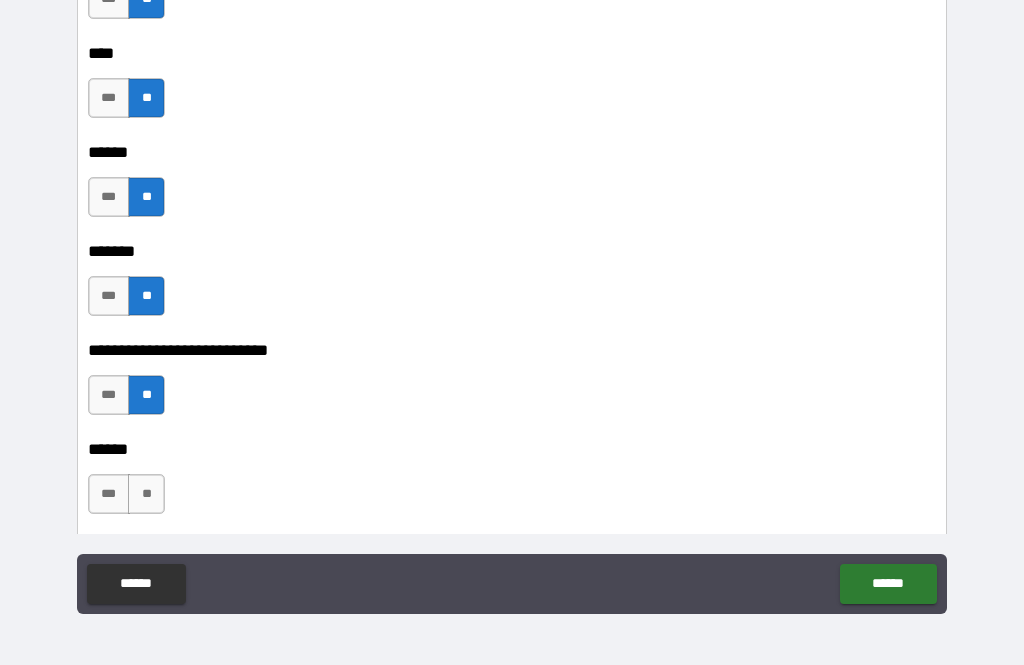 click on "**" at bounding box center [146, 494] 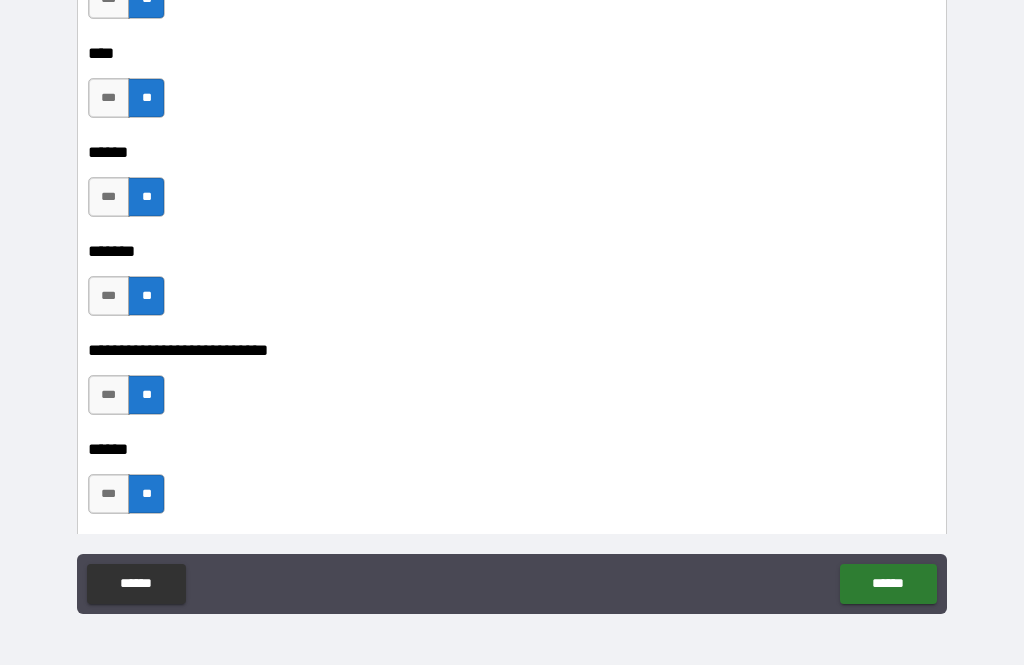scroll, scrollTop: 4121, scrollLeft: 0, axis: vertical 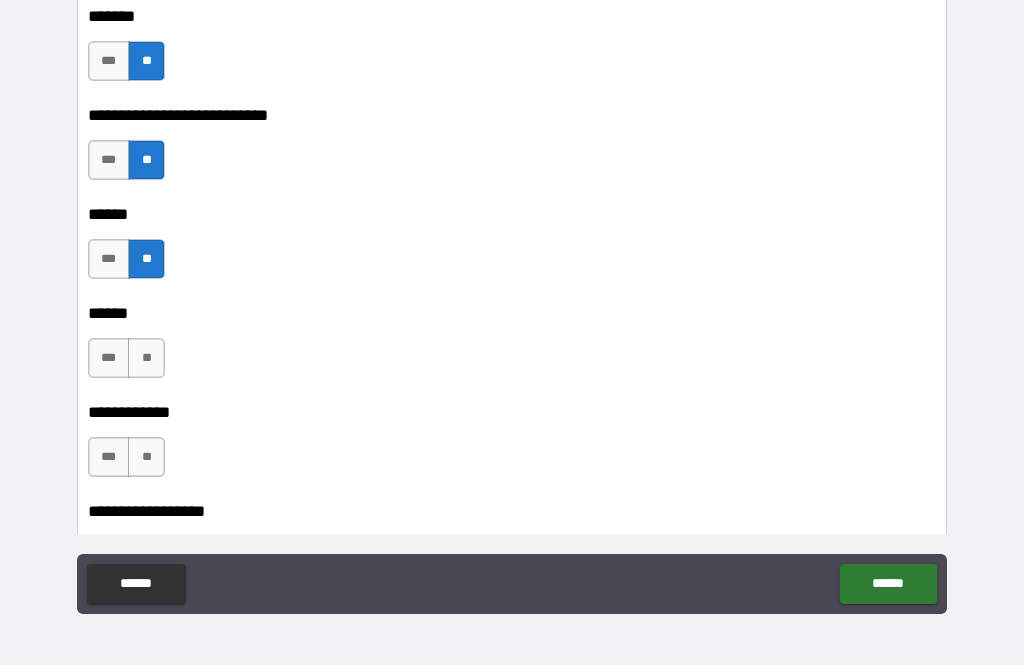 click on "***" at bounding box center [109, 358] 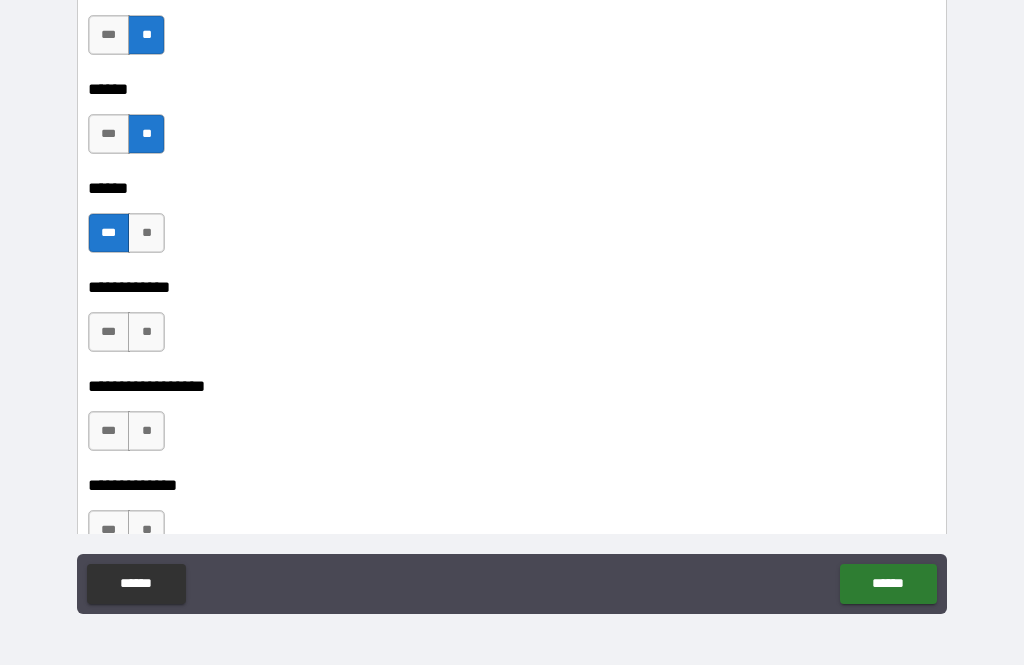 scroll, scrollTop: 4255, scrollLeft: 0, axis: vertical 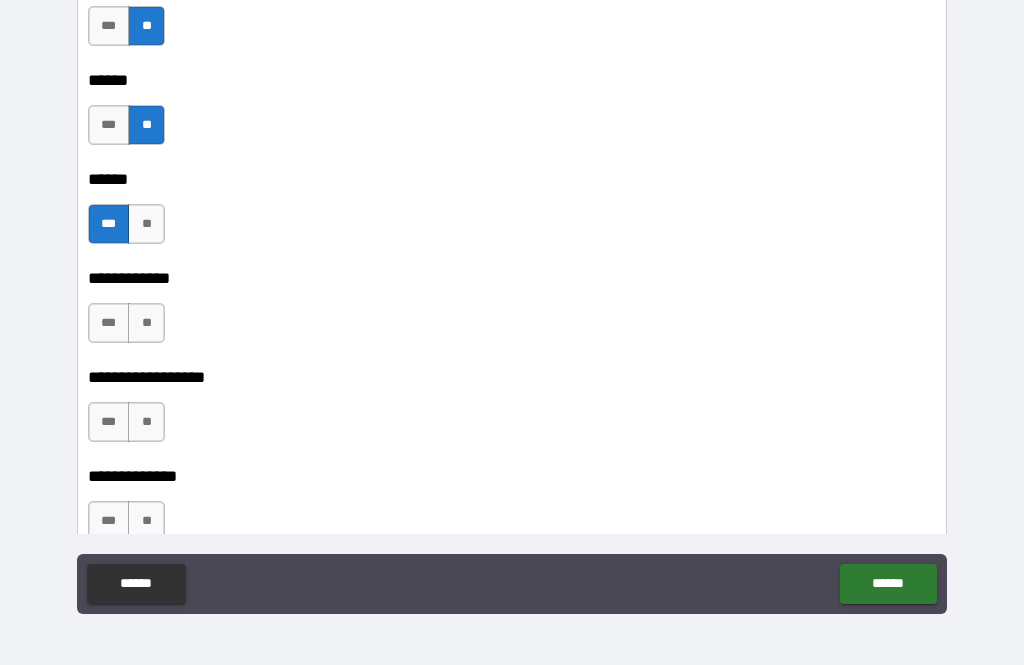 click on "***" at bounding box center (109, 323) 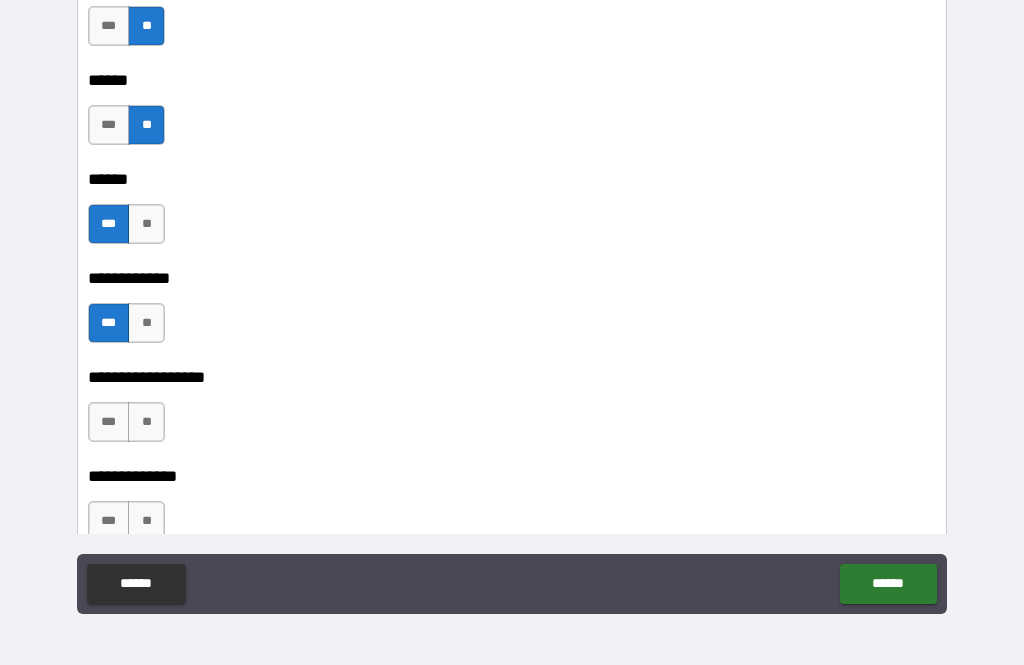 click on "**" at bounding box center (146, 422) 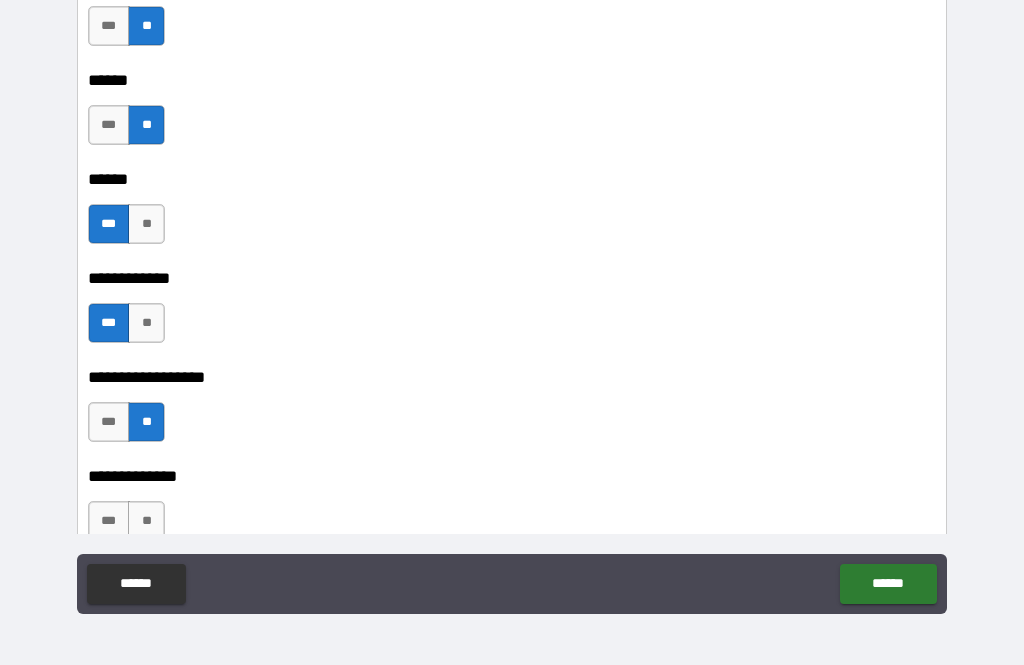 scroll, scrollTop: 4417, scrollLeft: 0, axis: vertical 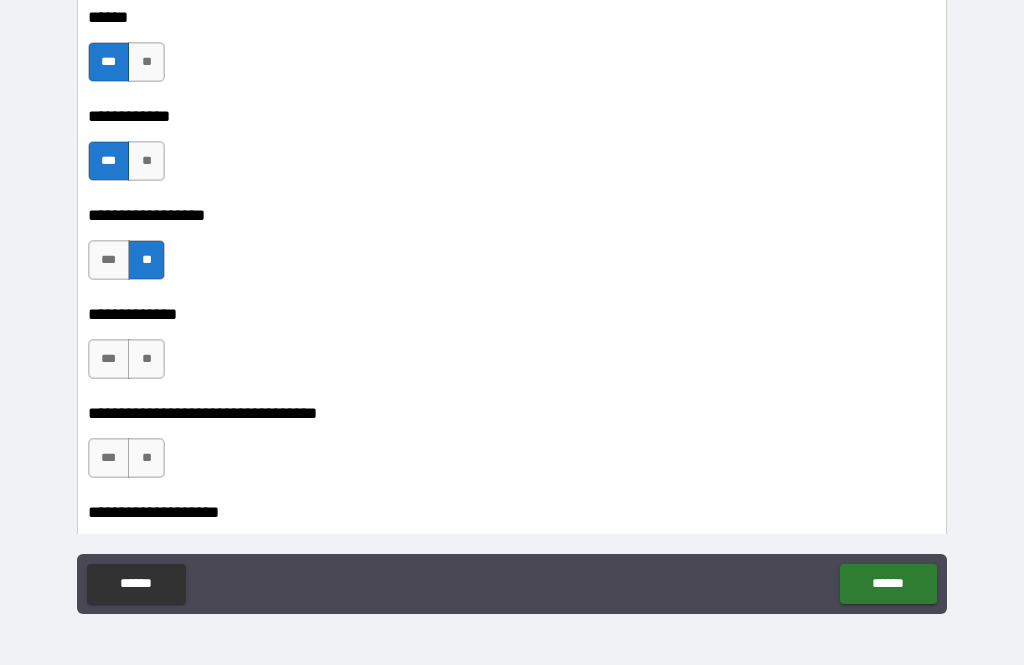 click on "**" at bounding box center (146, 359) 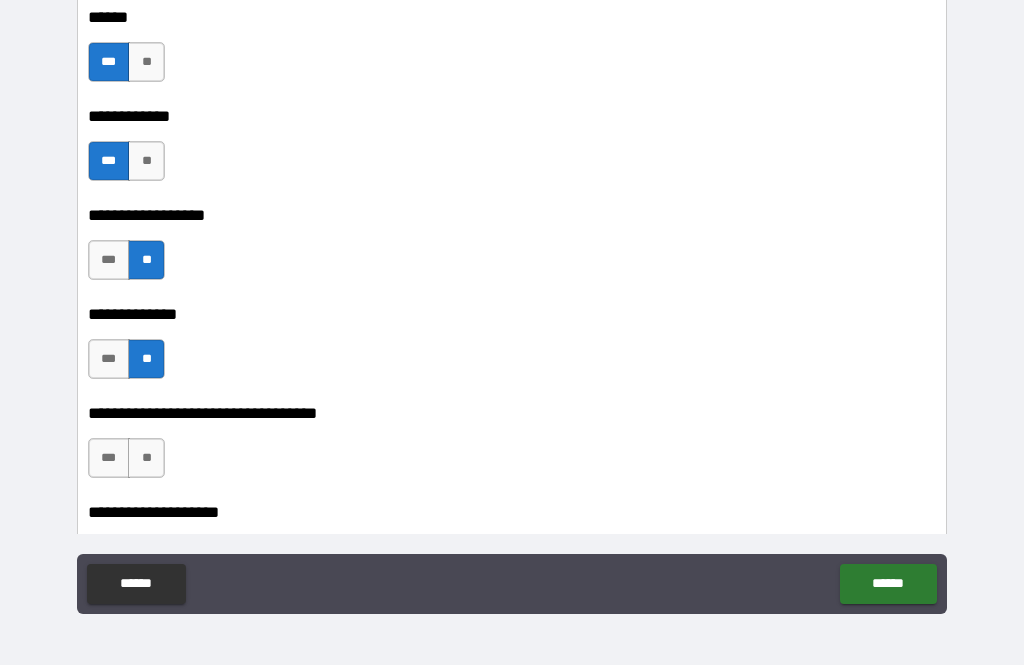 click on "**" at bounding box center (146, 458) 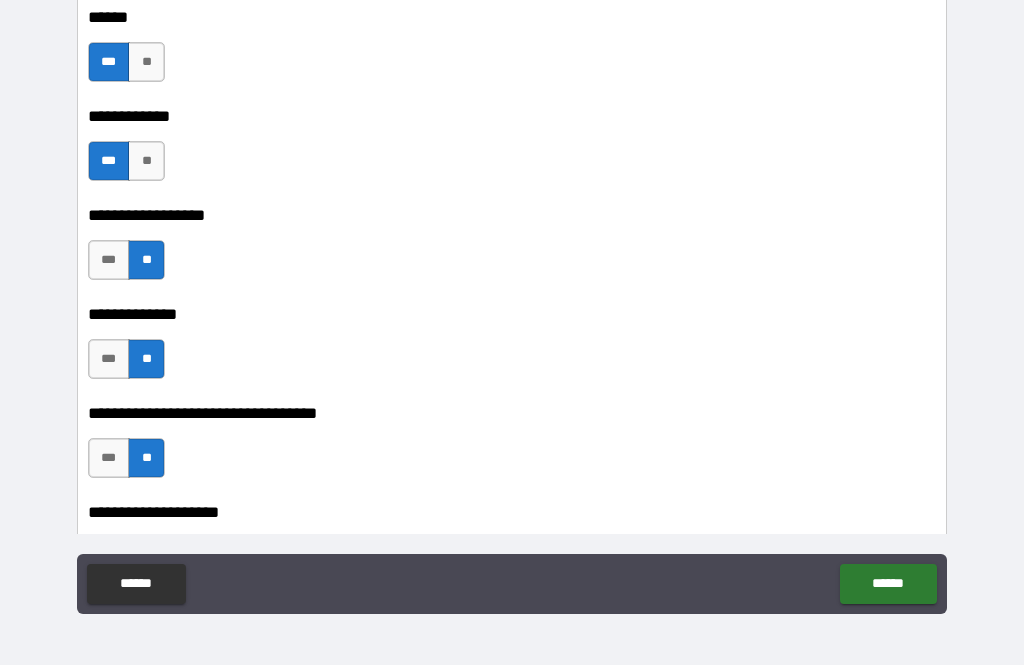 click on "**" at bounding box center [146, 62] 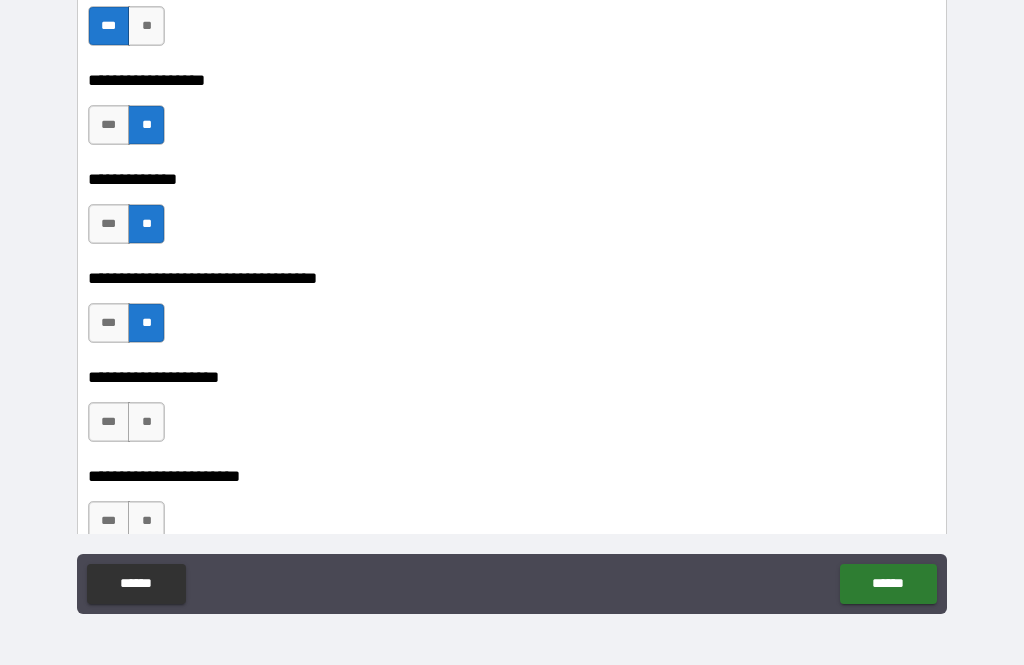scroll, scrollTop: 4565, scrollLeft: 0, axis: vertical 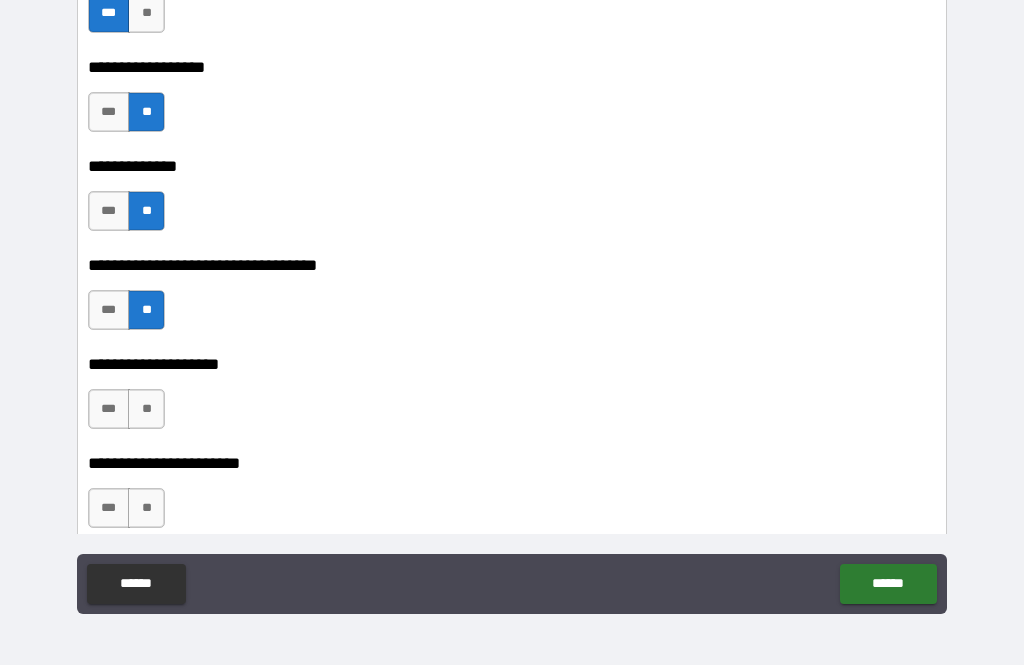 click on "***" at bounding box center [109, 409] 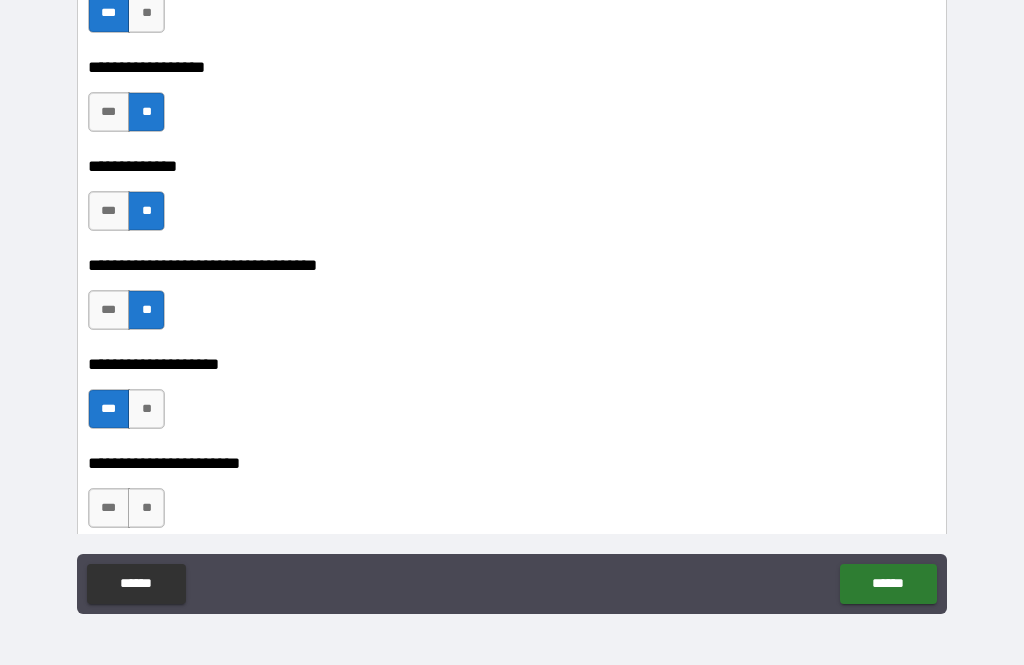 click on "**" at bounding box center (146, 508) 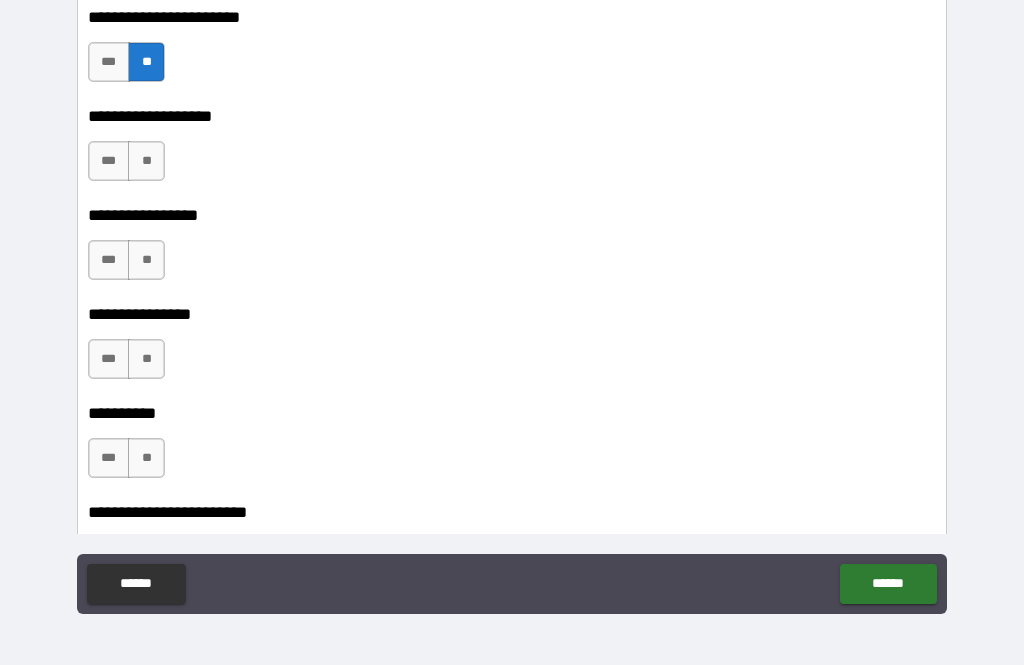 scroll, scrollTop: 5012, scrollLeft: 0, axis: vertical 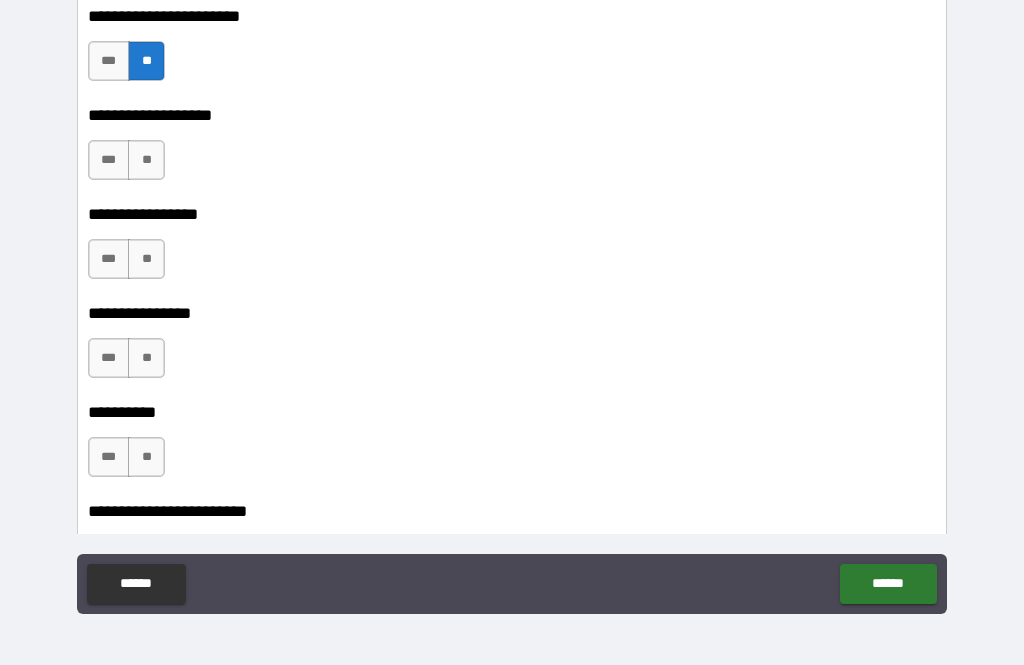 click on "**" at bounding box center [146, 259] 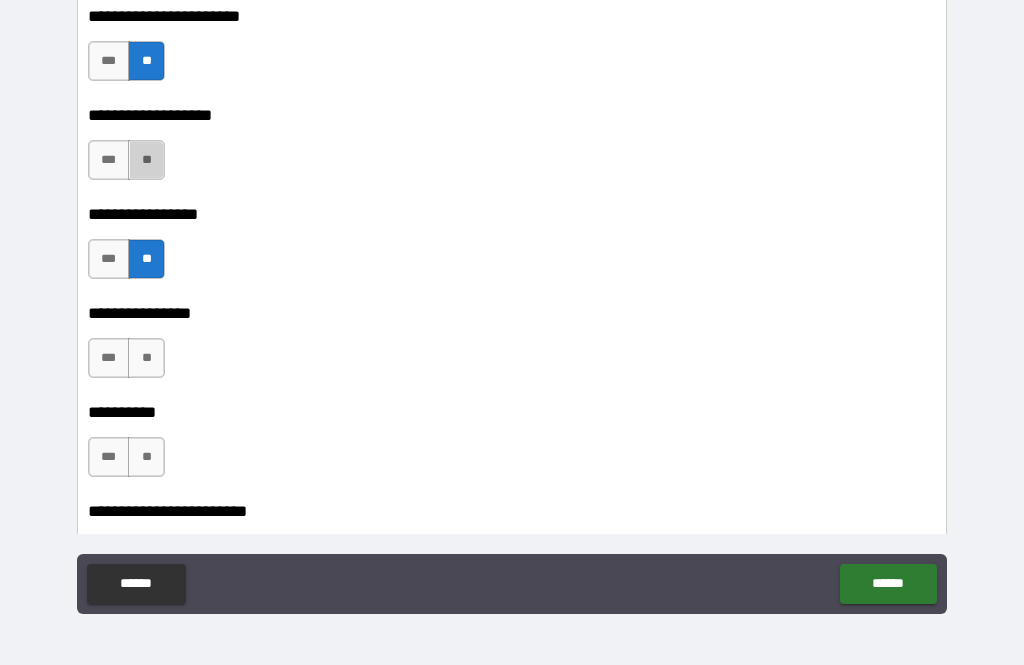 click on "**" at bounding box center [146, 160] 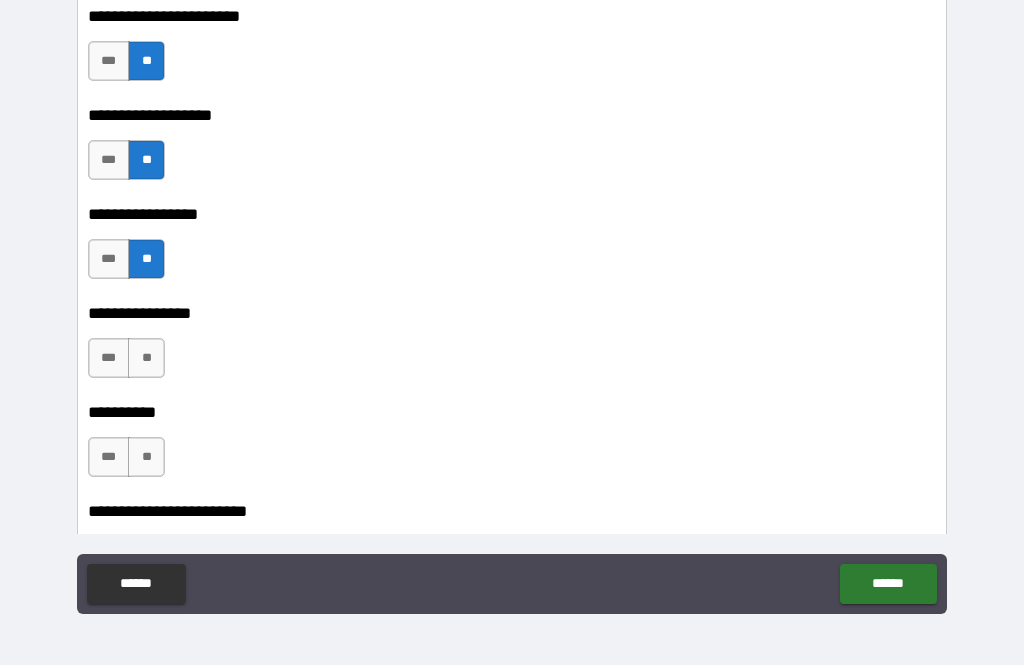 click on "**" at bounding box center [146, 358] 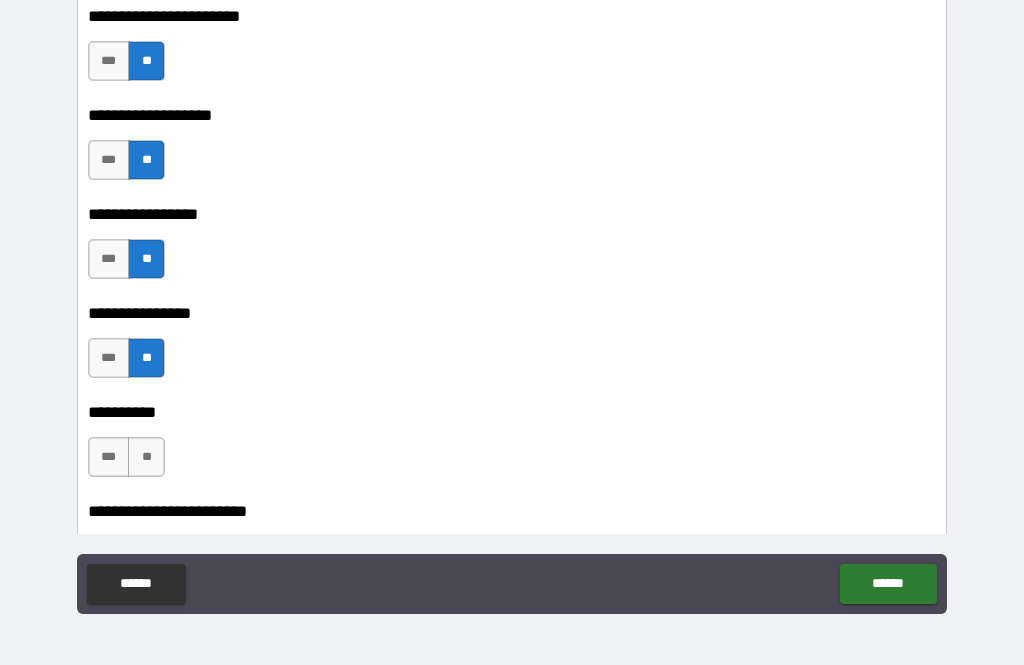 click on "**" at bounding box center (146, 457) 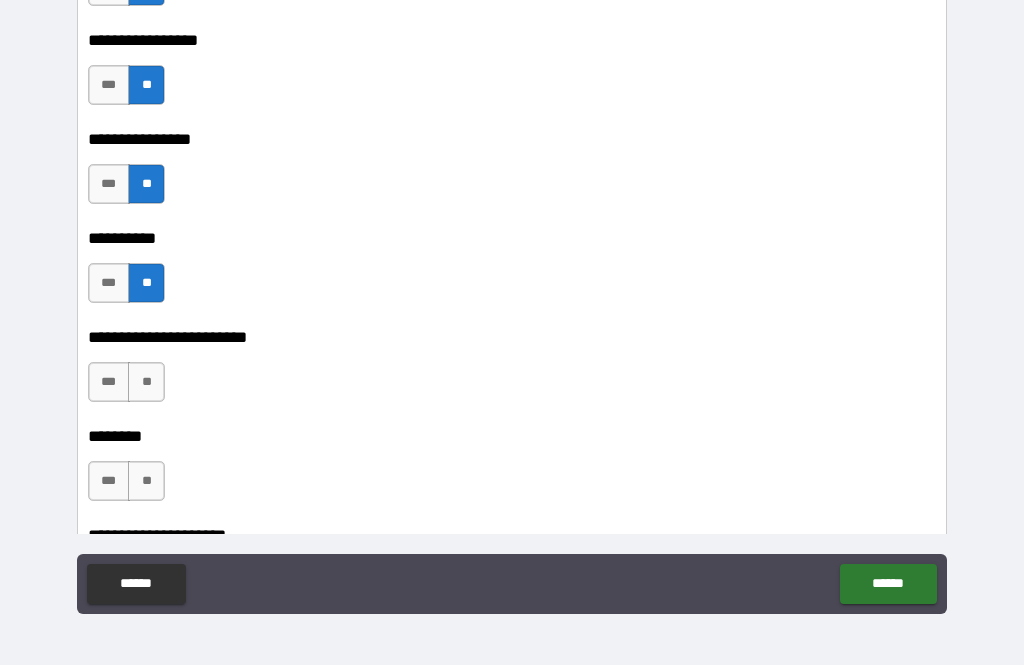 scroll, scrollTop: 5197, scrollLeft: 0, axis: vertical 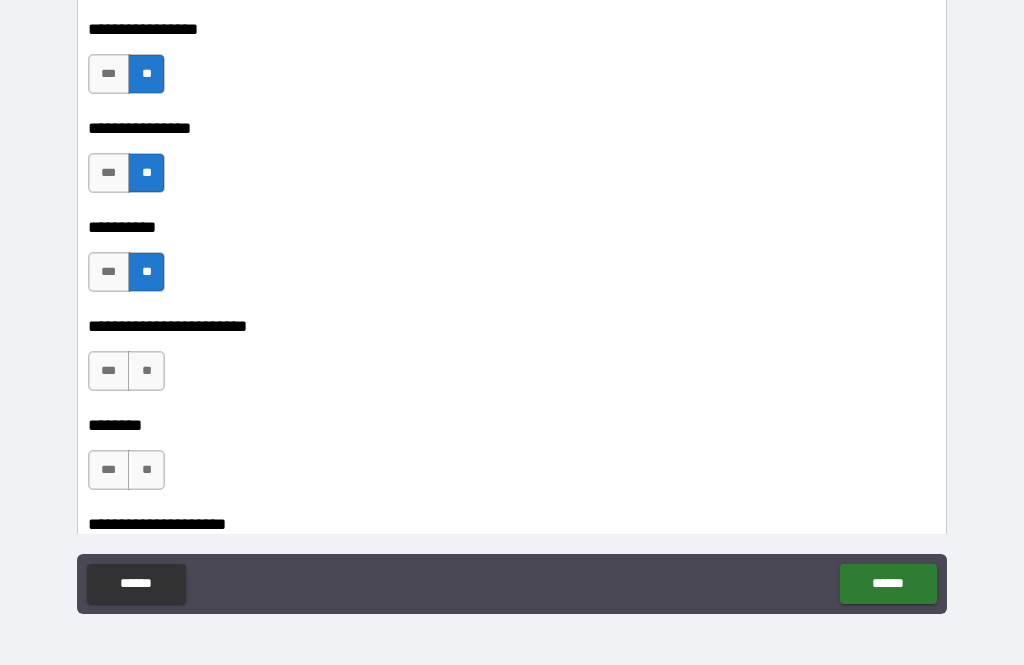 click on "***" at bounding box center [109, 371] 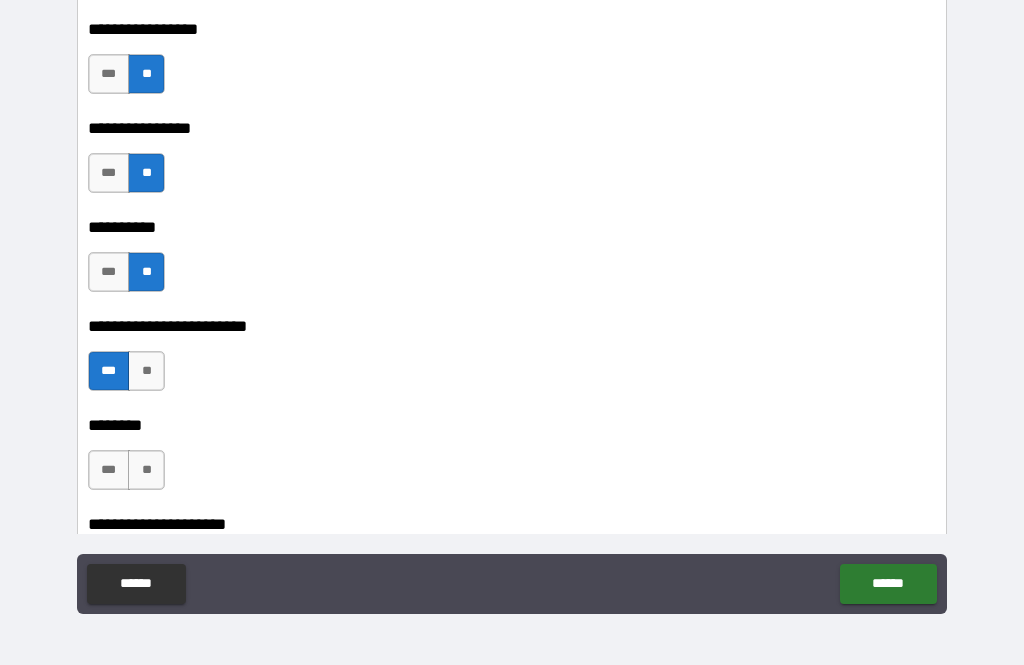 click on "**" at bounding box center [146, 470] 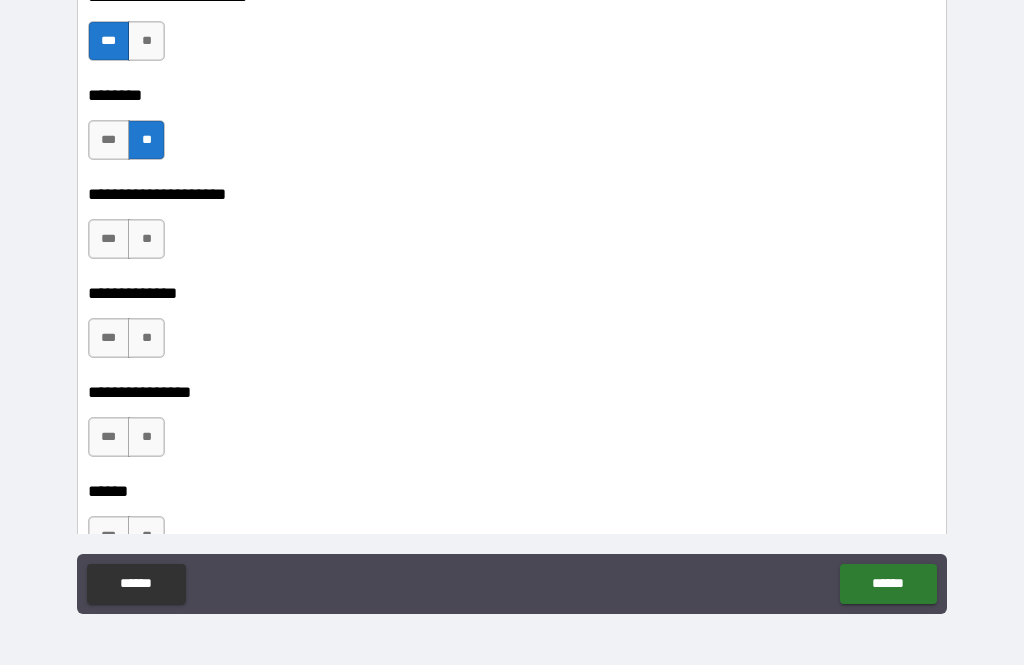 scroll, scrollTop: 5530, scrollLeft: 0, axis: vertical 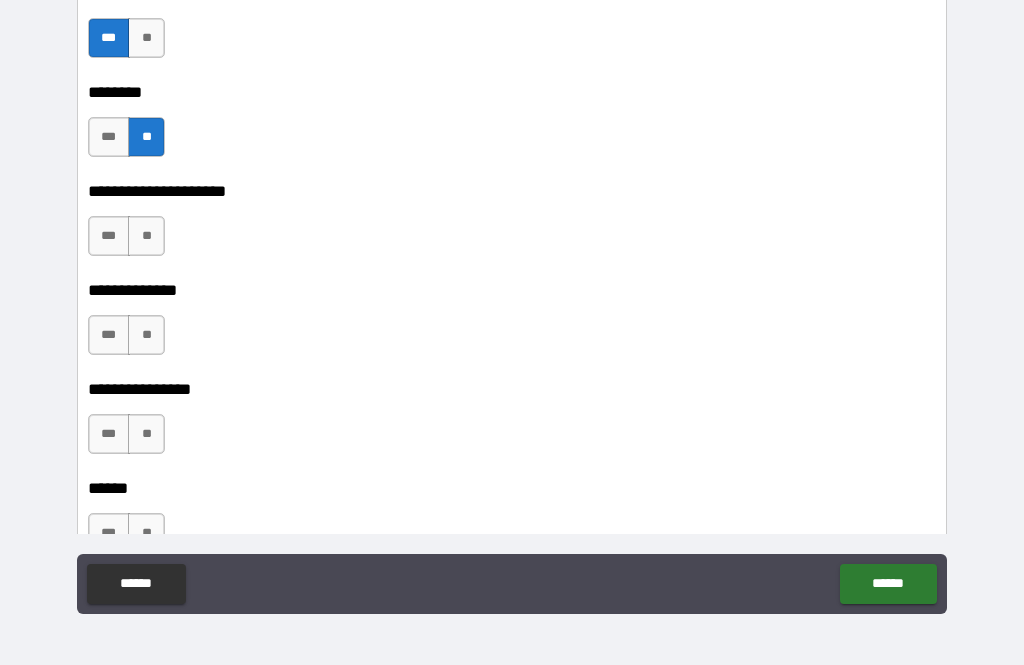 click on "**" at bounding box center (146, 236) 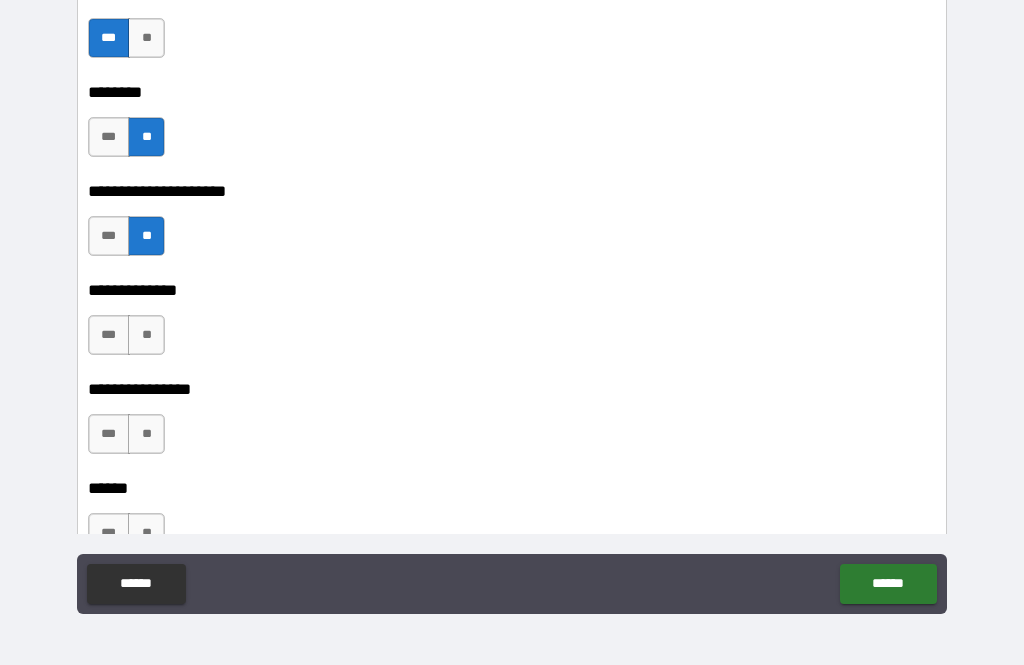 click on "**" at bounding box center (146, 335) 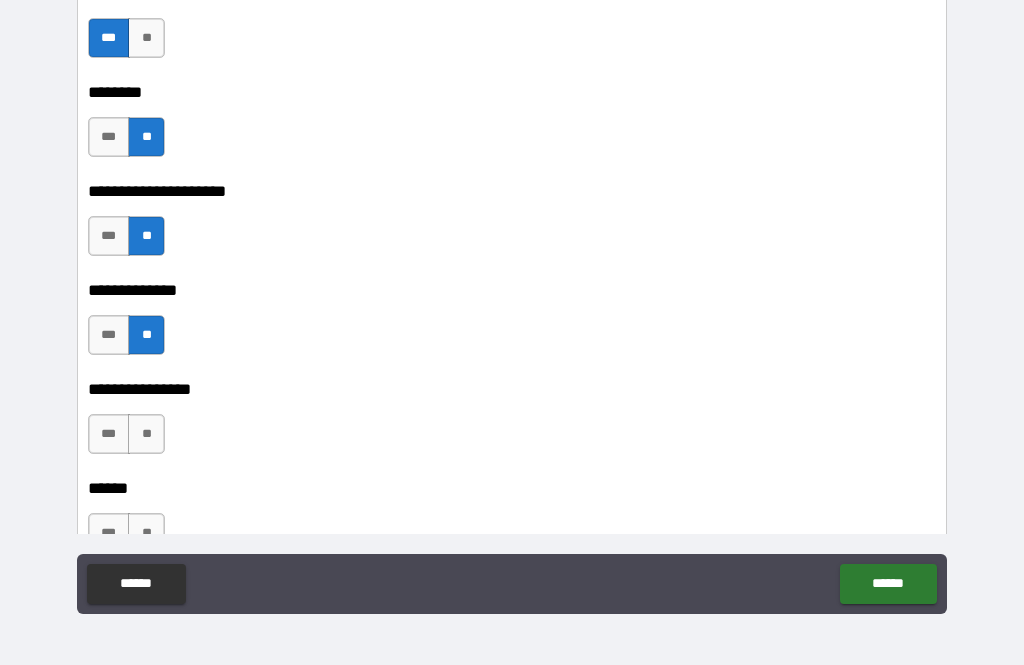 click on "**" at bounding box center (146, 434) 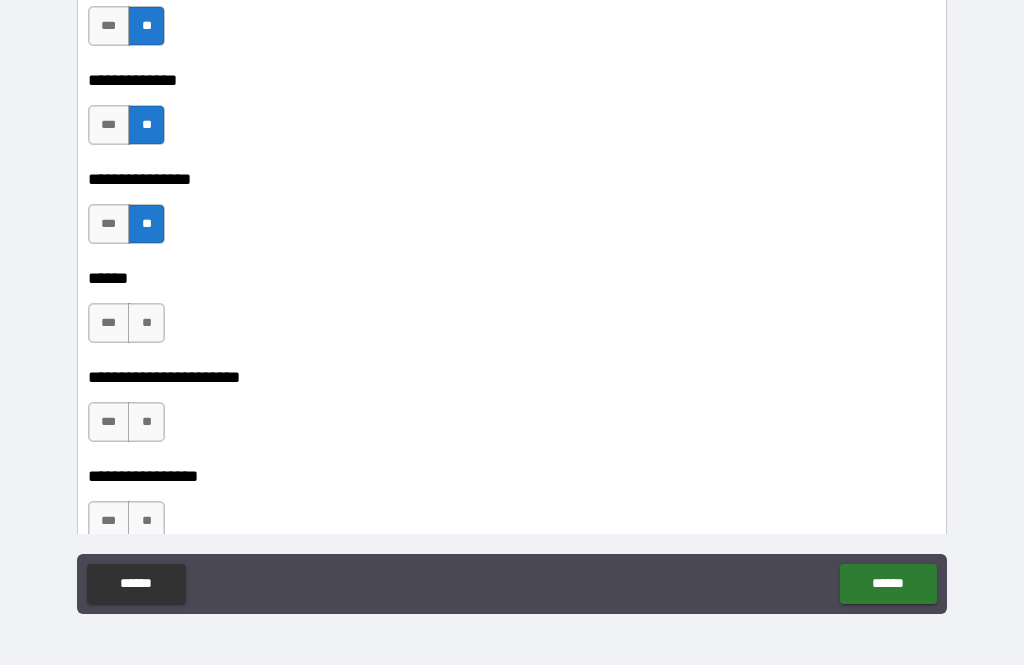 scroll, scrollTop: 5741, scrollLeft: 0, axis: vertical 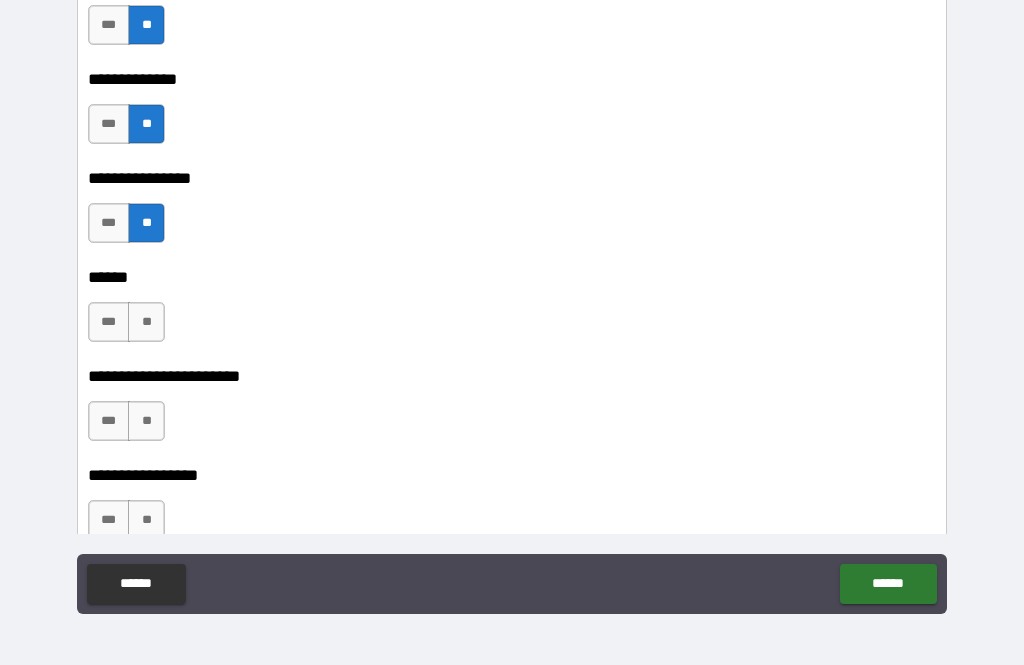 click on "**" at bounding box center (146, 322) 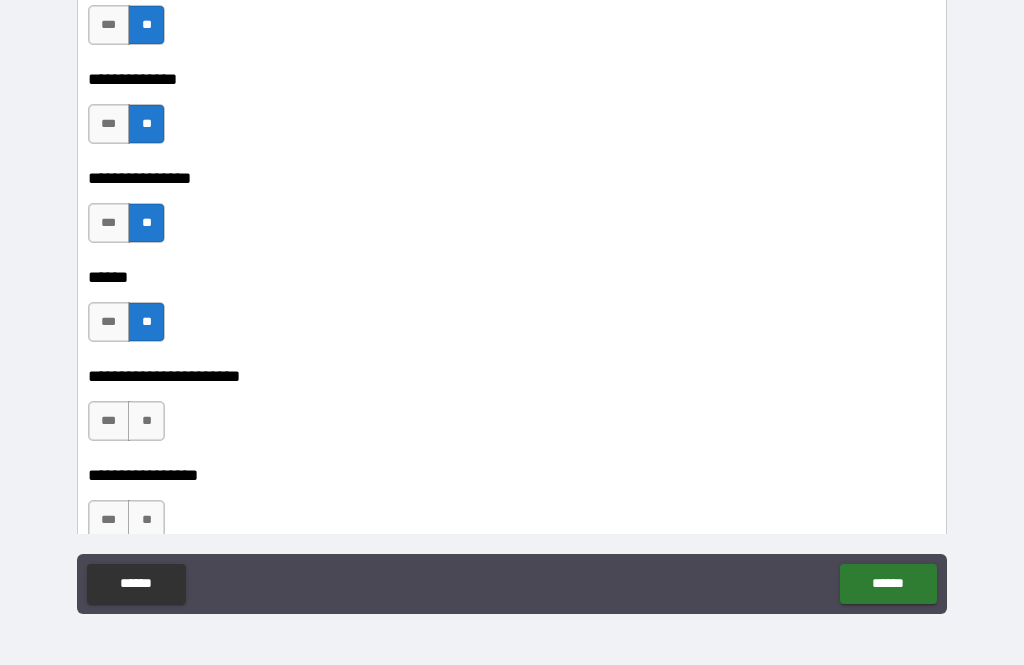 click on "**" at bounding box center [146, 421] 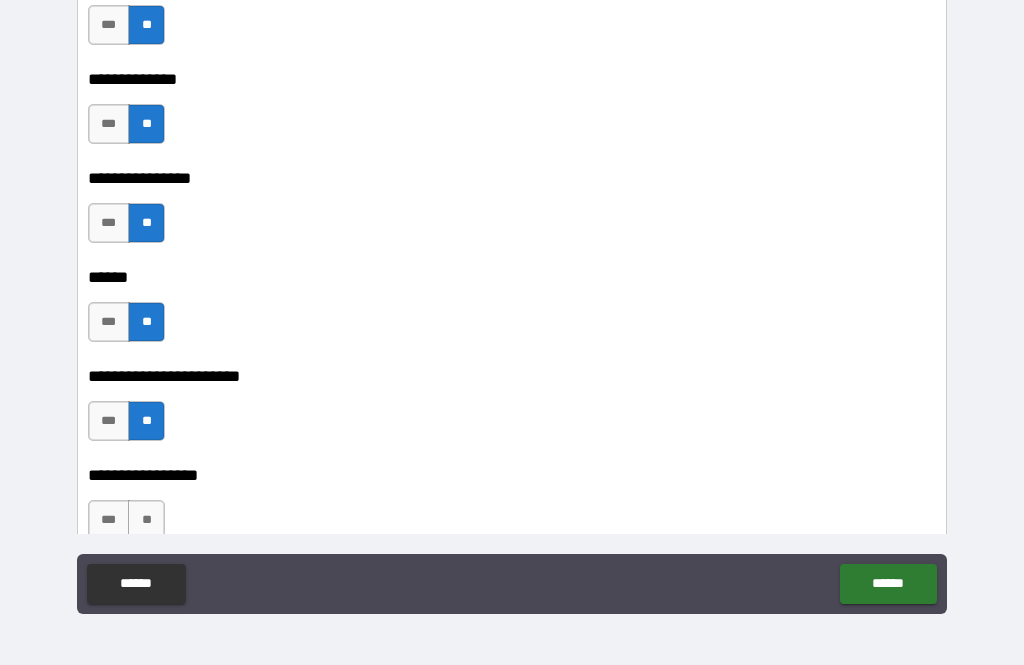 click on "**" at bounding box center (146, 520) 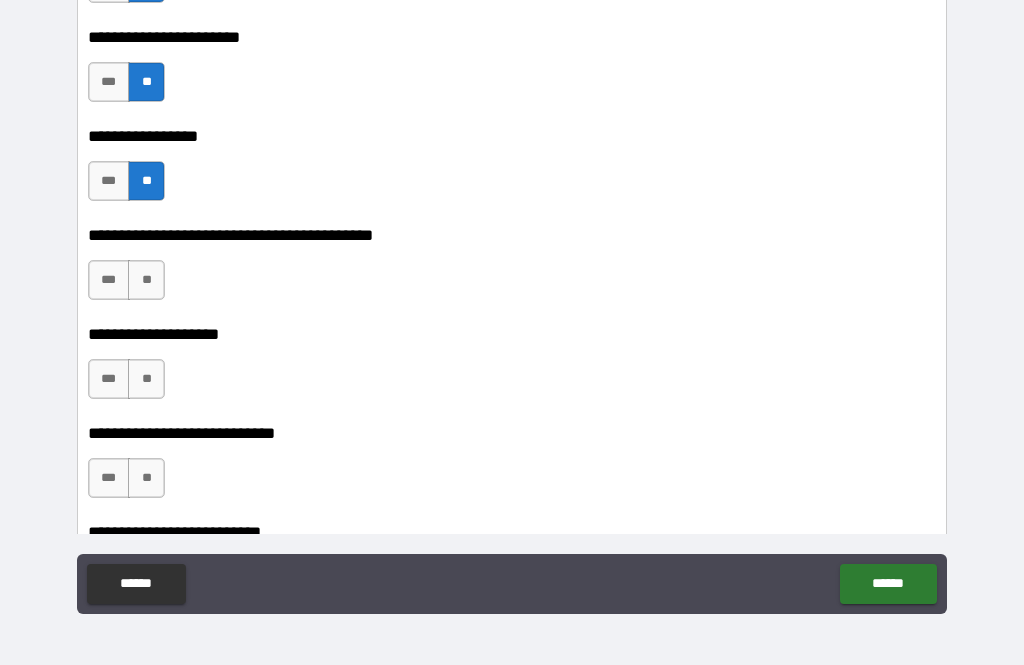 scroll, scrollTop: 6098, scrollLeft: 0, axis: vertical 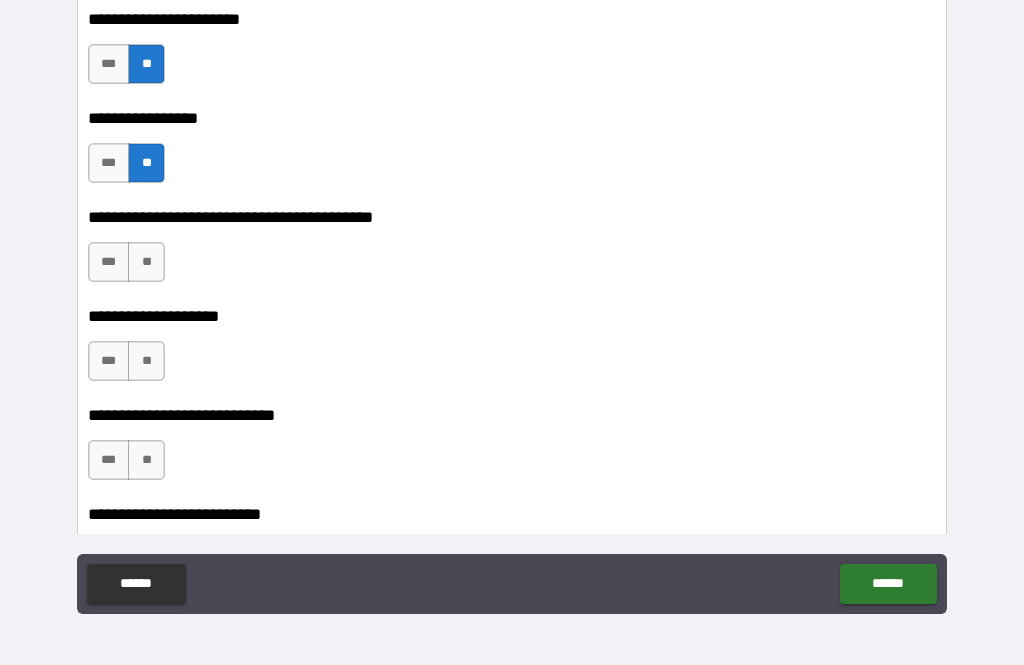 click on "**" at bounding box center (146, 262) 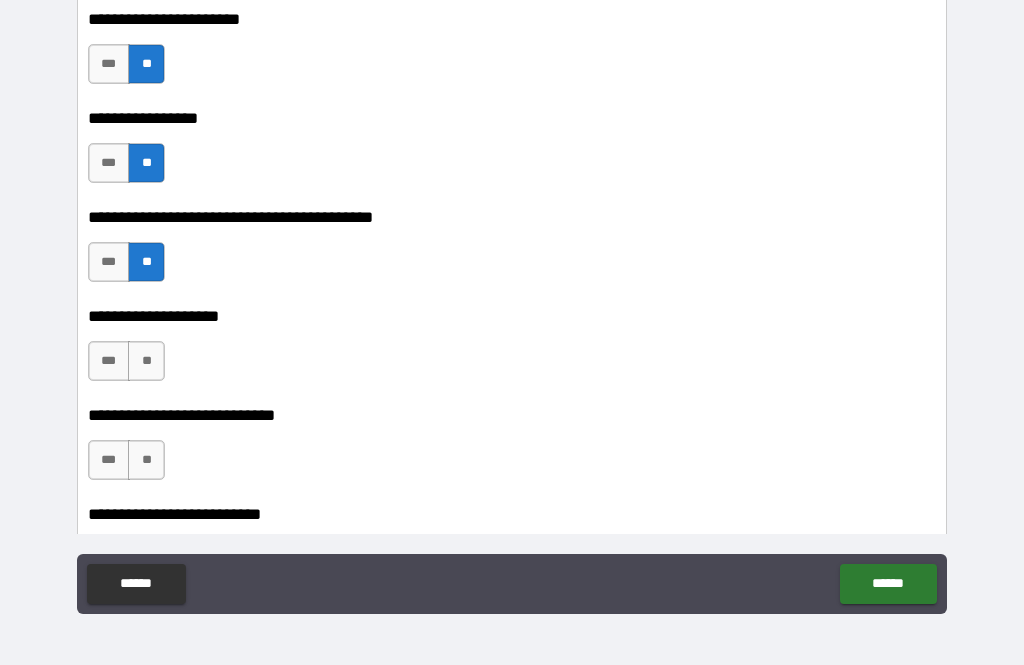 click on "***" at bounding box center (109, 361) 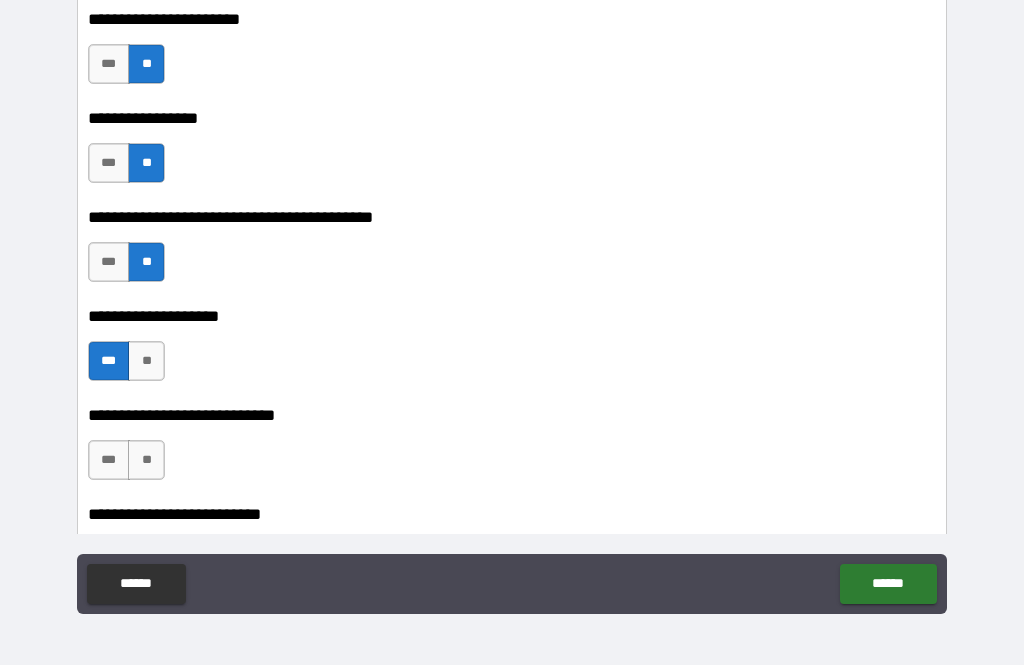 click on "**" at bounding box center [146, 460] 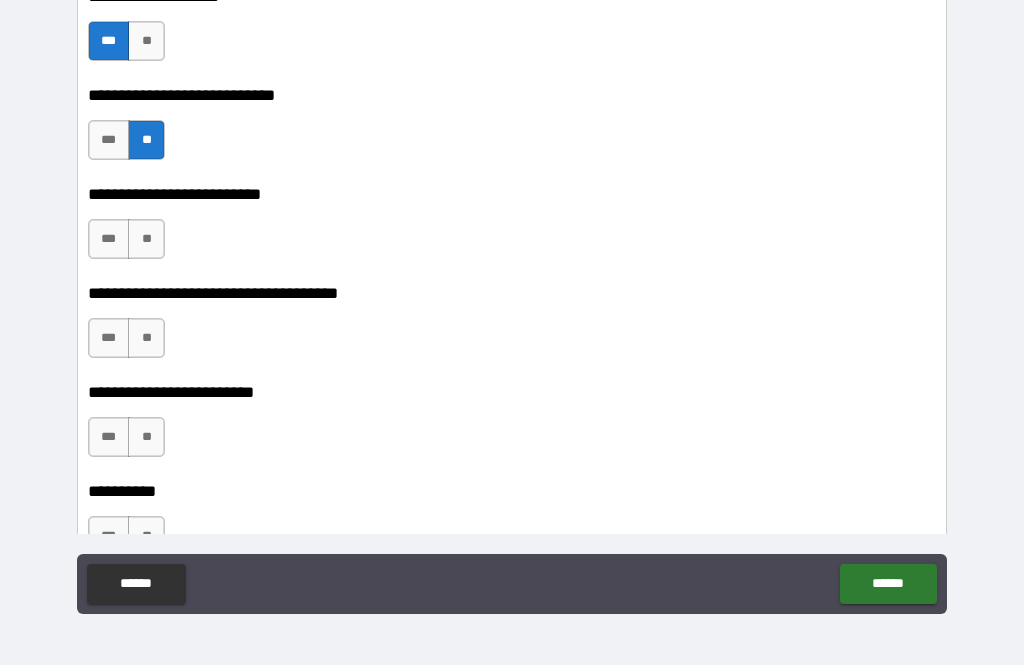 scroll, scrollTop: 6414, scrollLeft: 0, axis: vertical 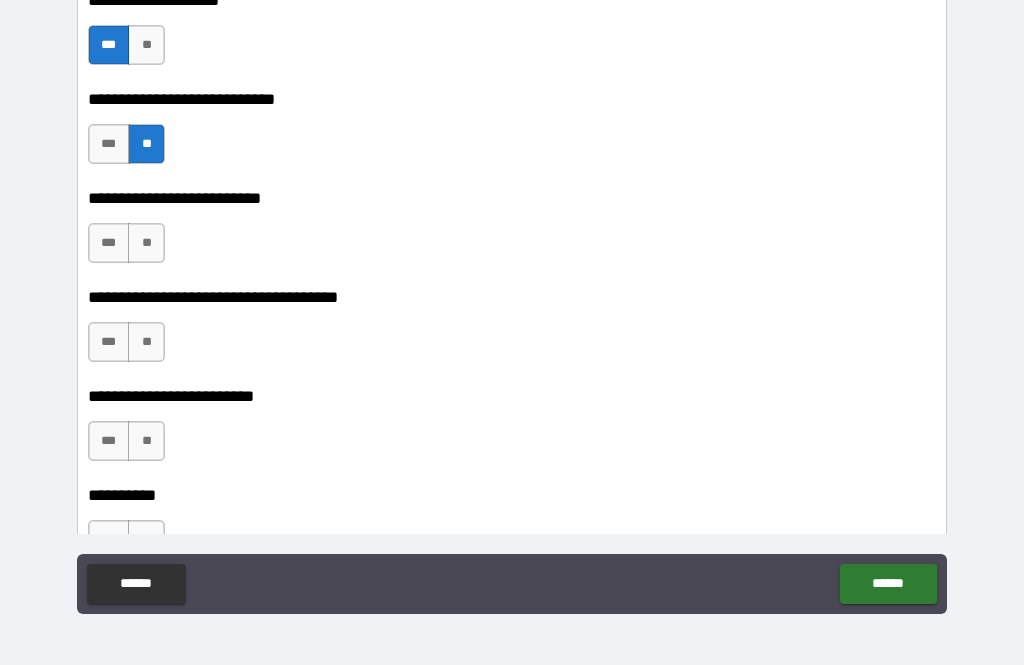 click on "**" at bounding box center [146, 243] 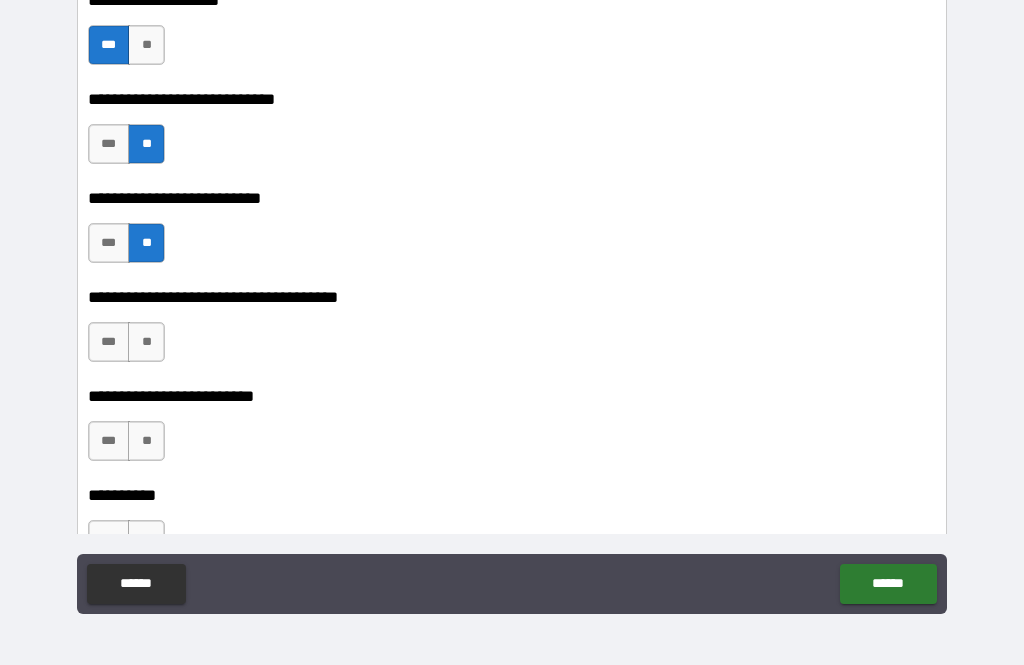 click on "**" at bounding box center (146, 342) 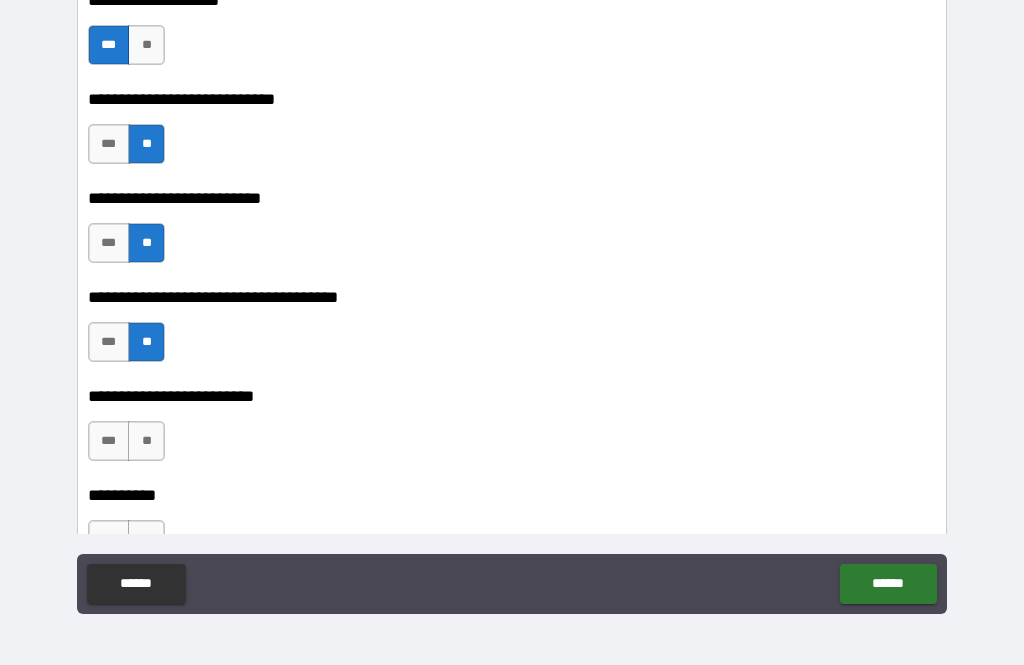 click on "**" at bounding box center (146, 441) 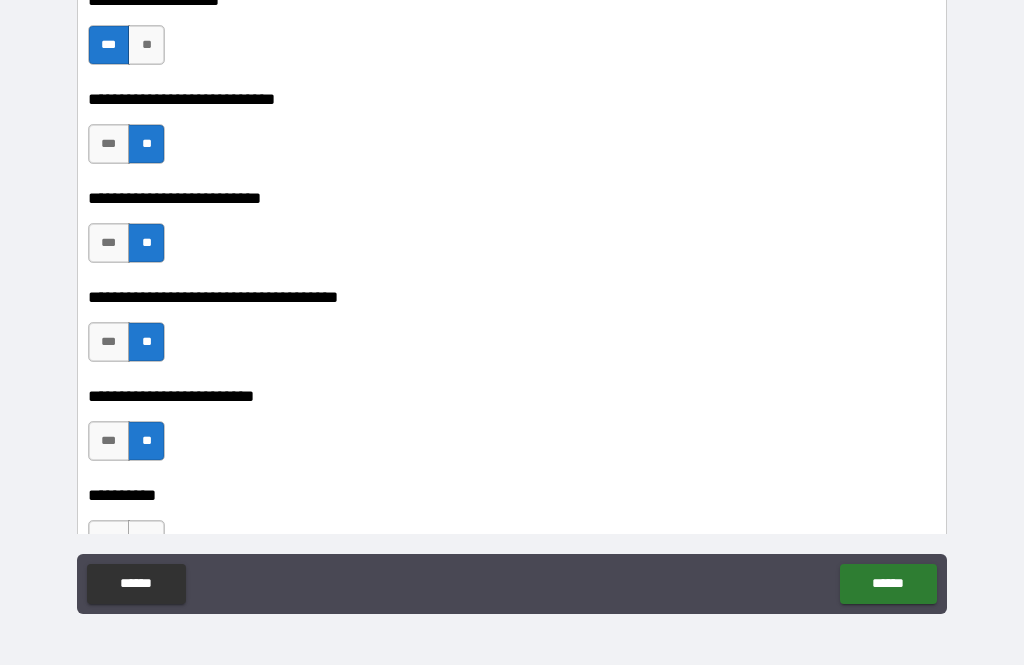 scroll, scrollTop: 6634, scrollLeft: 0, axis: vertical 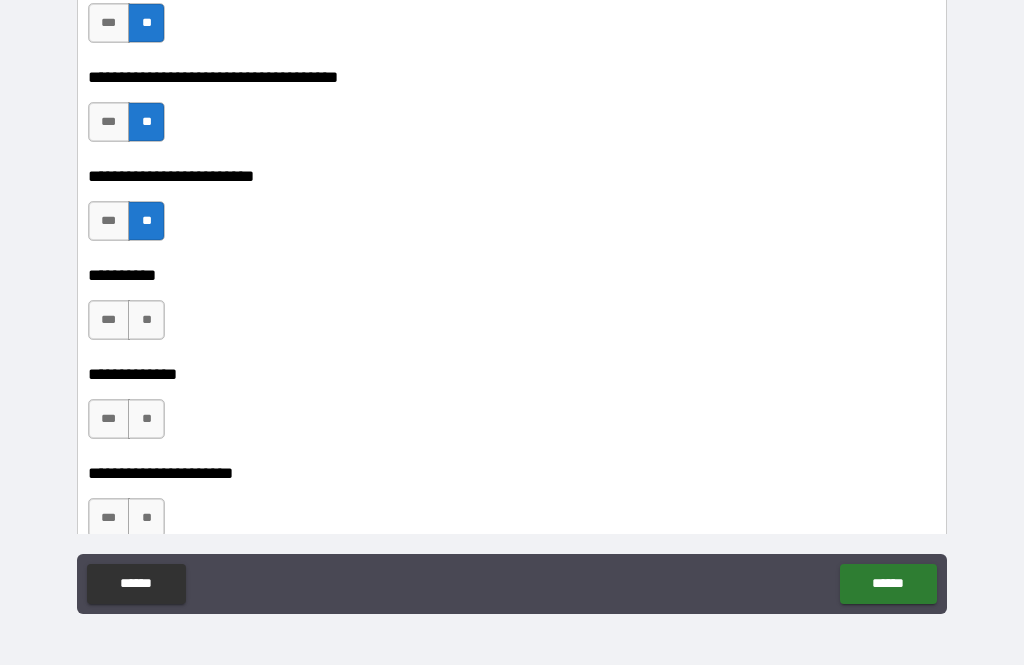 click on "**" at bounding box center (146, 320) 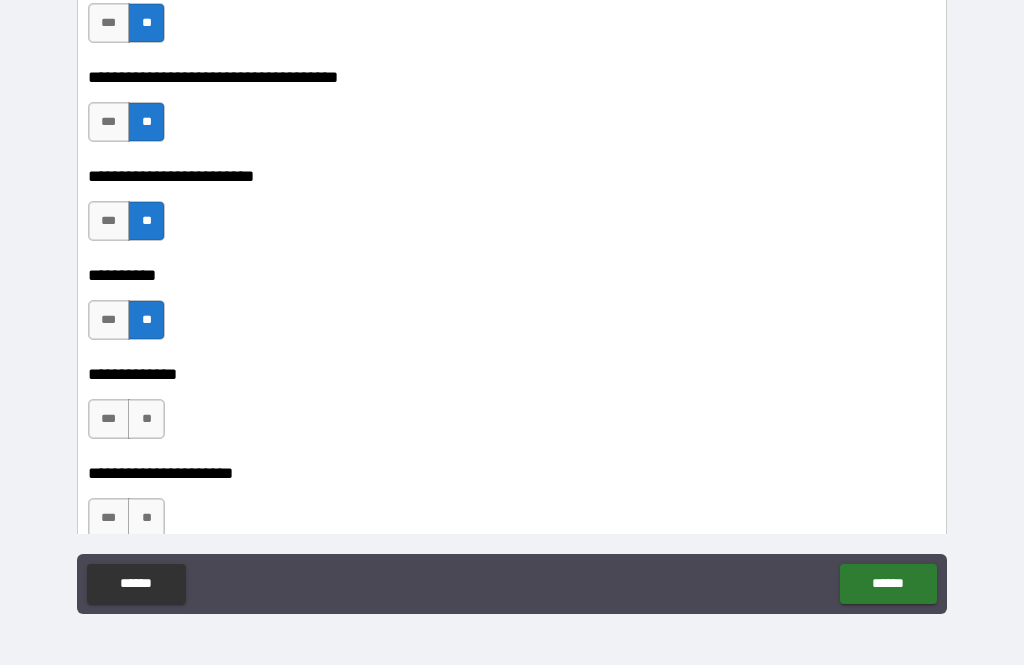 click on "**" at bounding box center (146, 419) 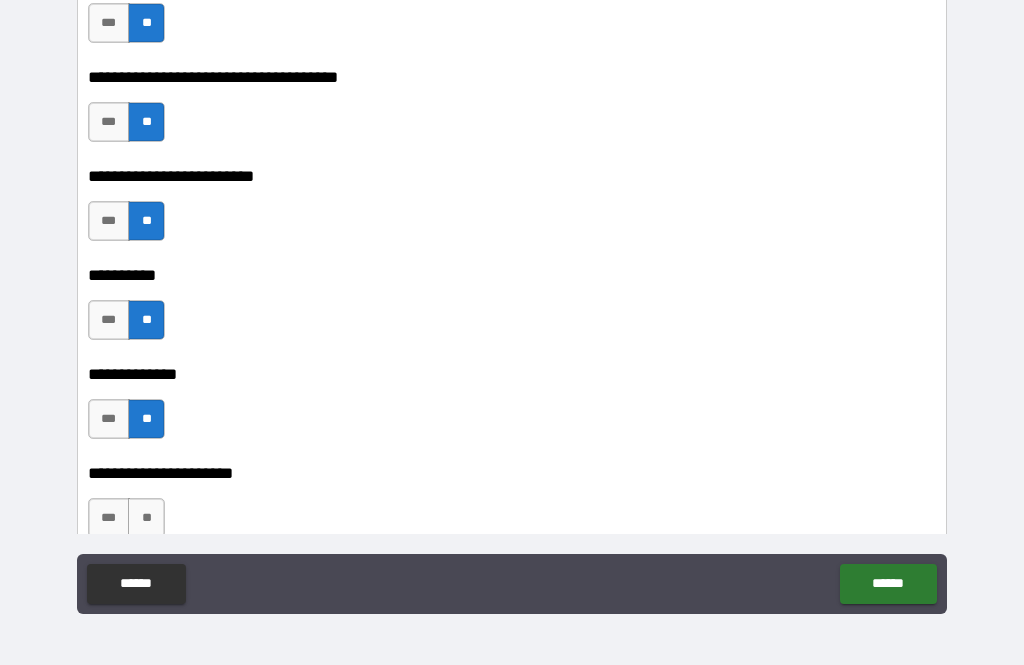scroll, scrollTop: 6857, scrollLeft: 0, axis: vertical 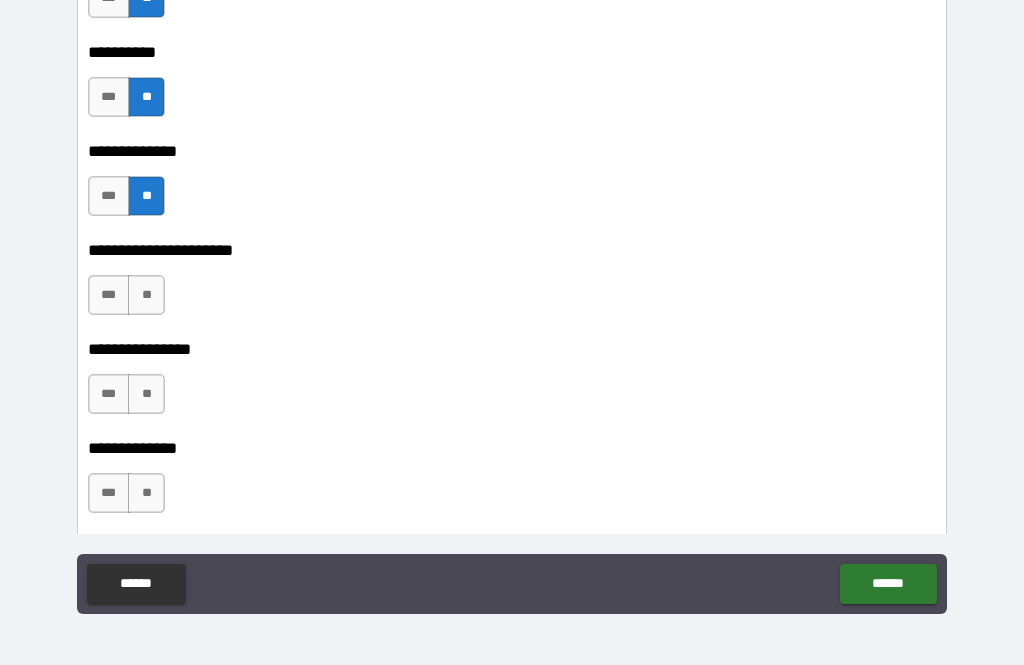 click on "**" at bounding box center [146, 295] 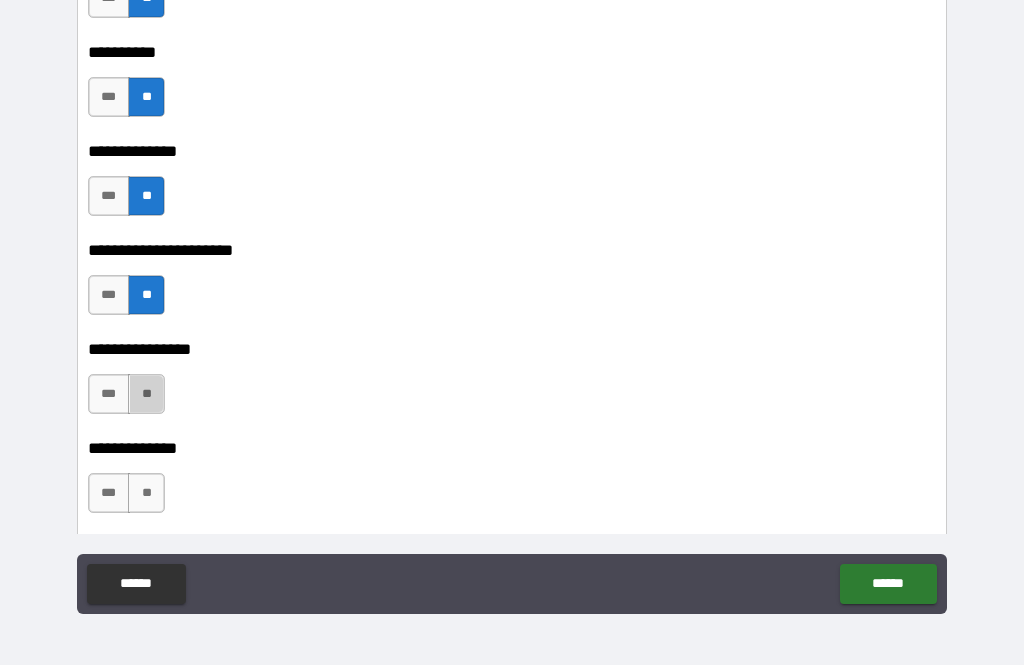 click on "**" at bounding box center (146, 394) 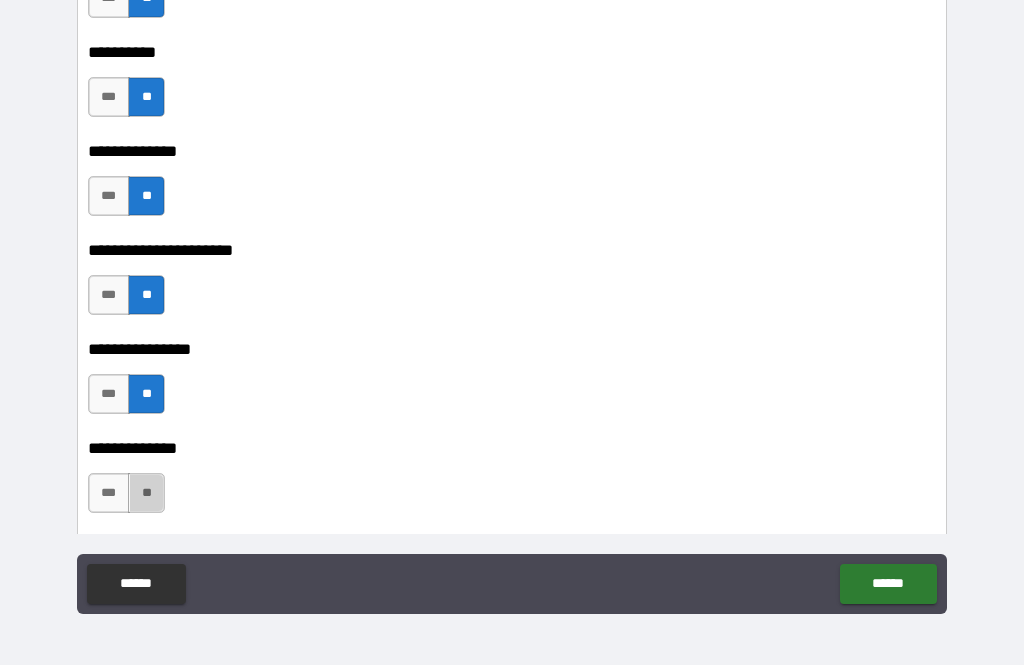 click on "**" at bounding box center [146, 493] 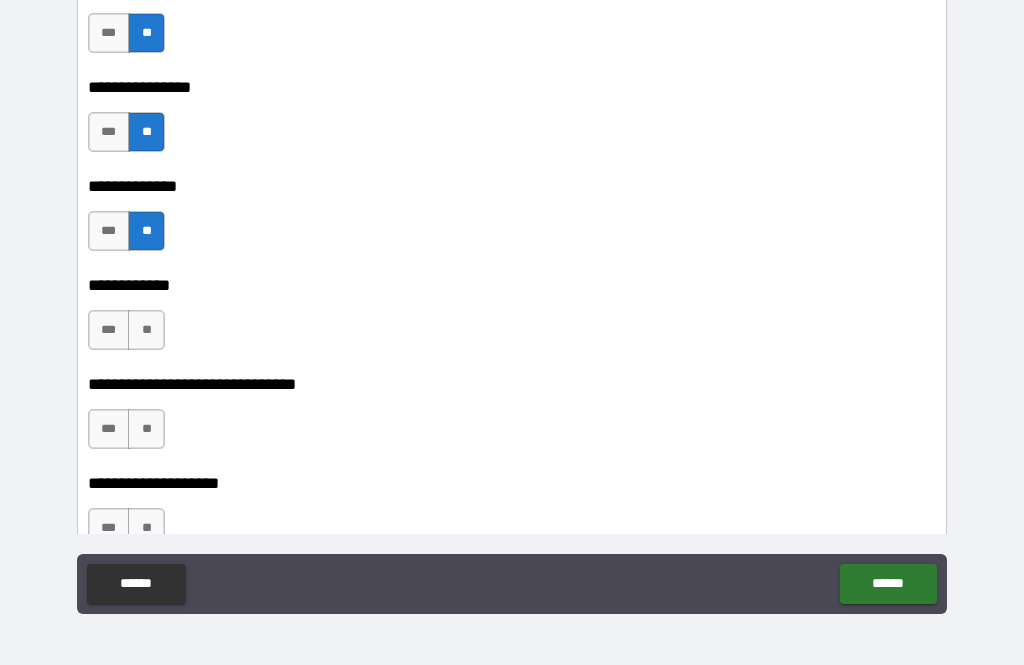 scroll, scrollTop: 7173, scrollLeft: 0, axis: vertical 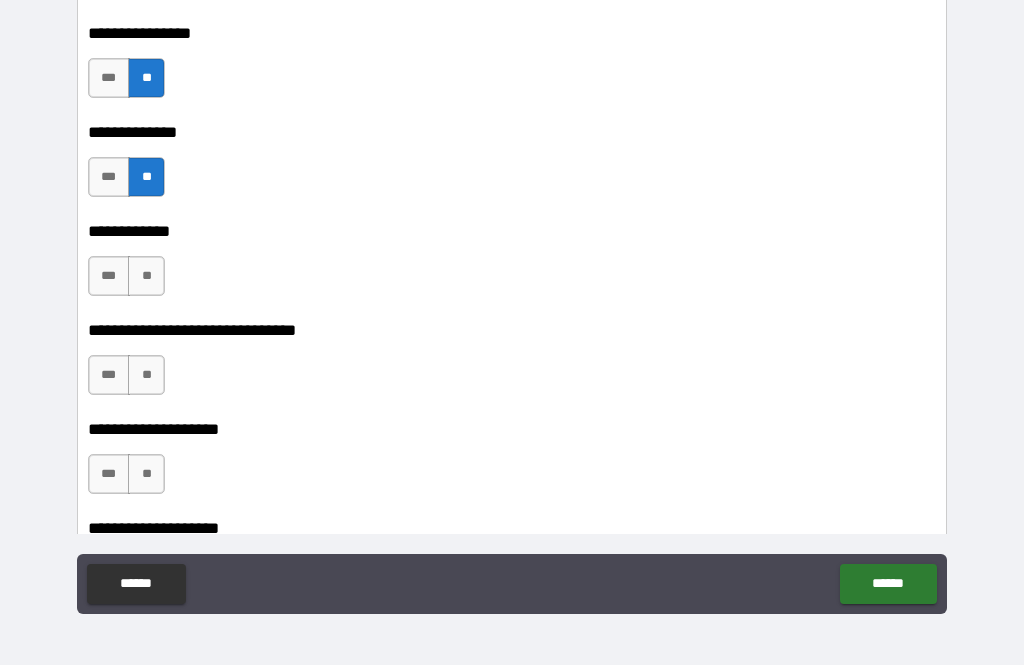 click on "**" at bounding box center [146, 276] 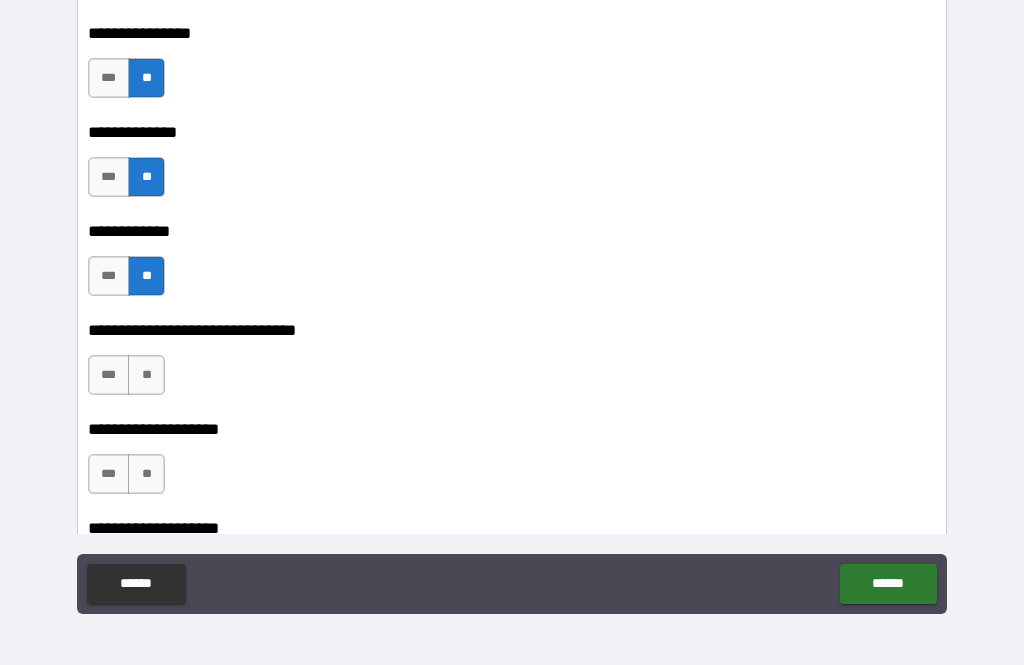 click on "**" at bounding box center (146, 375) 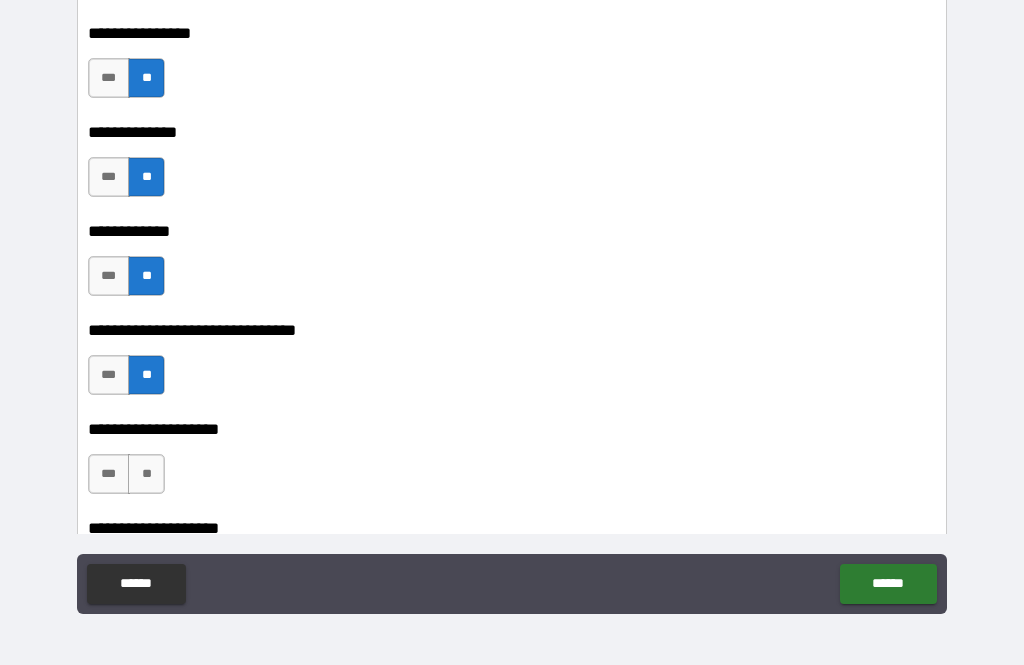 click on "**" at bounding box center [146, 474] 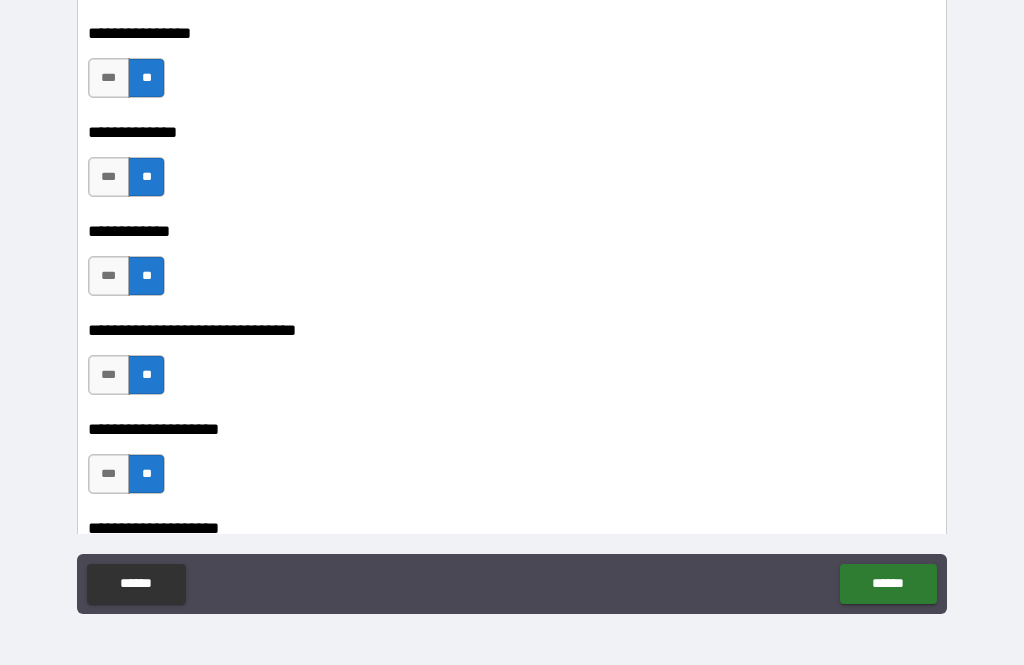 scroll, scrollTop: 7444, scrollLeft: 0, axis: vertical 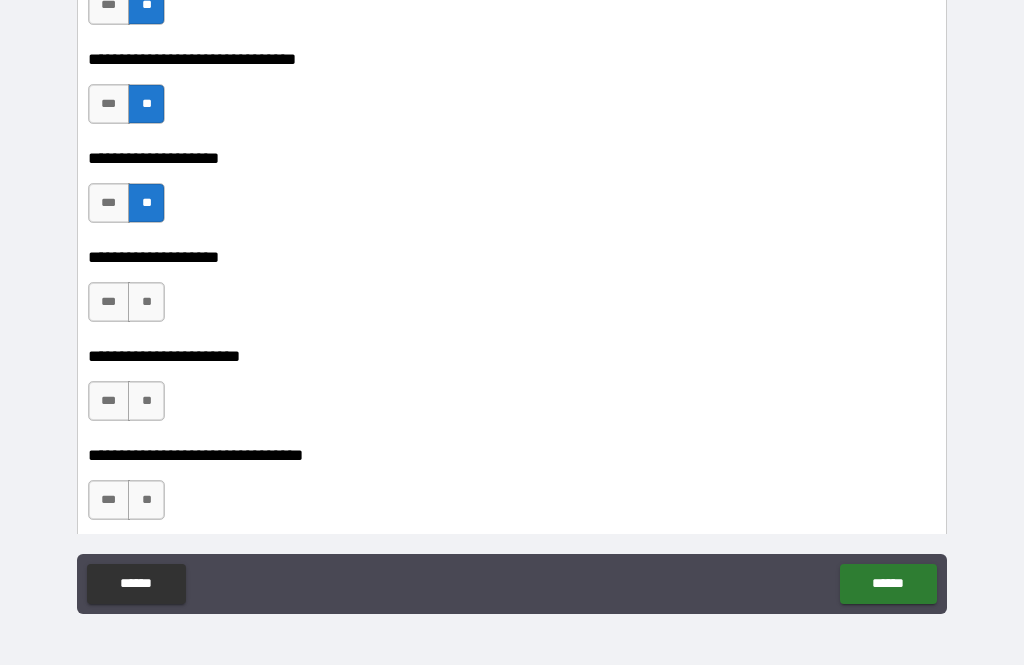 click on "**" at bounding box center [146, 302] 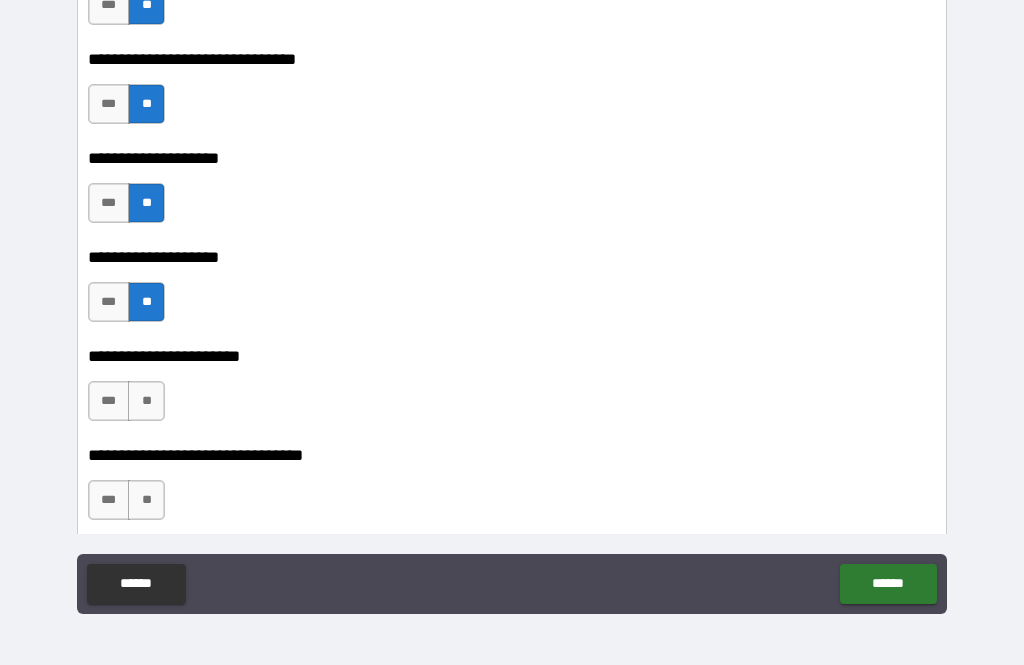 click on "**" at bounding box center [146, 401] 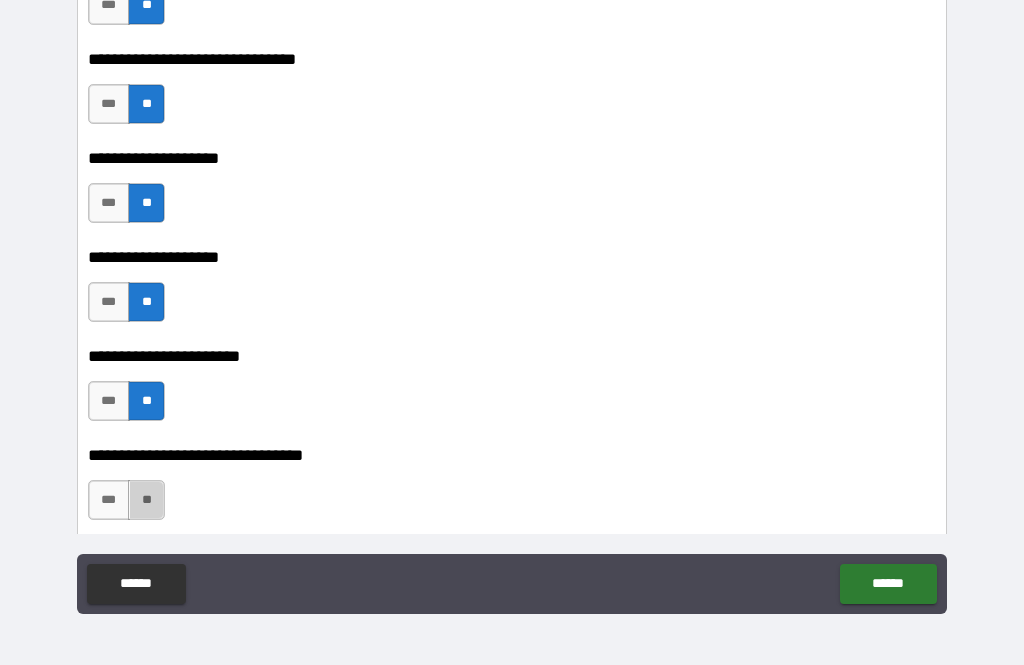 click on "**" at bounding box center (146, 500) 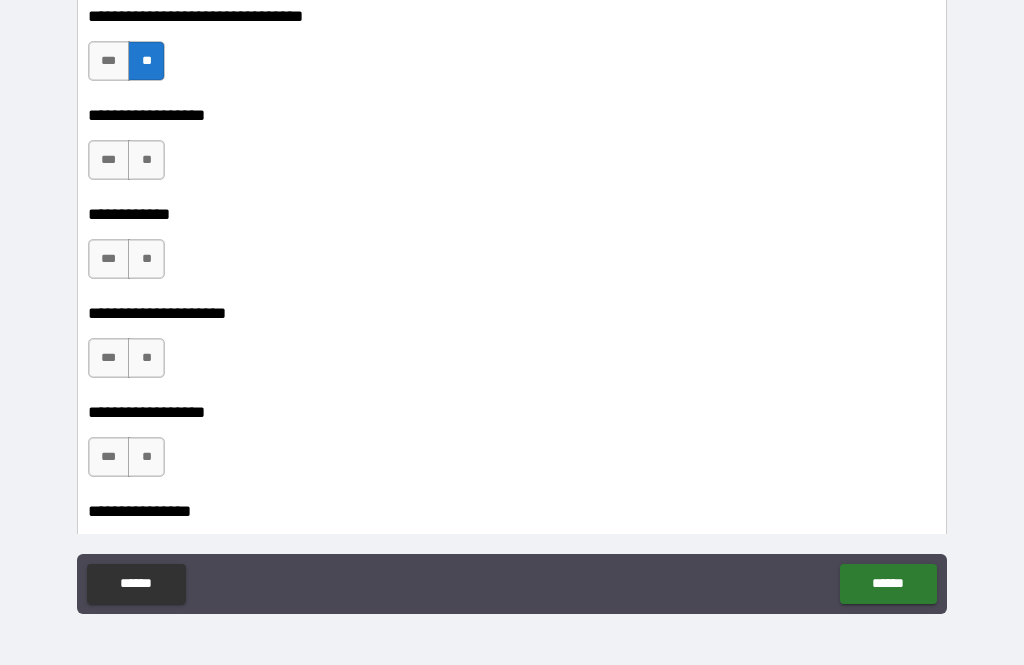 scroll, scrollTop: 7883, scrollLeft: 0, axis: vertical 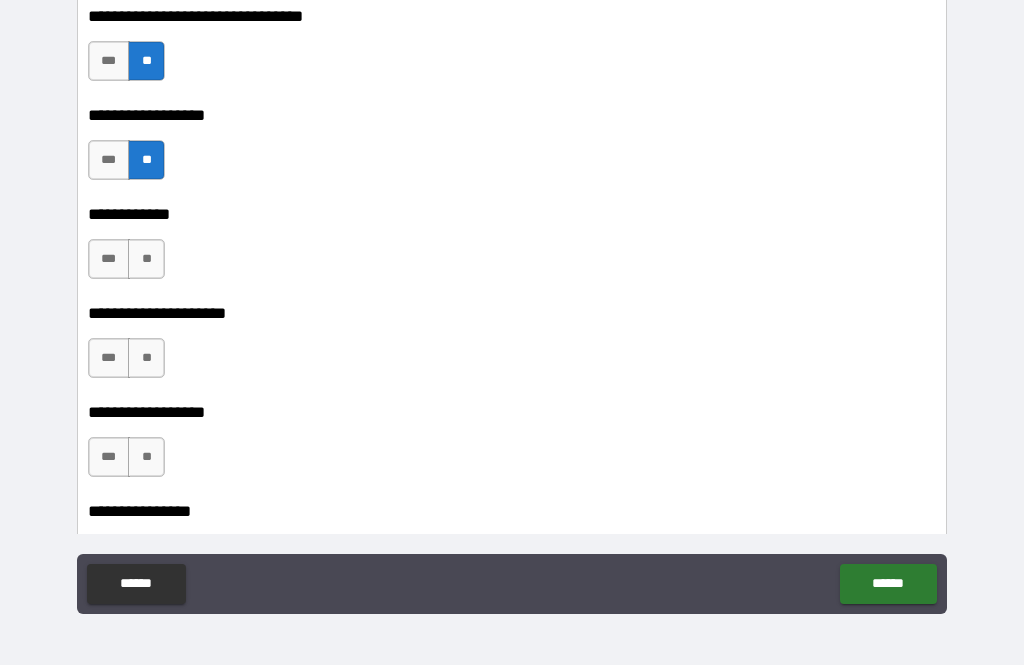 click on "**" at bounding box center (146, 259) 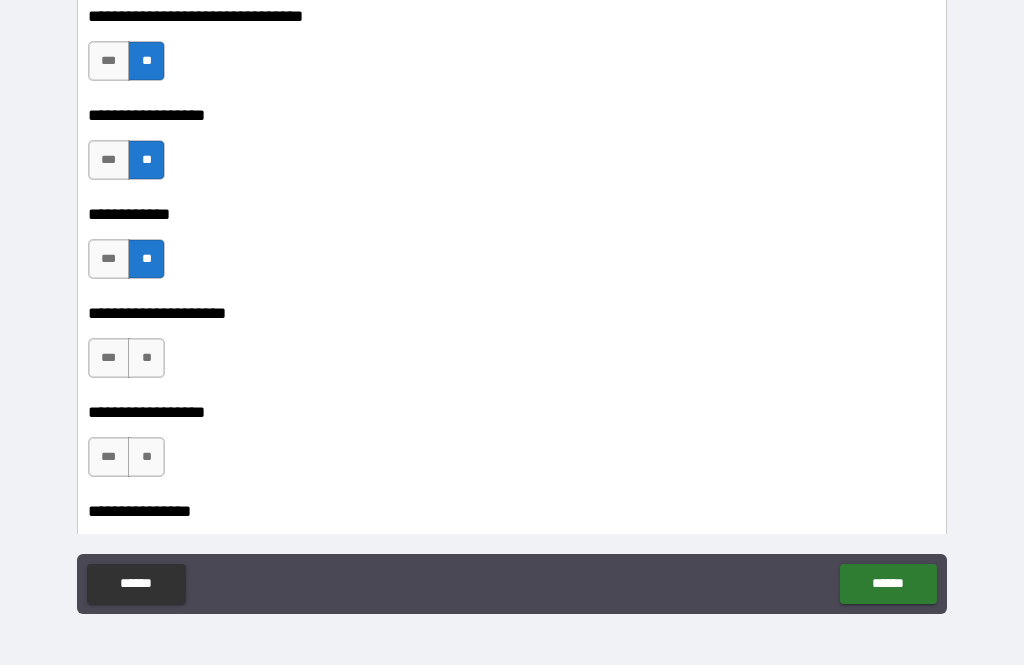 click on "**" at bounding box center (146, 358) 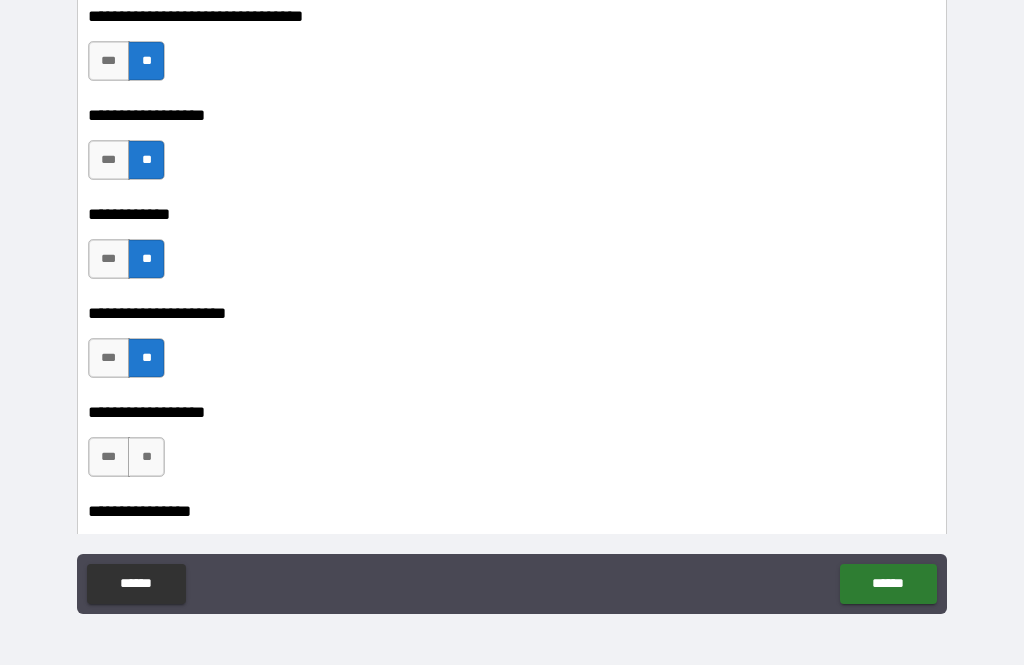 click on "**" at bounding box center [146, 457] 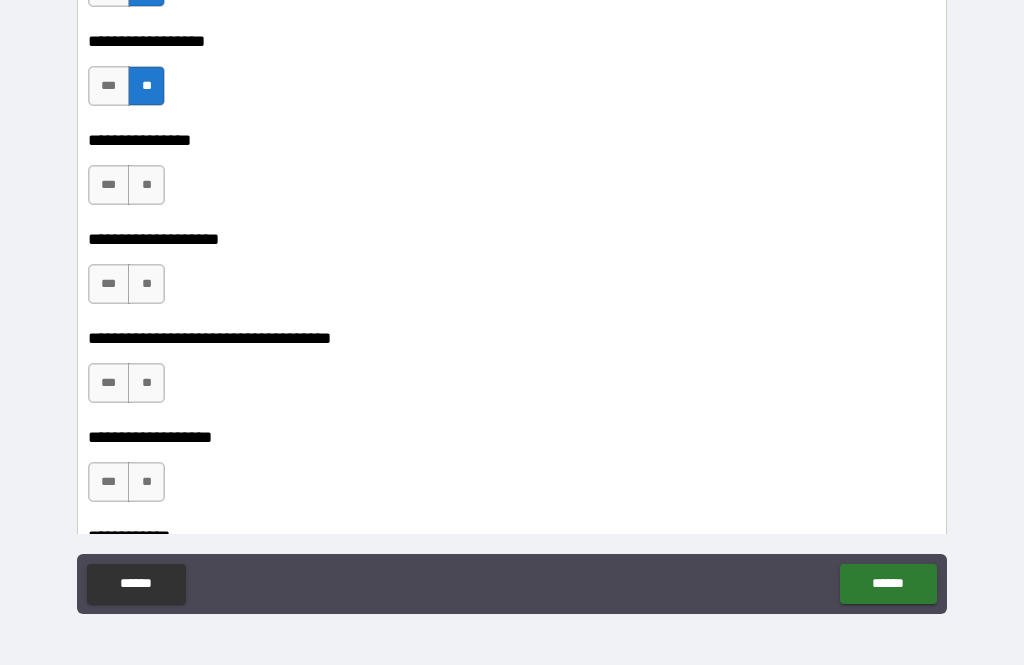 scroll, scrollTop: 8251, scrollLeft: 0, axis: vertical 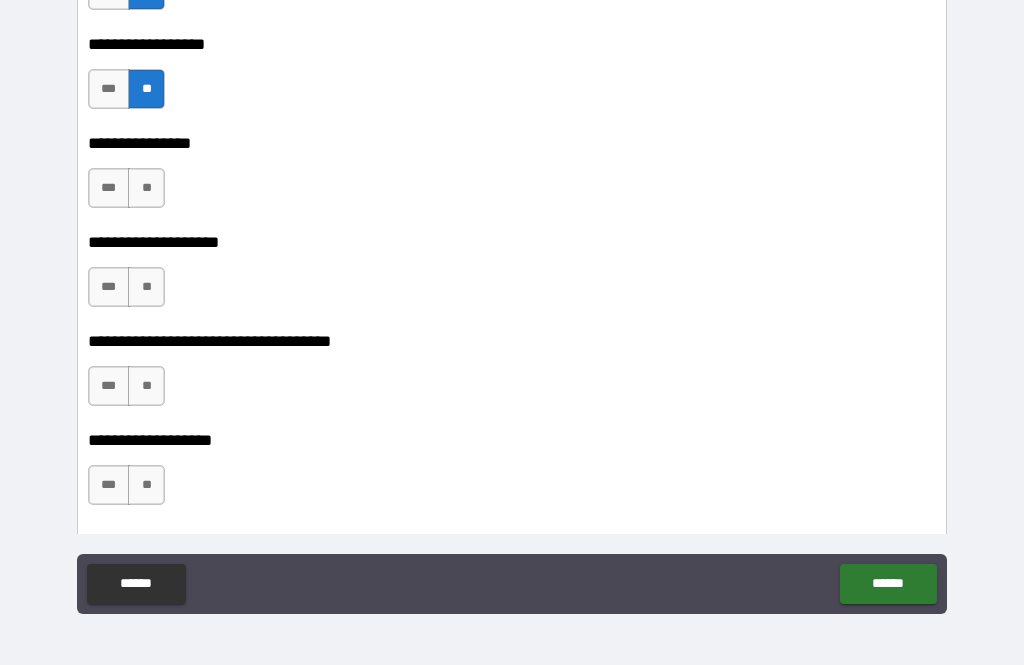 click on "**" at bounding box center (146, 188) 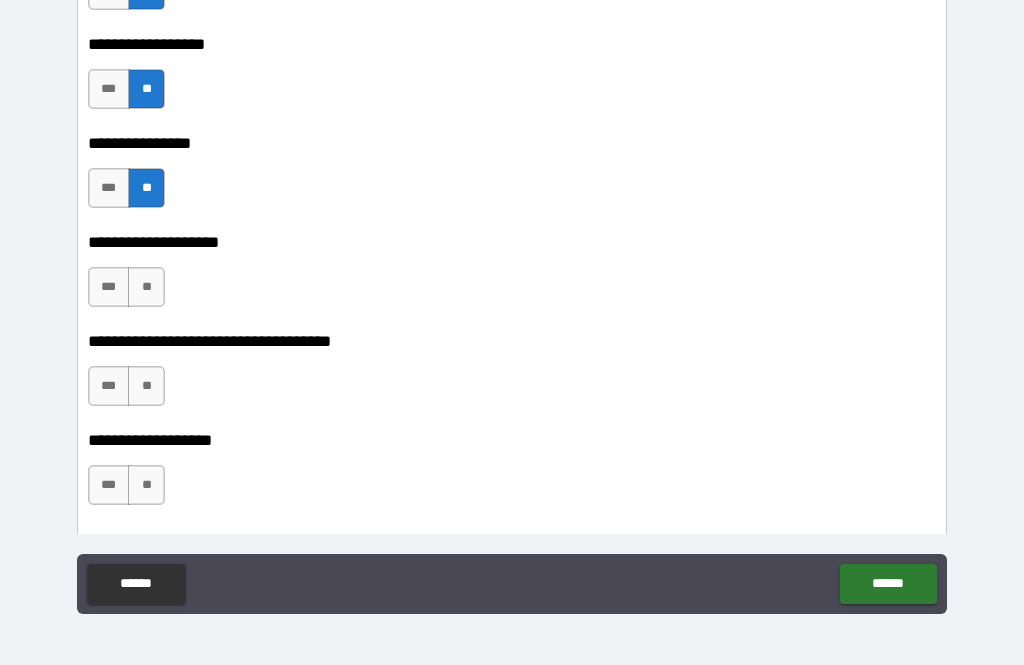 click on "**" at bounding box center (146, 287) 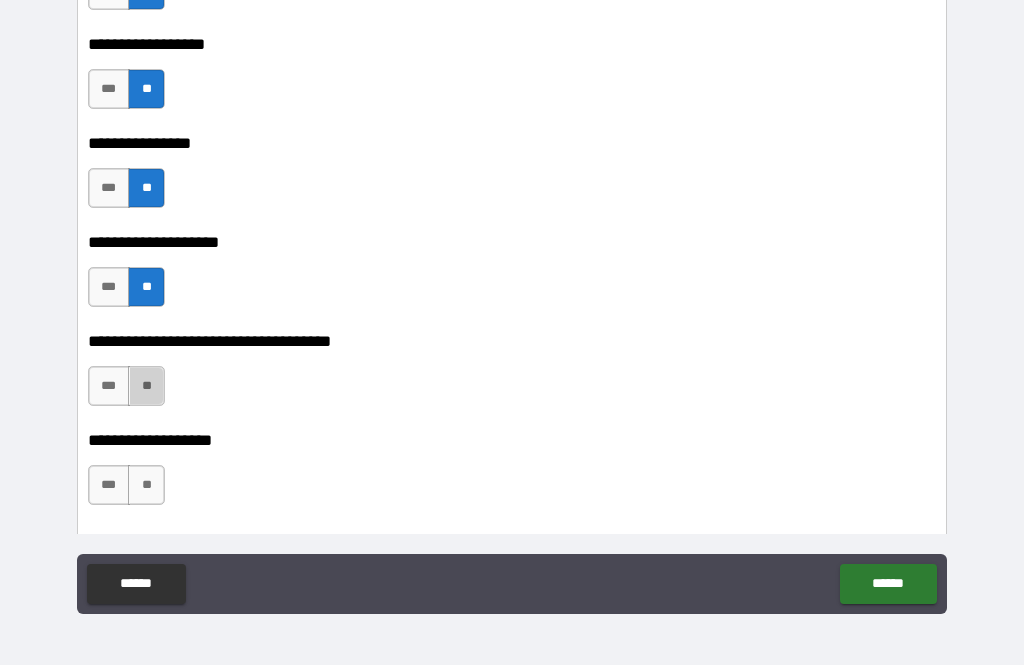 click on "**" at bounding box center [146, 386] 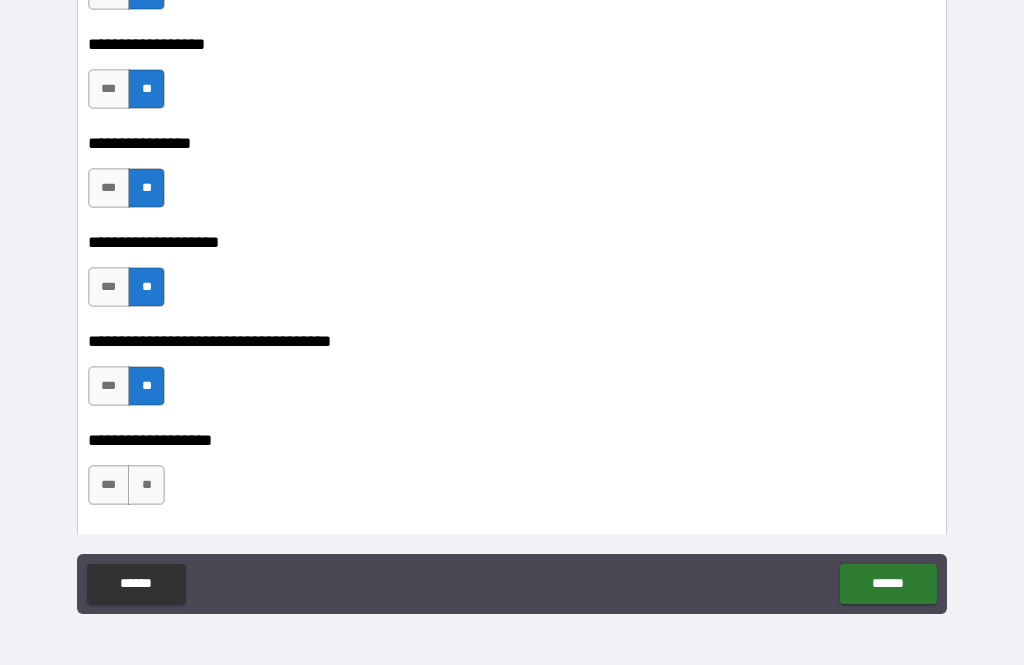 click on "**" at bounding box center (146, 485) 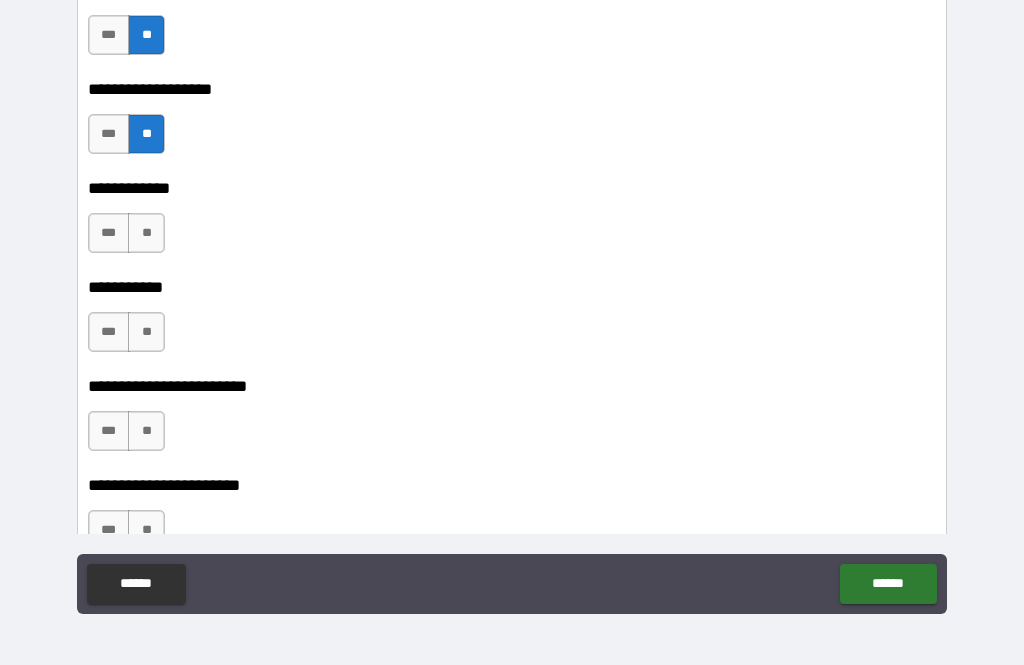 scroll, scrollTop: 8609, scrollLeft: 0, axis: vertical 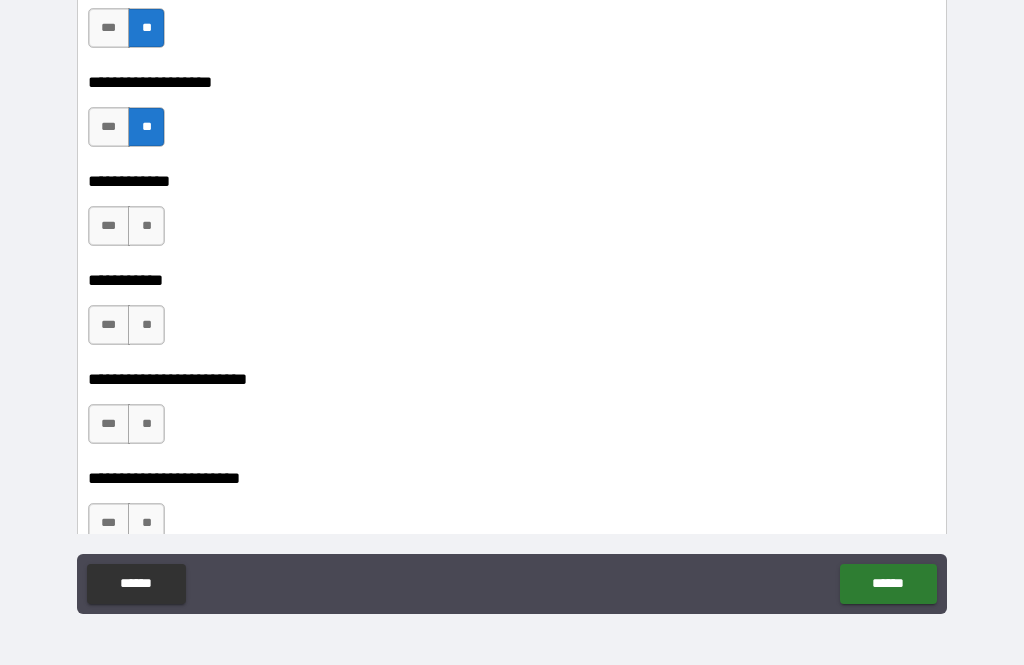 click on "**" at bounding box center (146, 226) 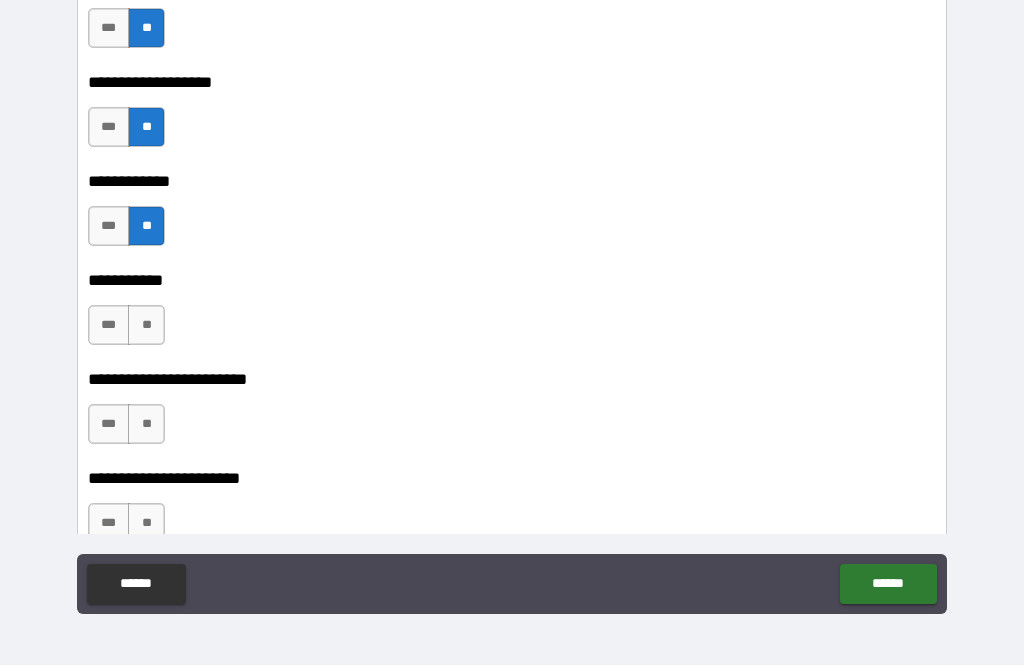 click on "**" at bounding box center [146, 325] 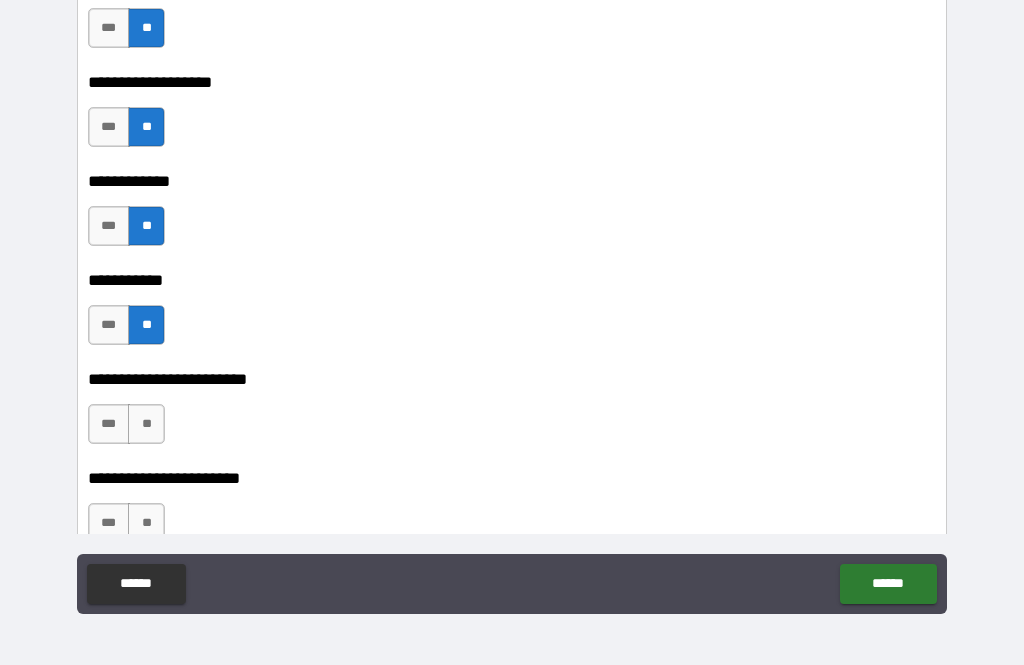 click on "***" at bounding box center [109, 325] 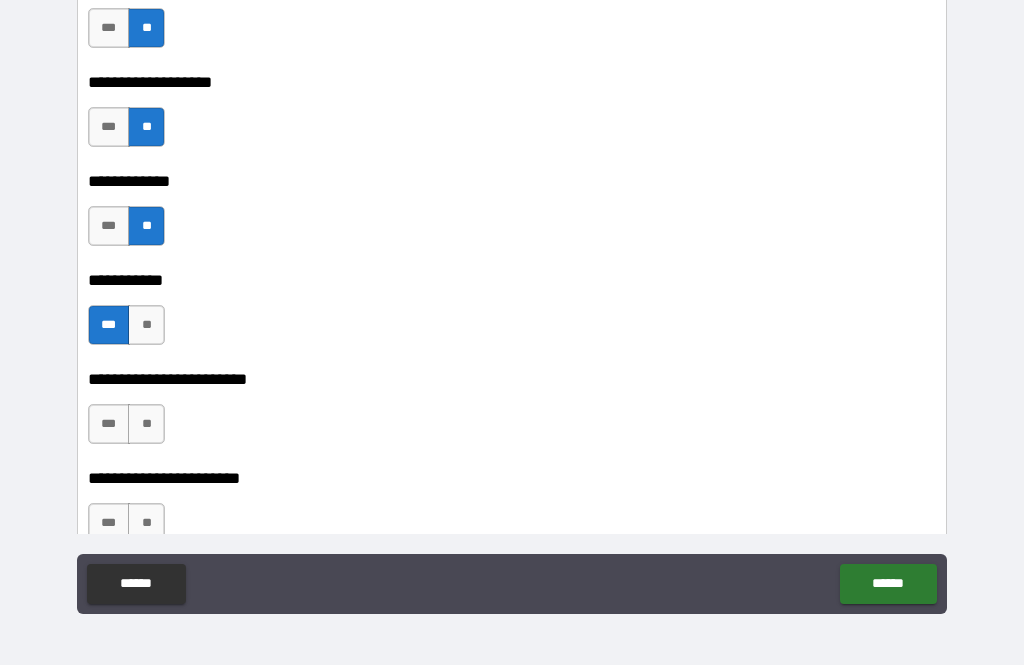 click on "**" at bounding box center [146, 424] 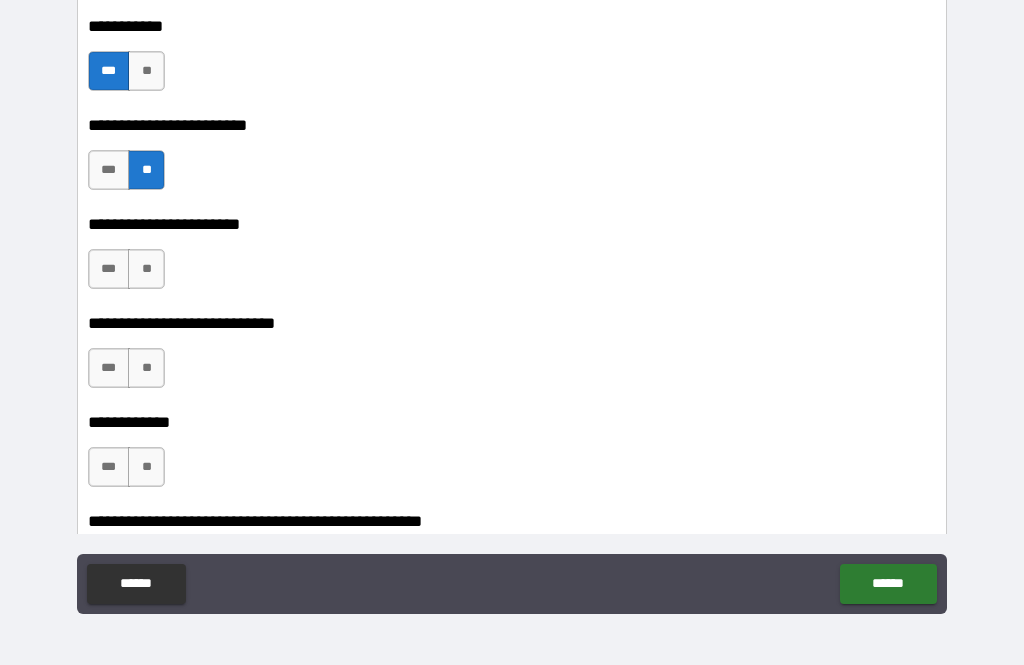 scroll, scrollTop: 8863, scrollLeft: 0, axis: vertical 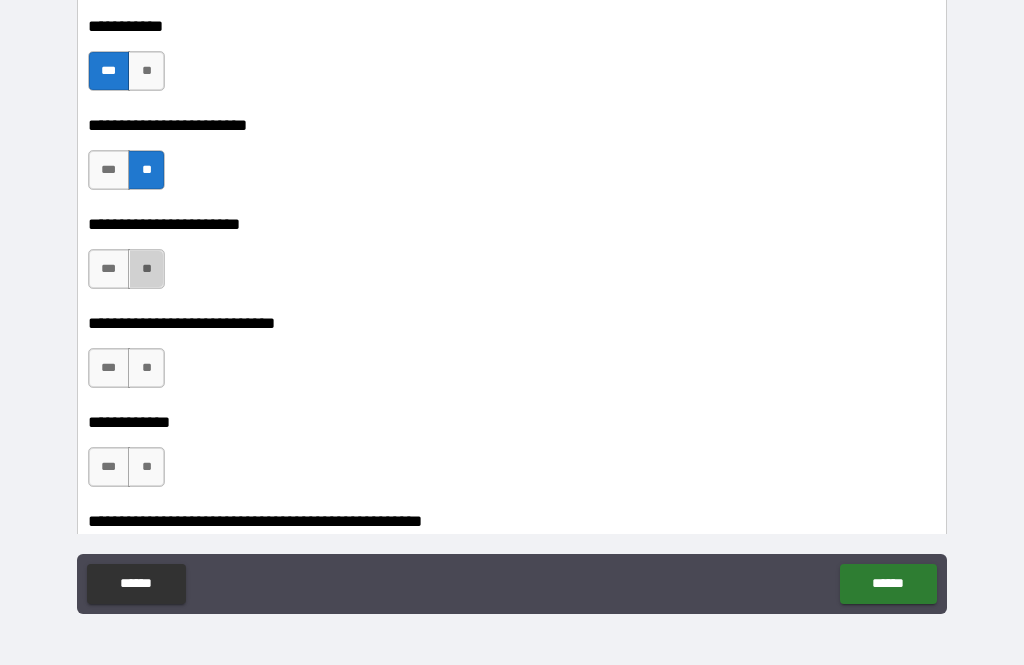 click on "**" at bounding box center [146, 269] 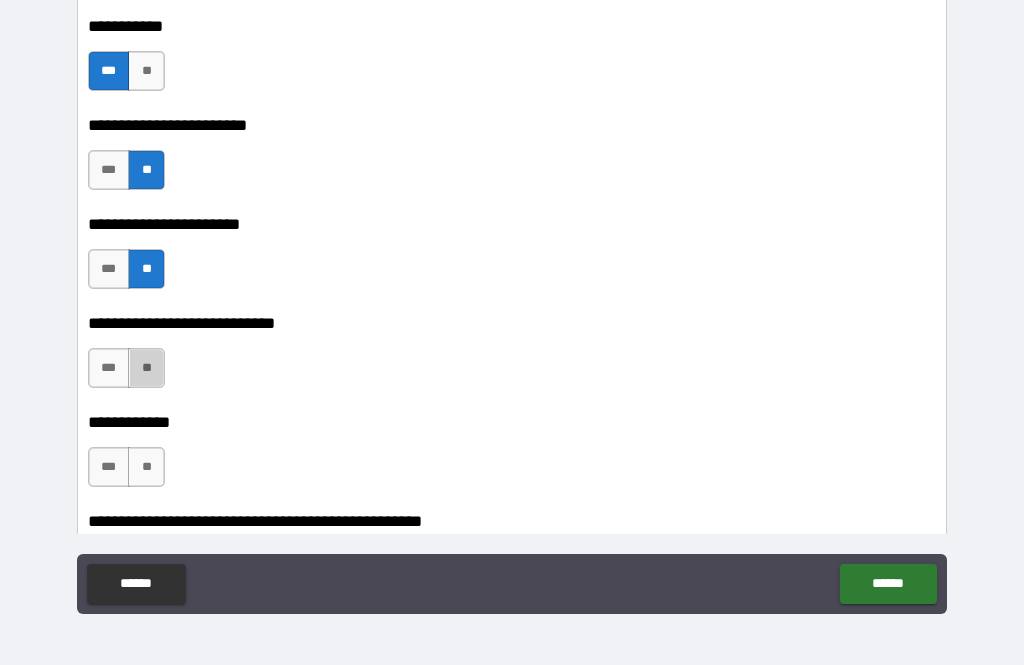 click on "**" at bounding box center [146, 368] 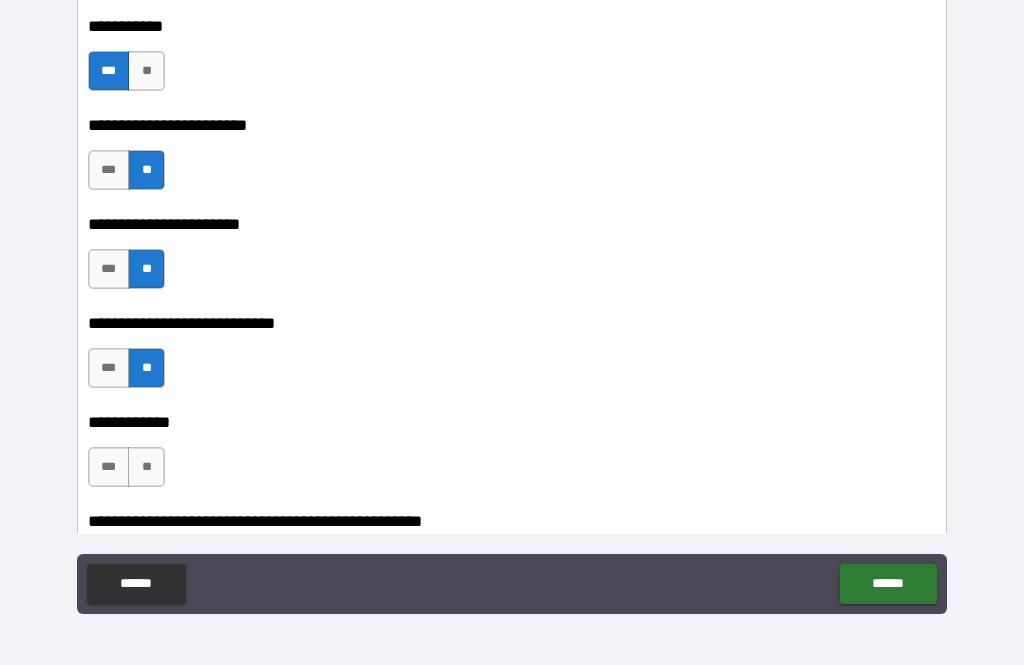 click on "**" at bounding box center [146, 467] 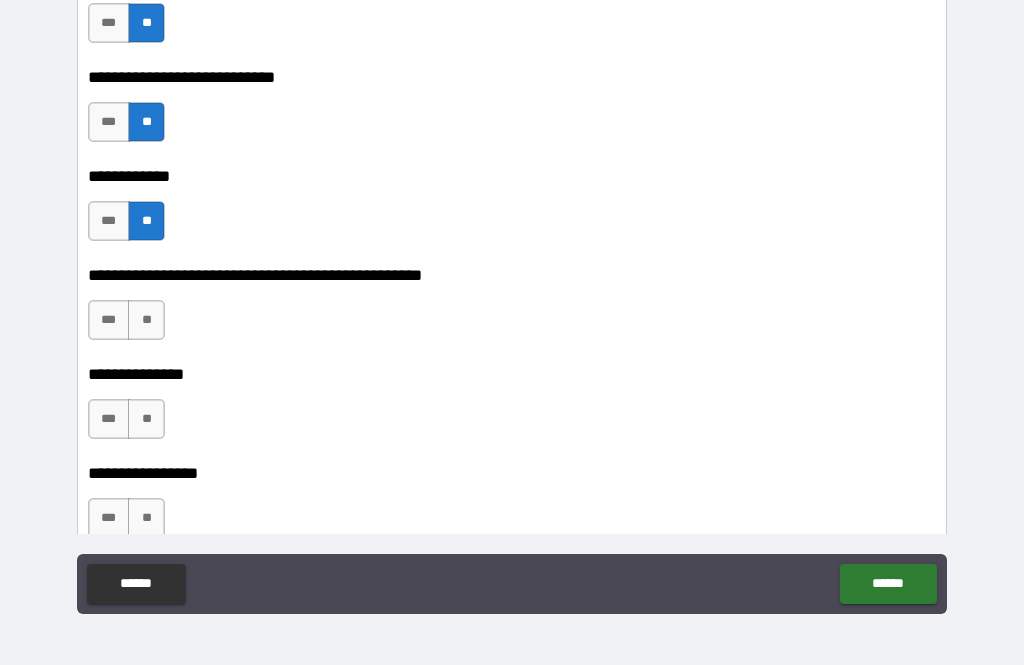 scroll, scrollTop: 9110, scrollLeft: 0, axis: vertical 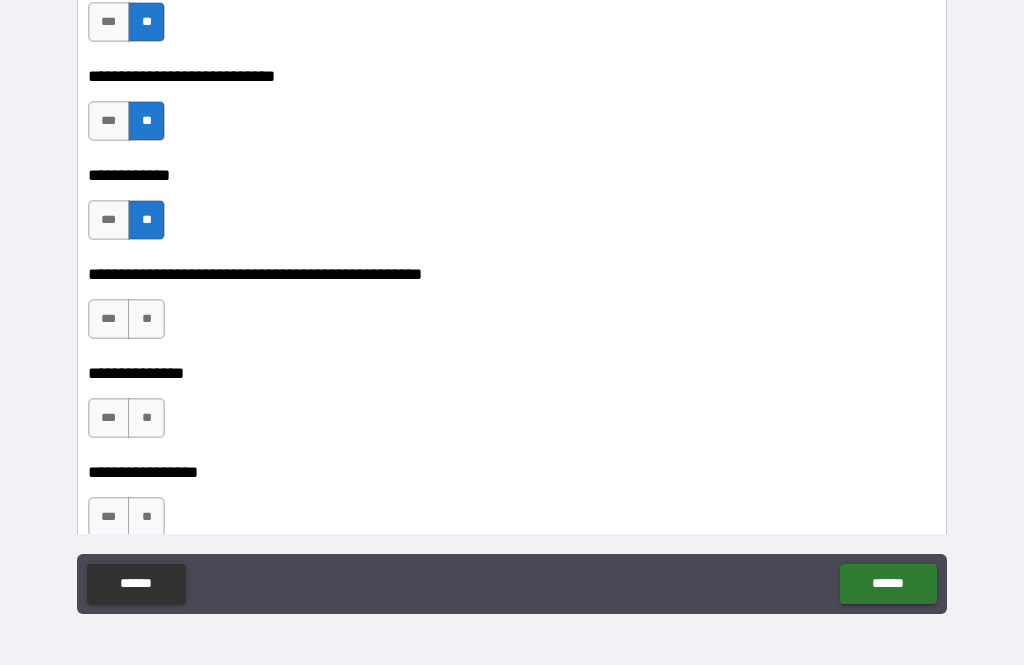 click on "**" at bounding box center (146, 319) 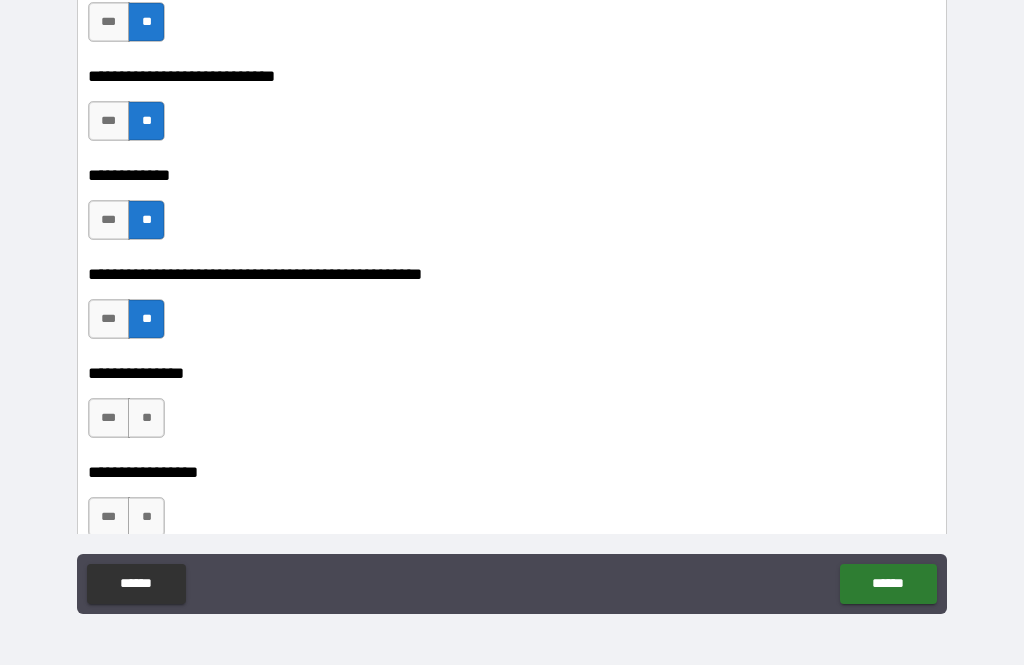 click on "**" at bounding box center [146, 418] 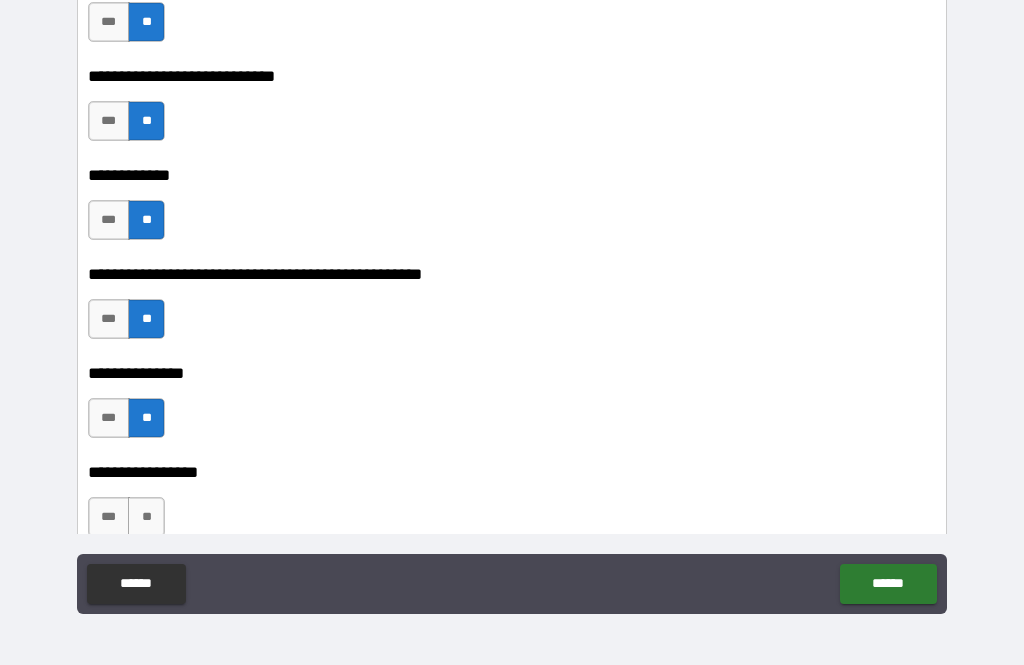 click on "**" at bounding box center [146, 517] 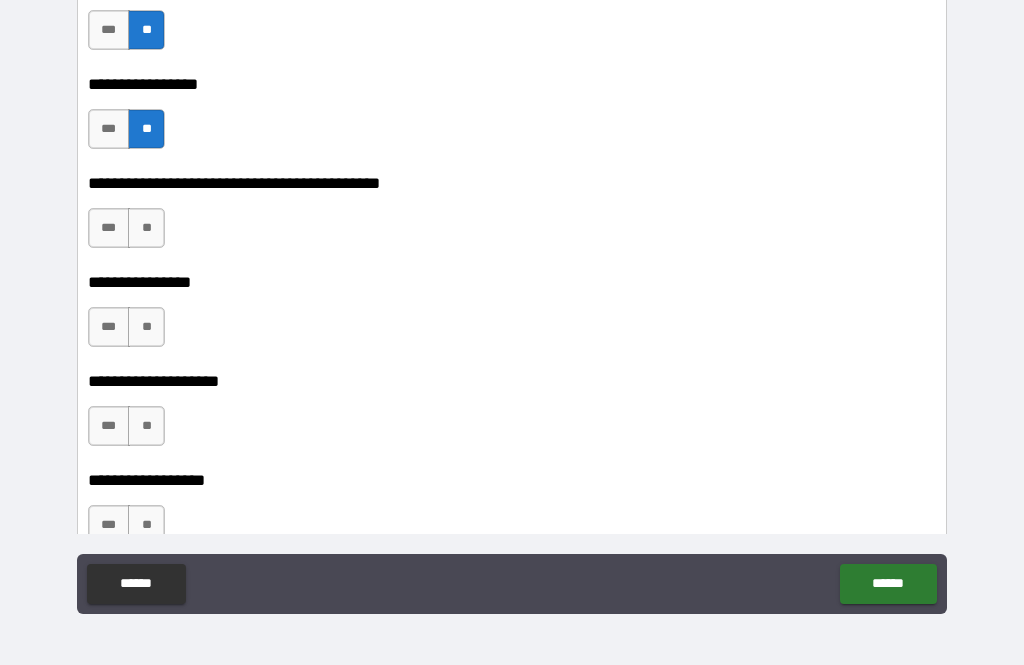 scroll, scrollTop: 9497, scrollLeft: 0, axis: vertical 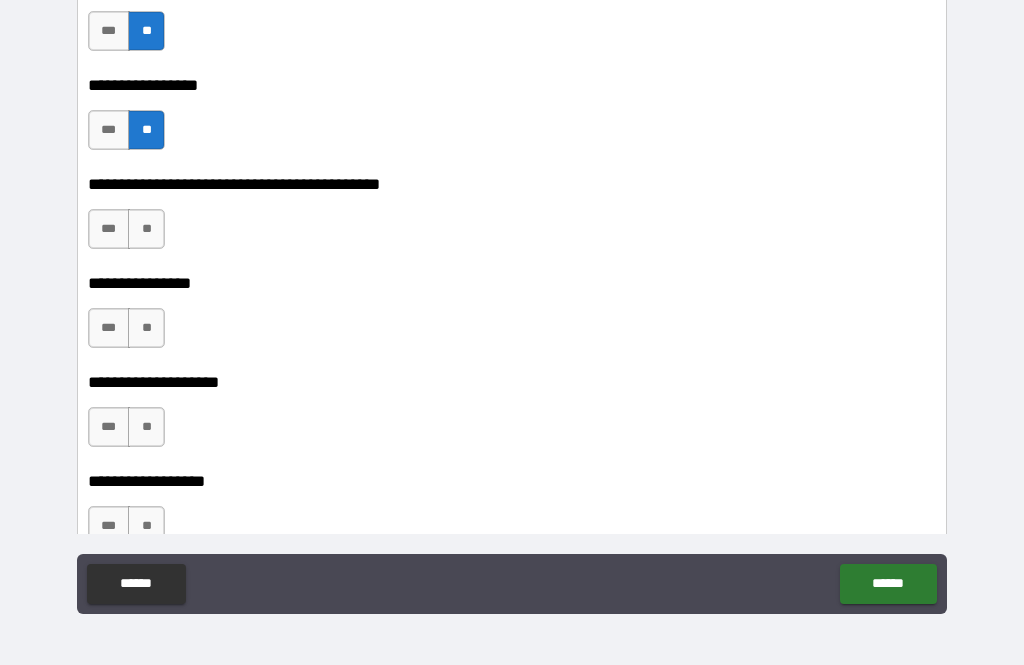 click on "**" at bounding box center (146, 229) 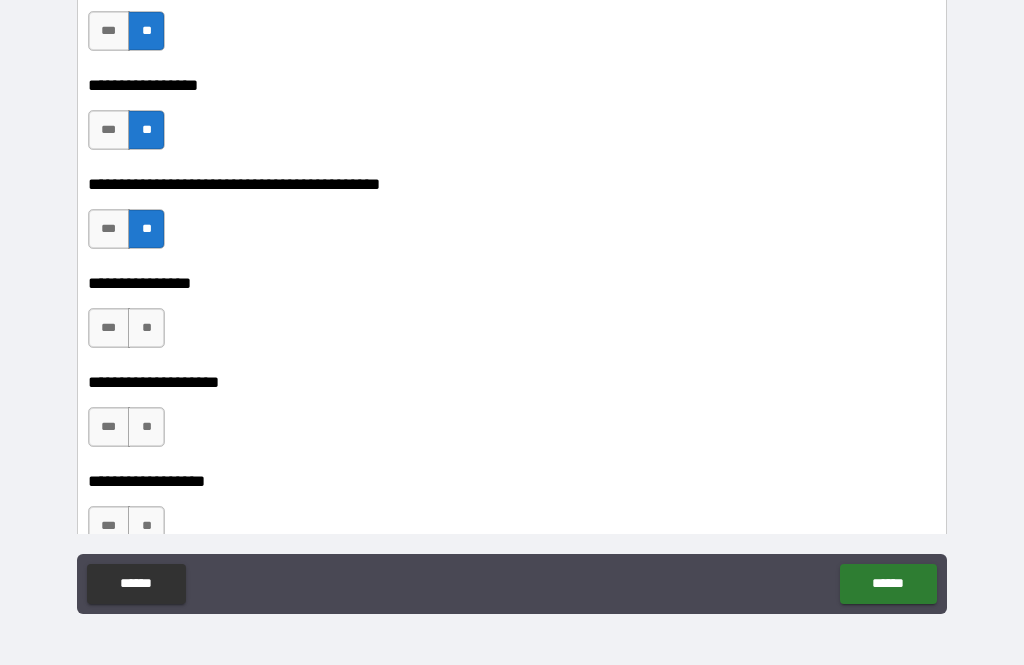 click on "**" at bounding box center (146, 328) 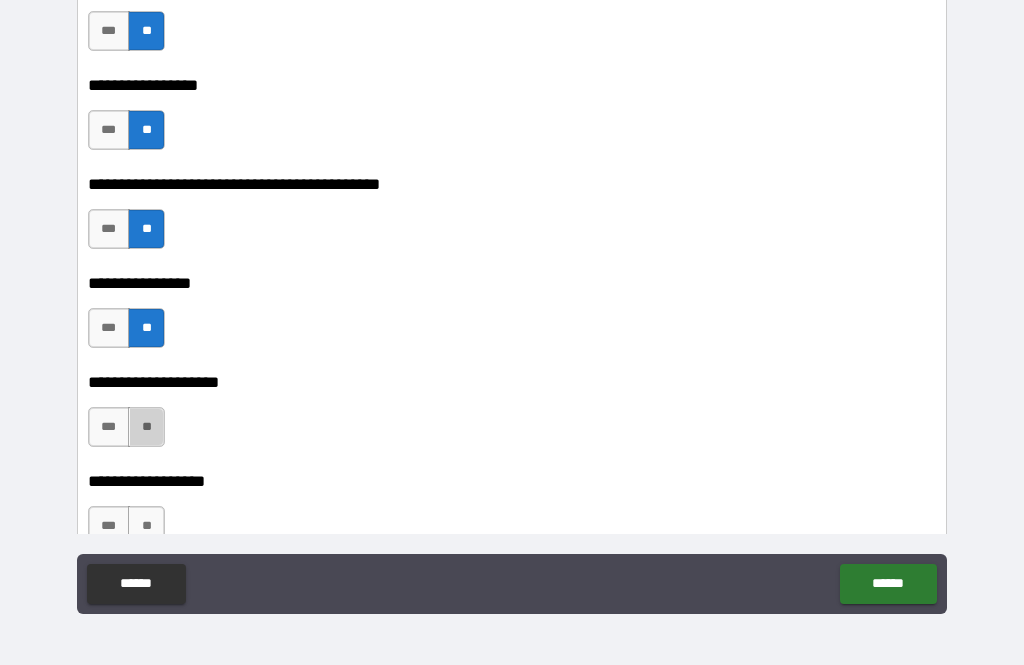 click on "**" at bounding box center (146, 427) 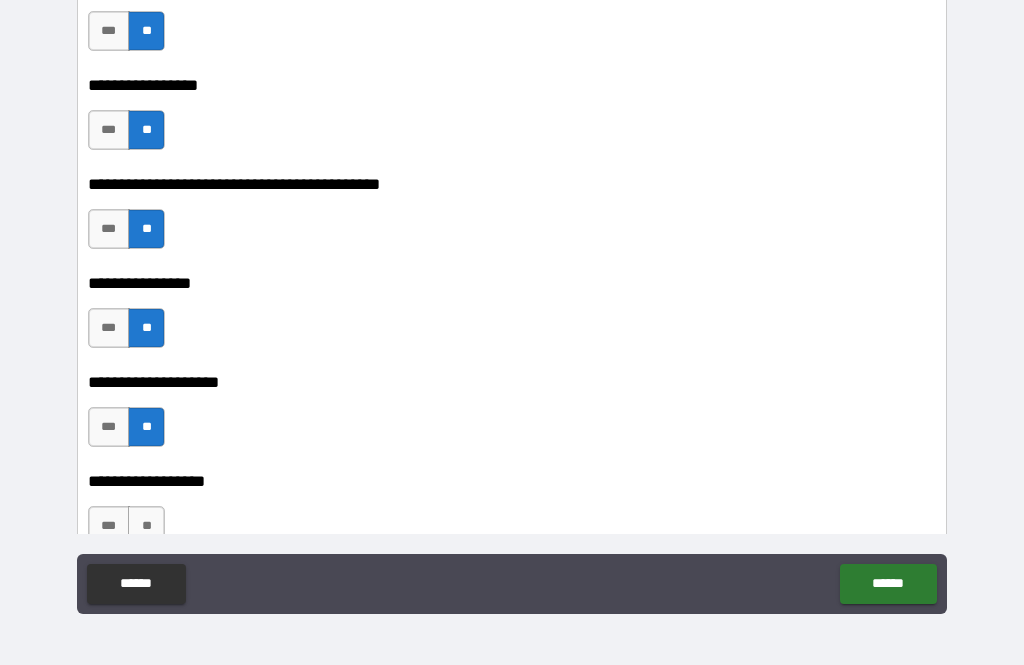 scroll, scrollTop: 9741, scrollLeft: 0, axis: vertical 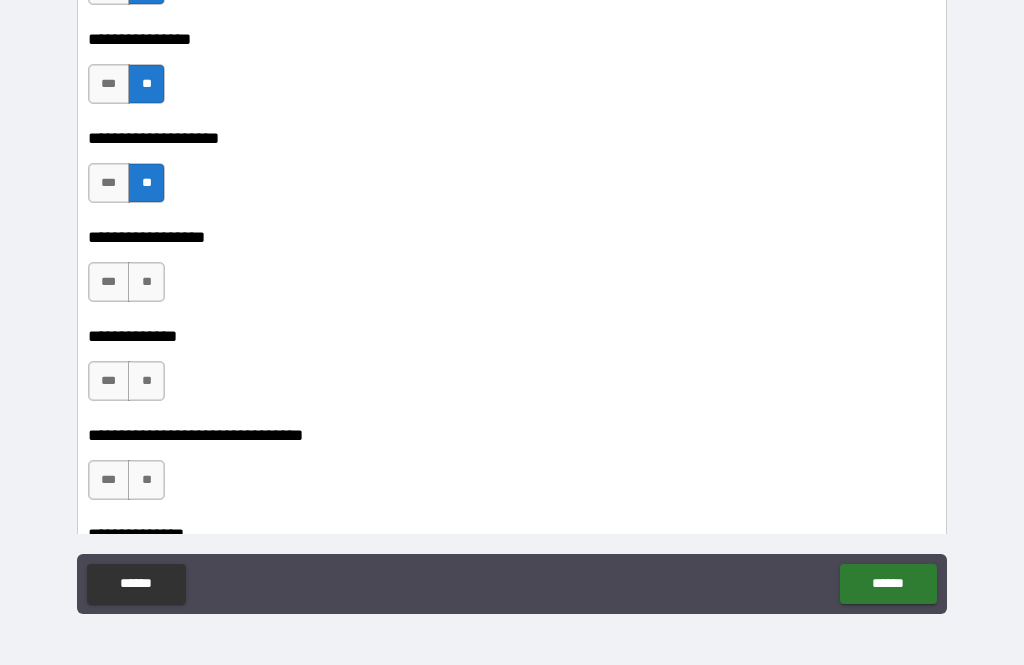 click on "**" at bounding box center (146, 282) 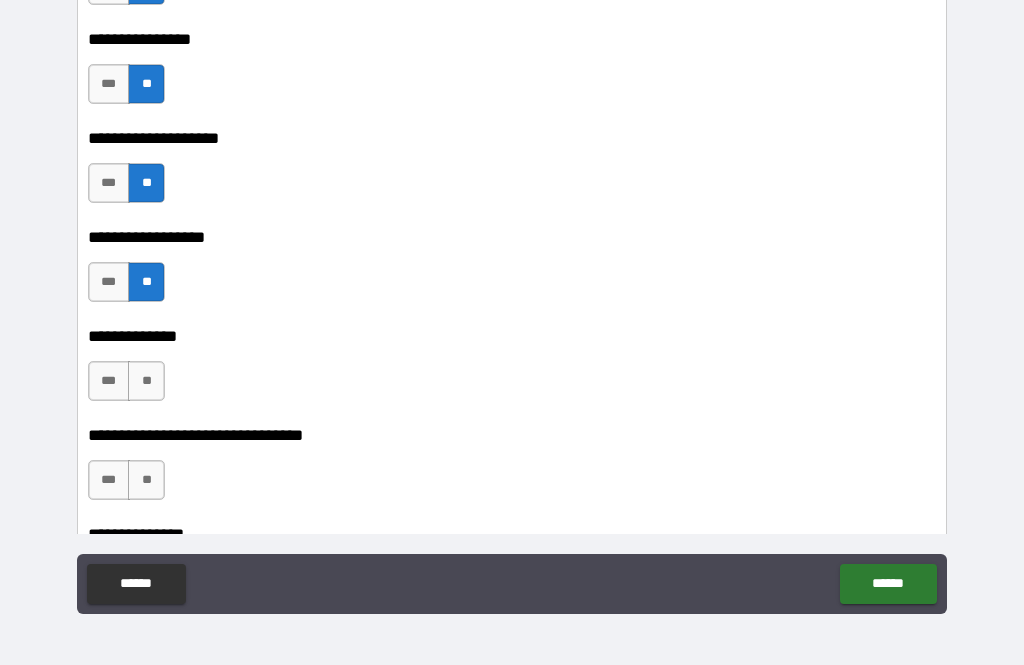 click on "**" at bounding box center [146, 381] 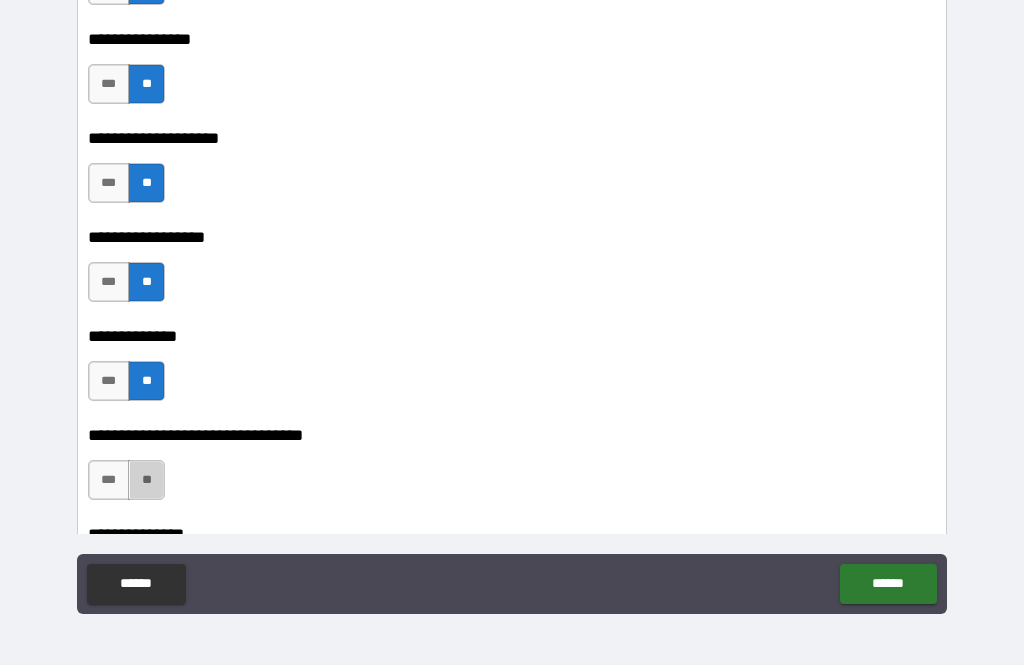 click on "**" at bounding box center [146, 480] 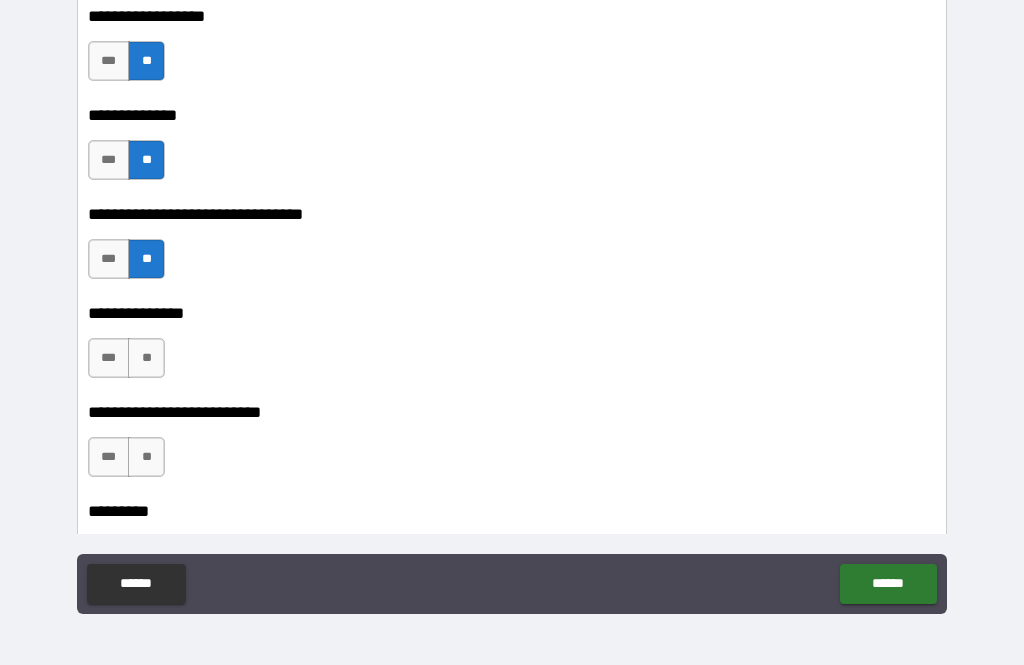 scroll, scrollTop: 9969, scrollLeft: 0, axis: vertical 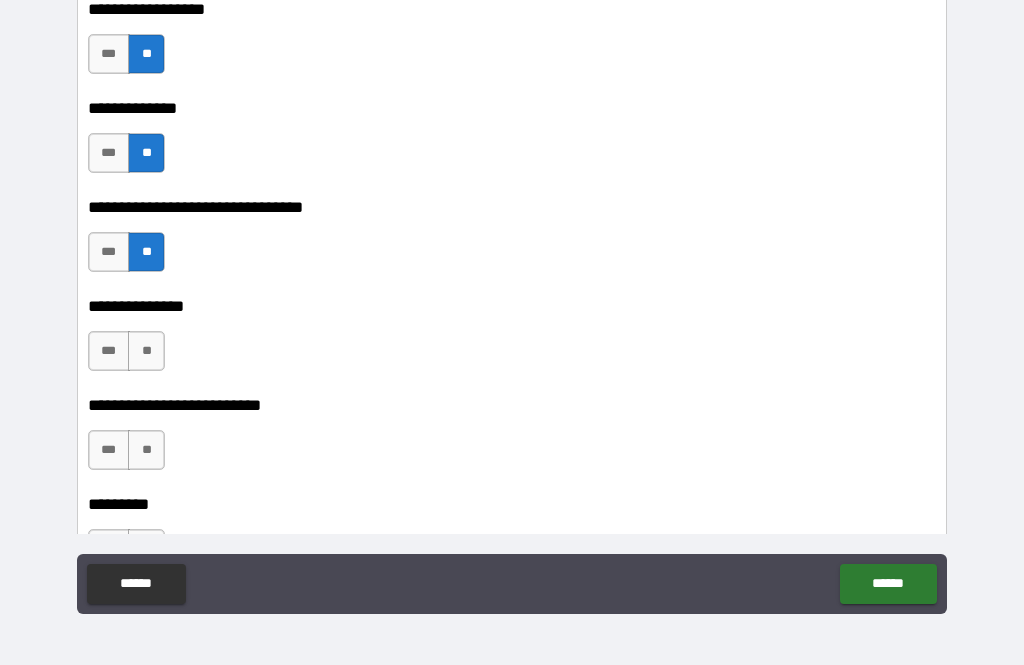 click on "**" at bounding box center [146, 351] 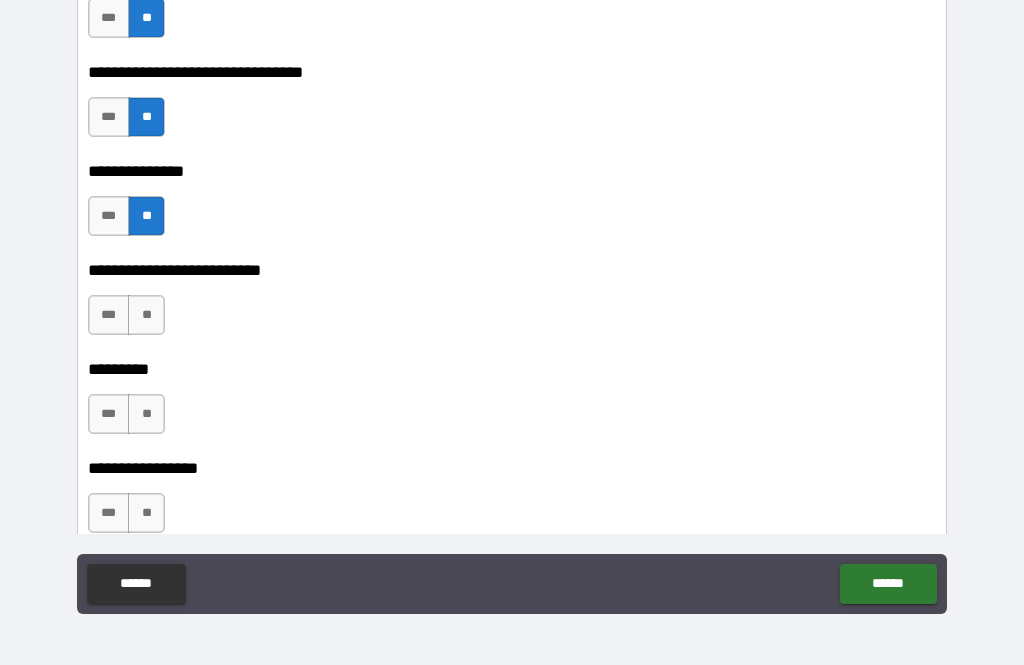 scroll, scrollTop: 10105, scrollLeft: 0, axis: vertical 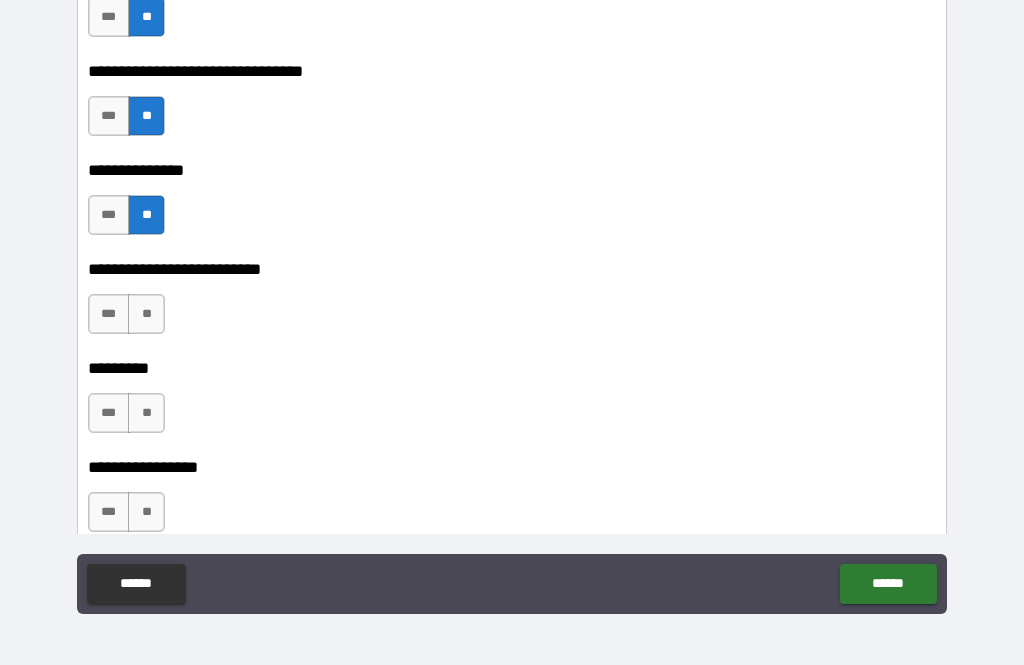 click on "***" at bounding box center [109, 314] 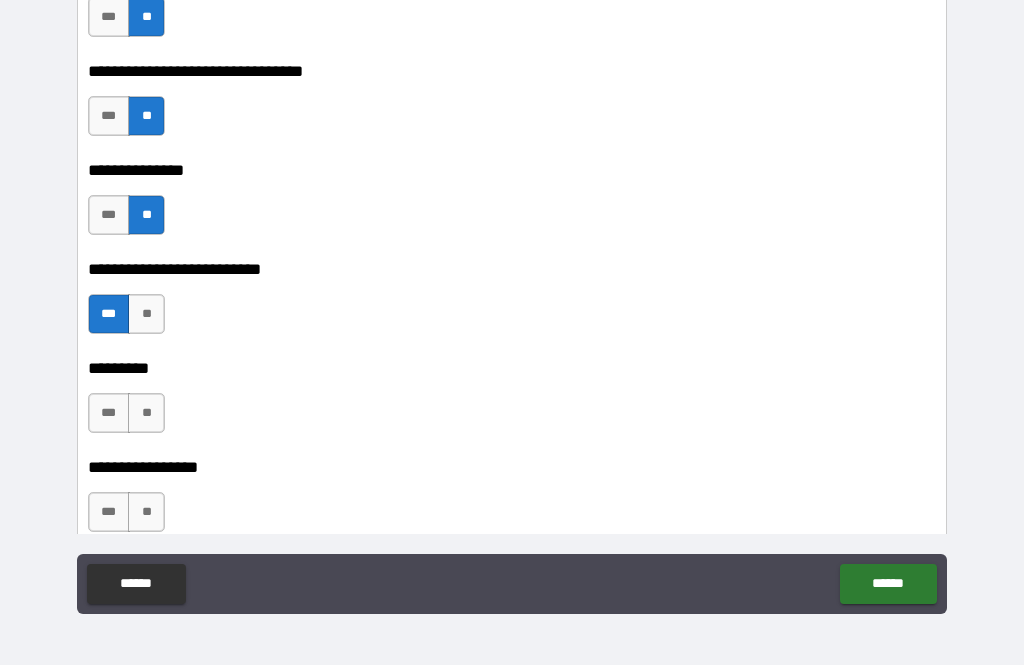 click on "**" at bounding box center (146, 413) 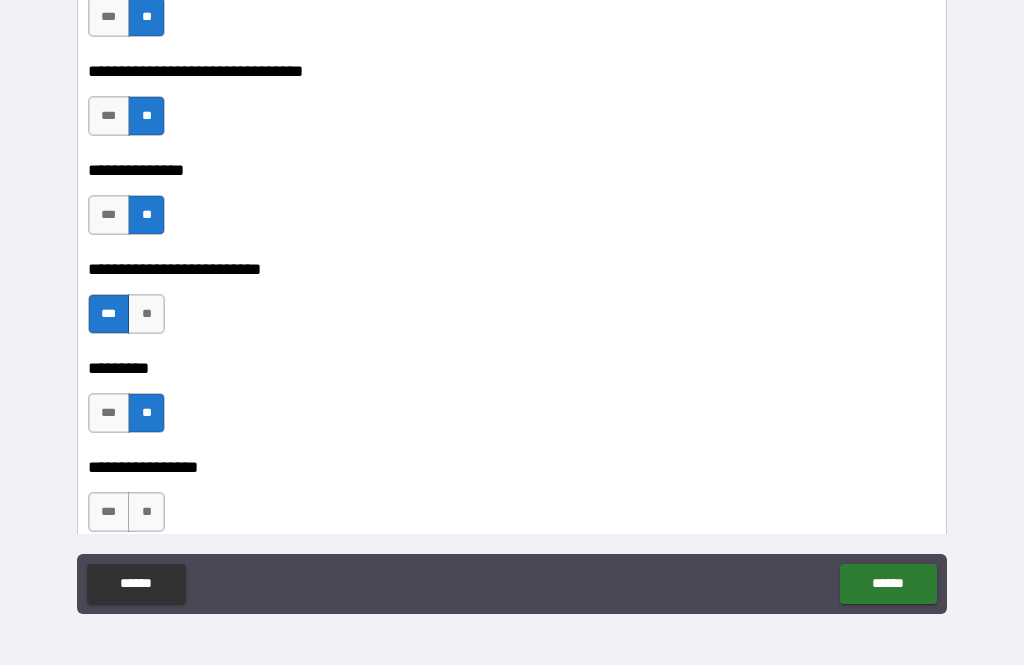 click on "**" at bounding box center (146, 512) 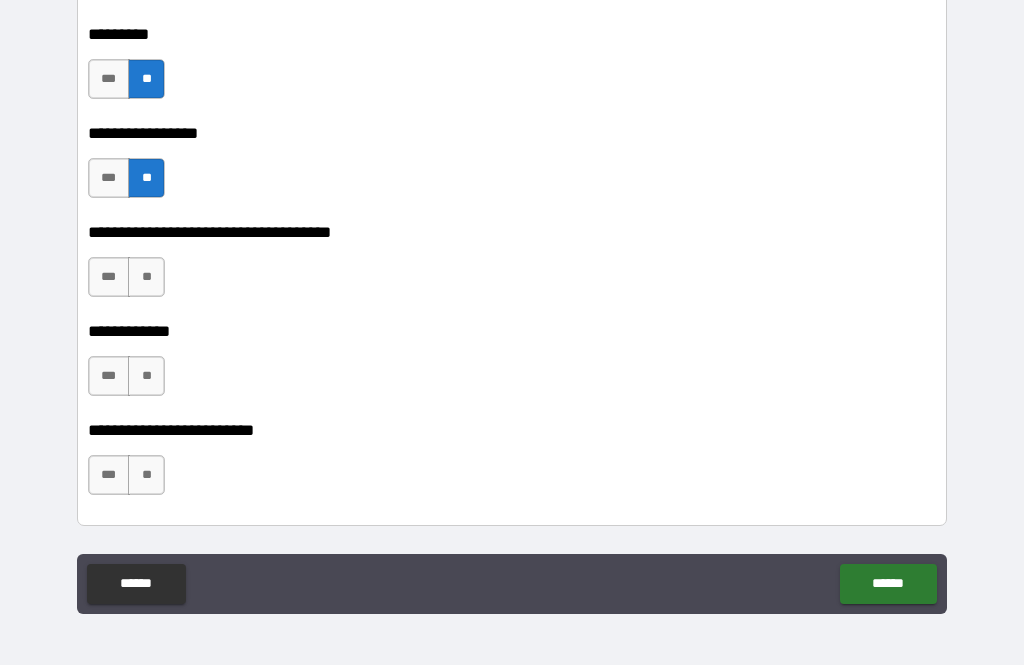 scroll, scrollTop: 10448, scrollLeft: 0, axis: vertical 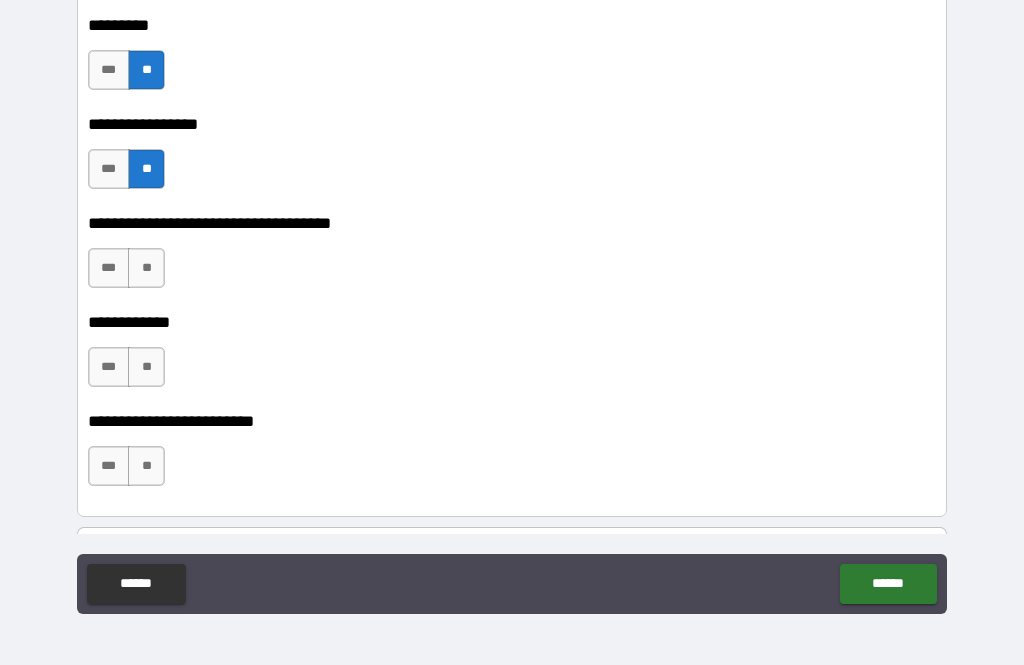 click on "**" at bounding box center (146, 268) 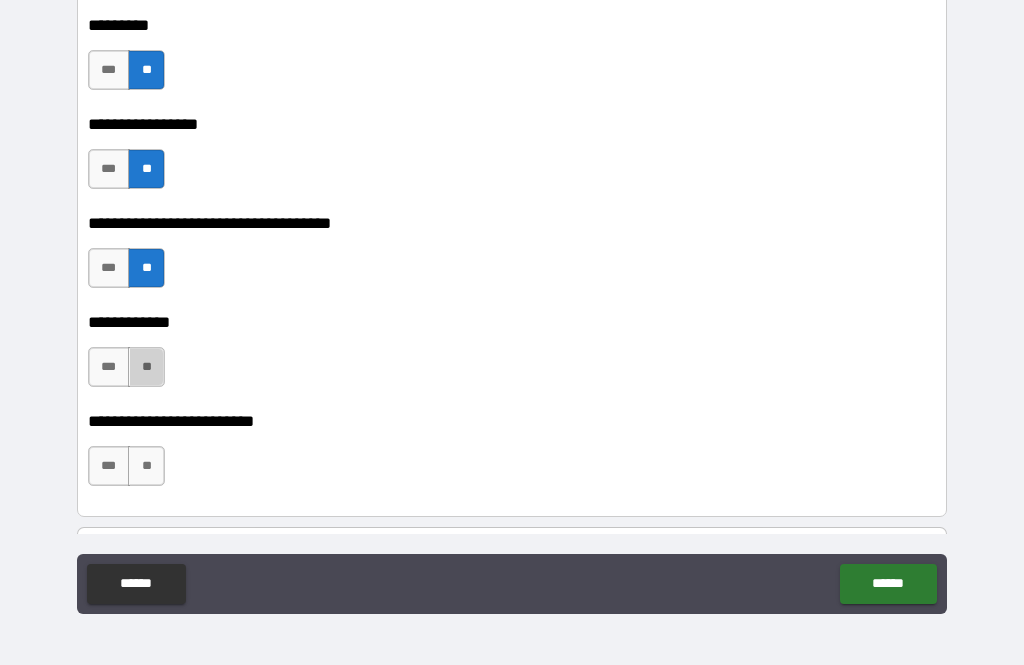 click on "**" at bounding box center [146, 367] 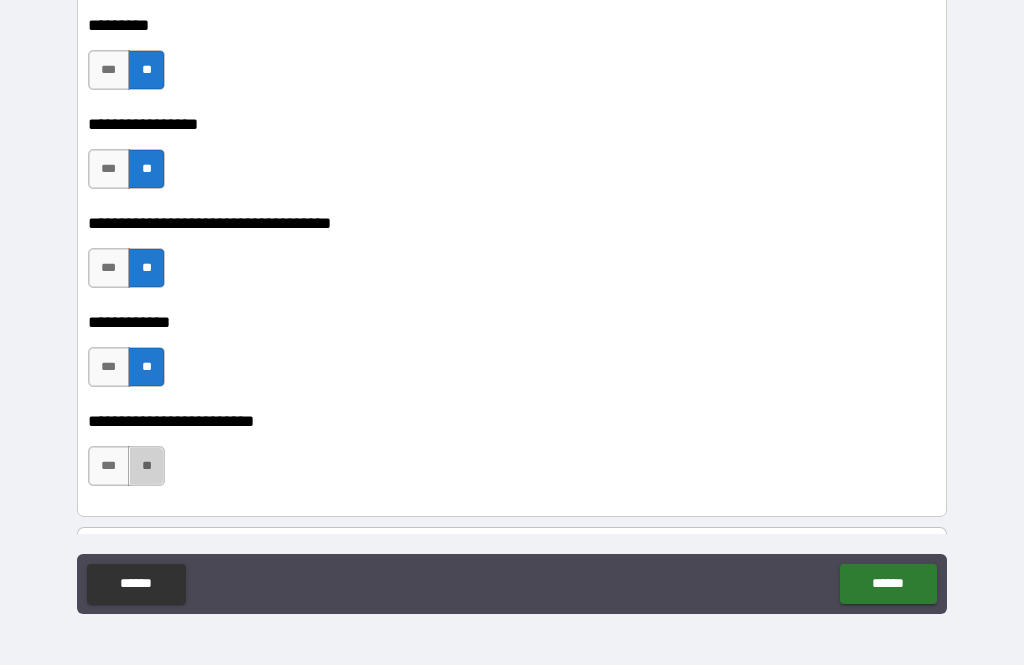 click on "**" at bounding box center [146, 466] 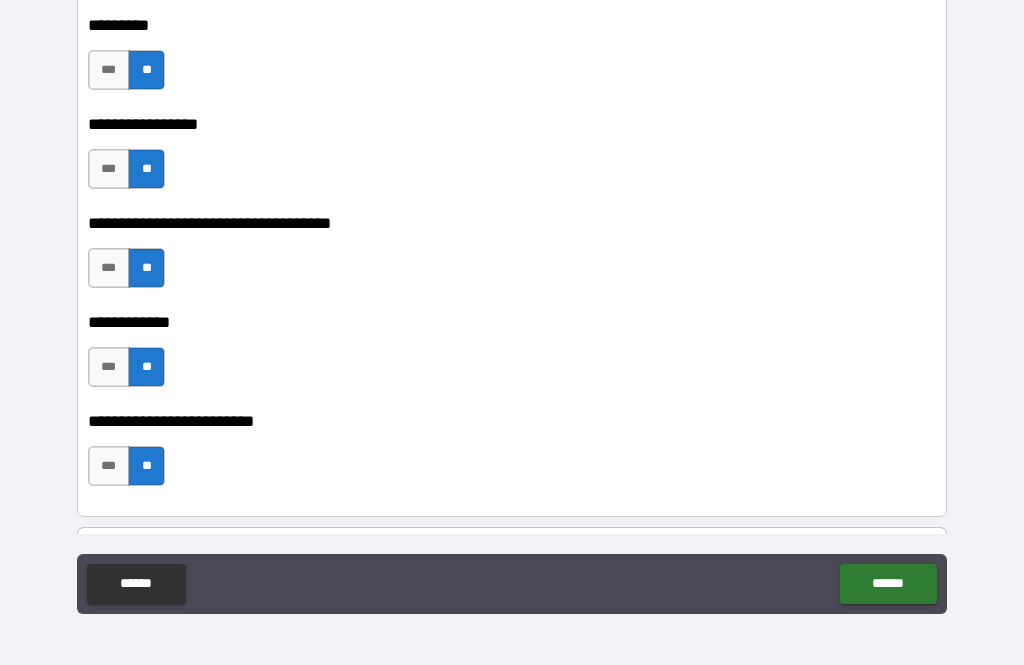 type on "*" 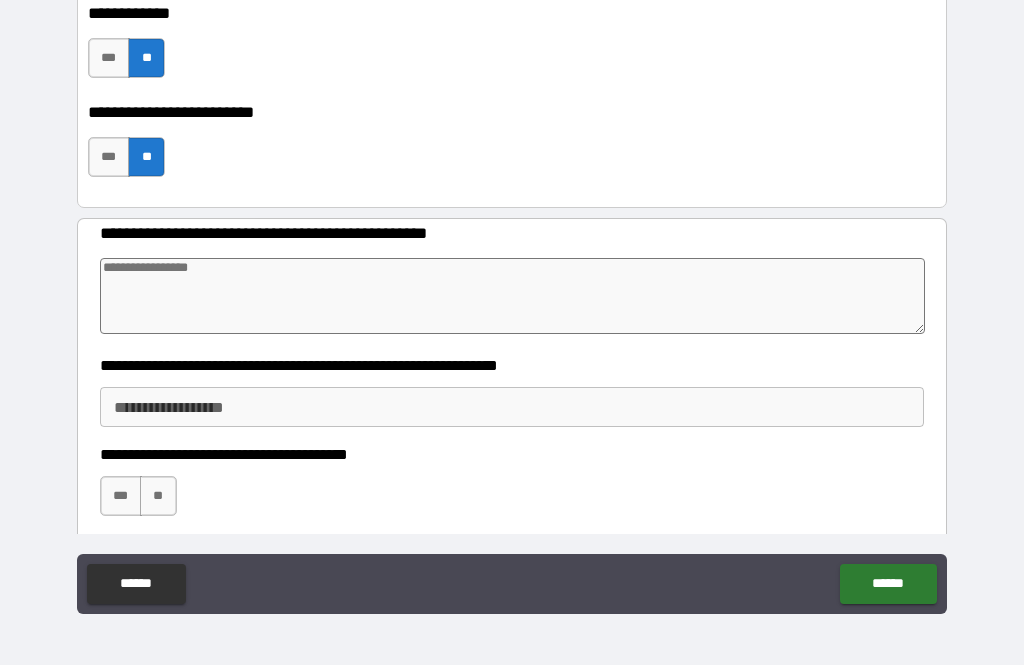 scroll, scrollTop: 10799, scrollLeft: 0, axis: vertical 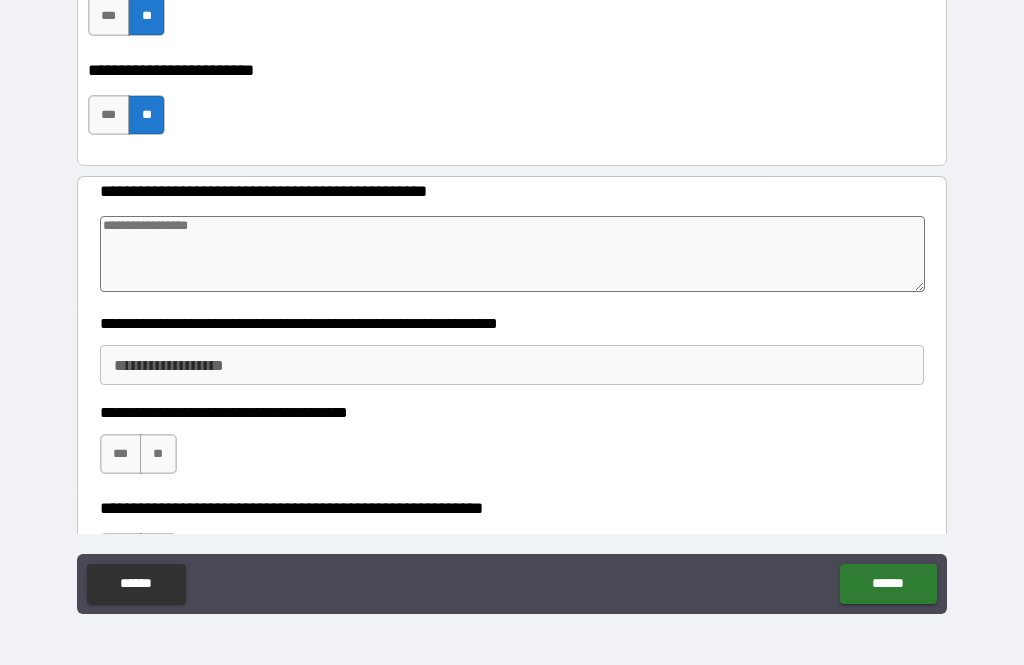 click at bounding box center (513, 254) 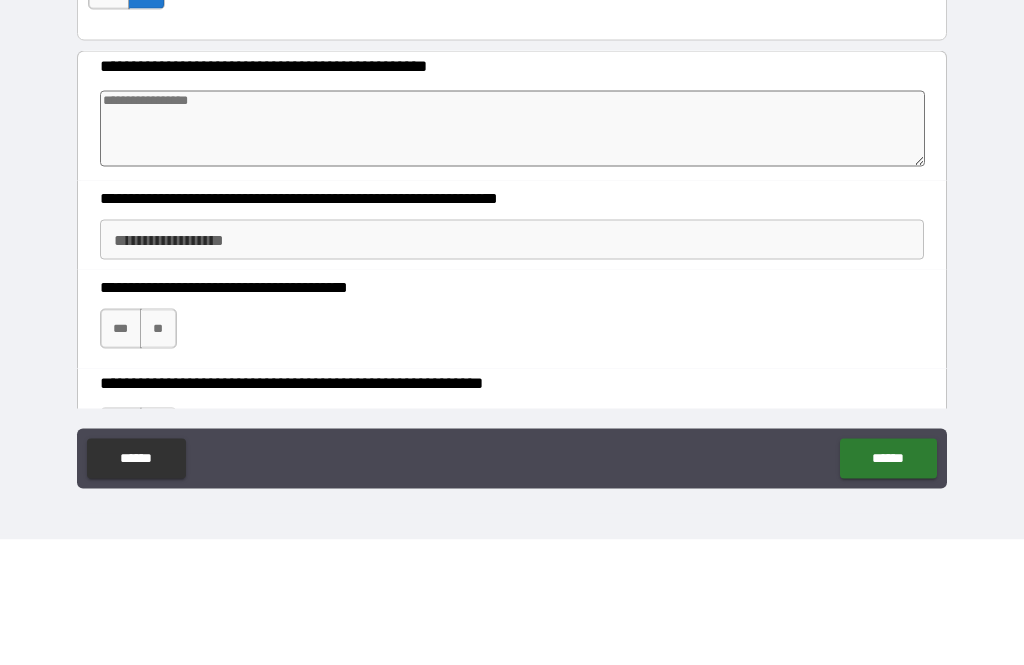 type on "*" 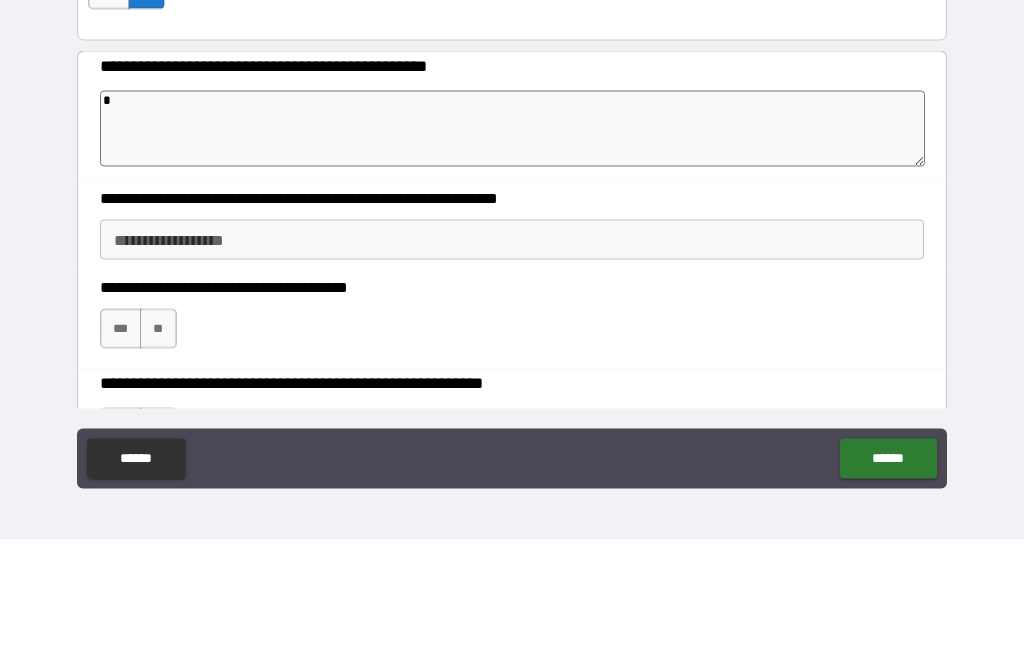 type on "*" 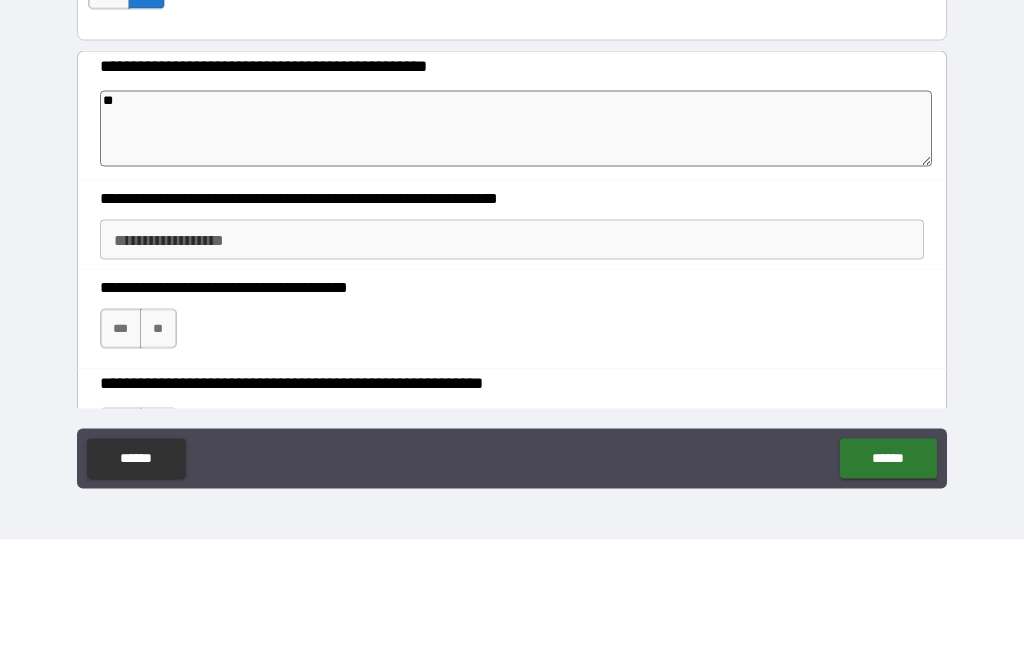 type on "*" 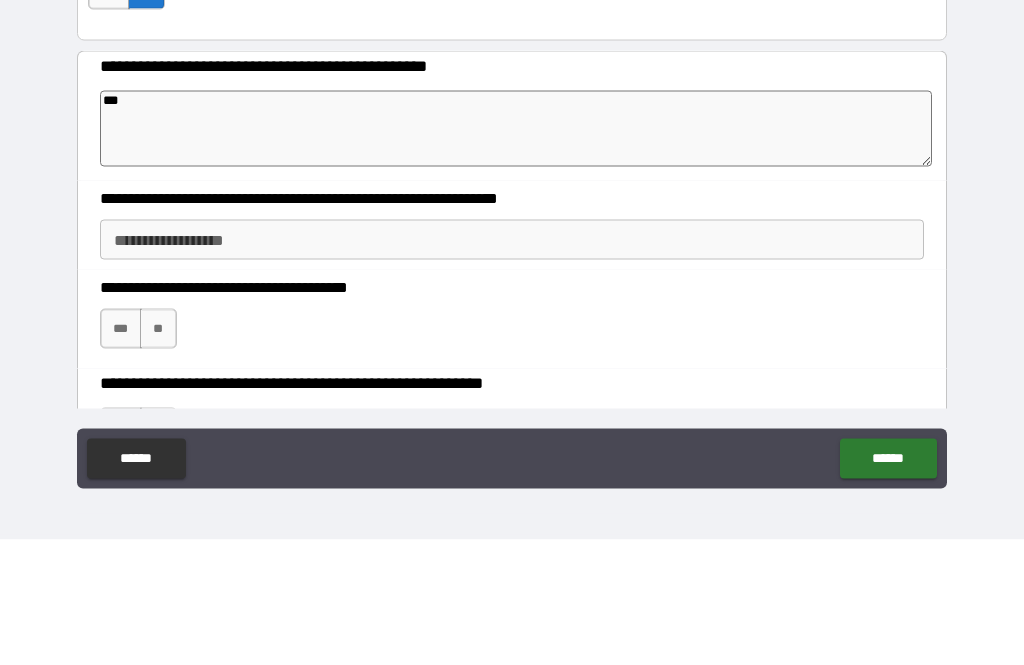 type on "****" 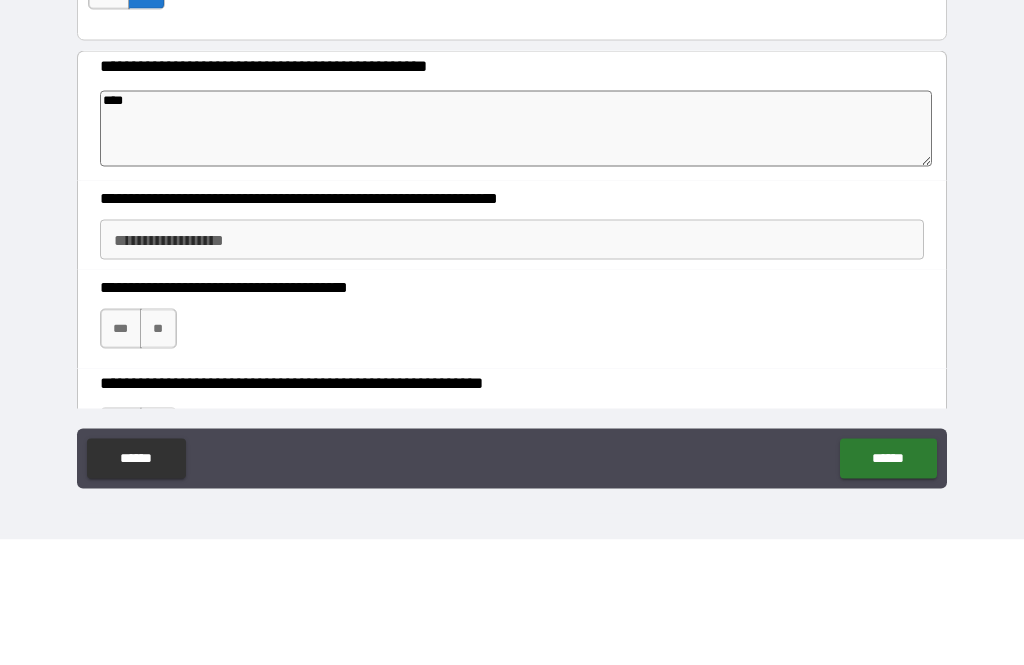 type on "*" 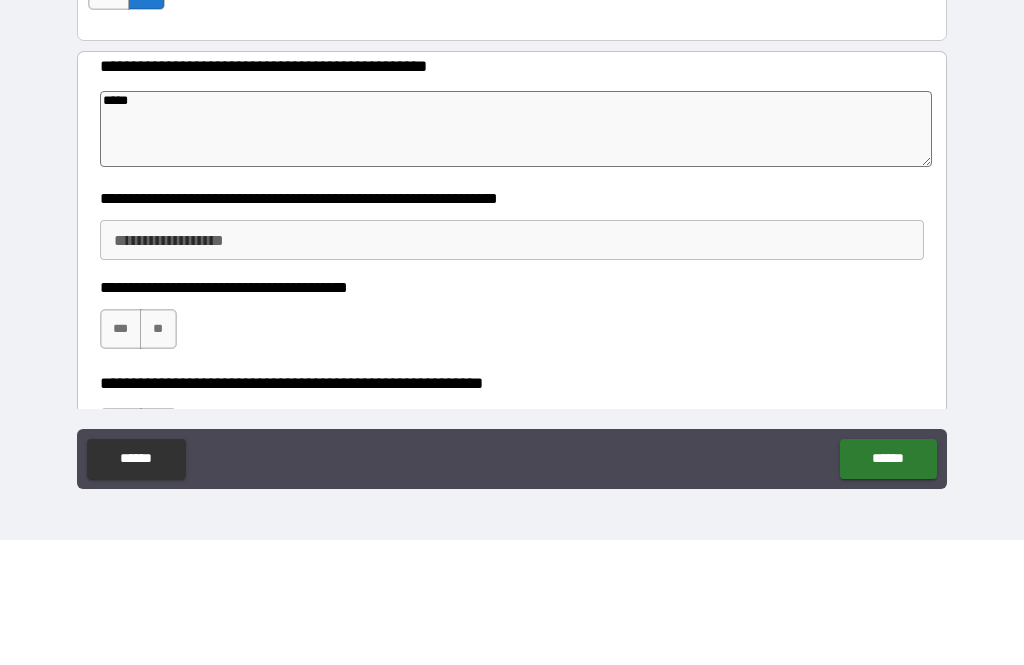 type on "*" 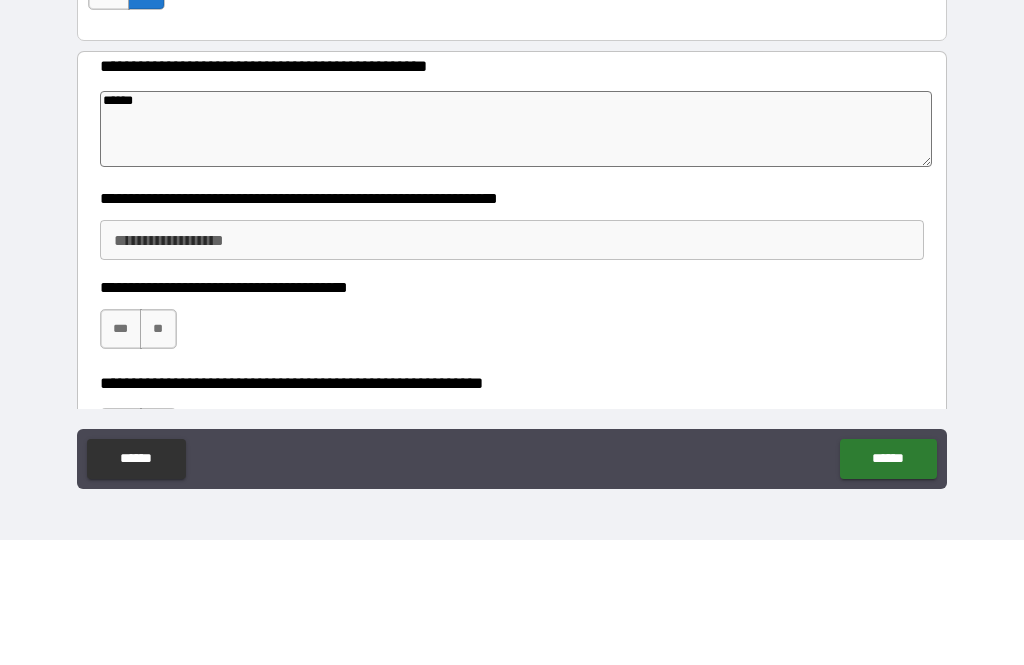 type on "*" 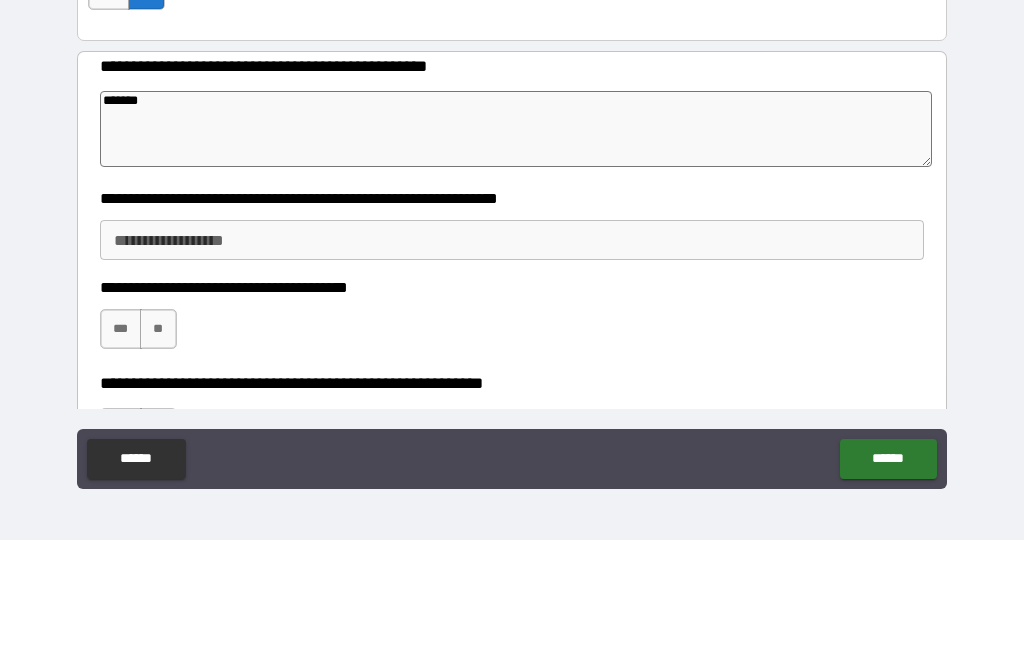 type on "*" 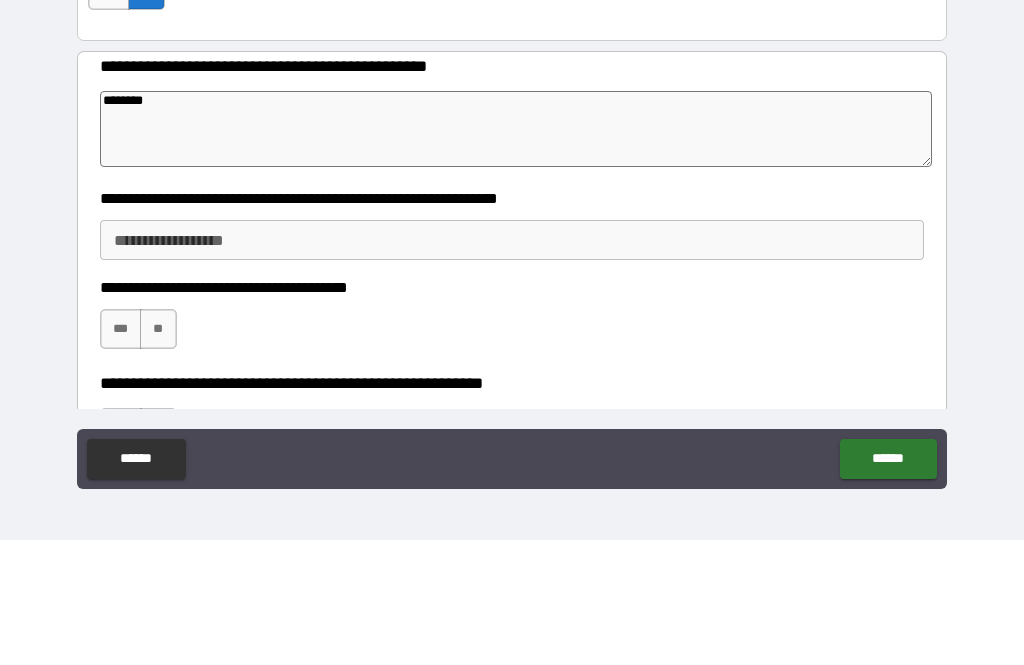 type on "*" 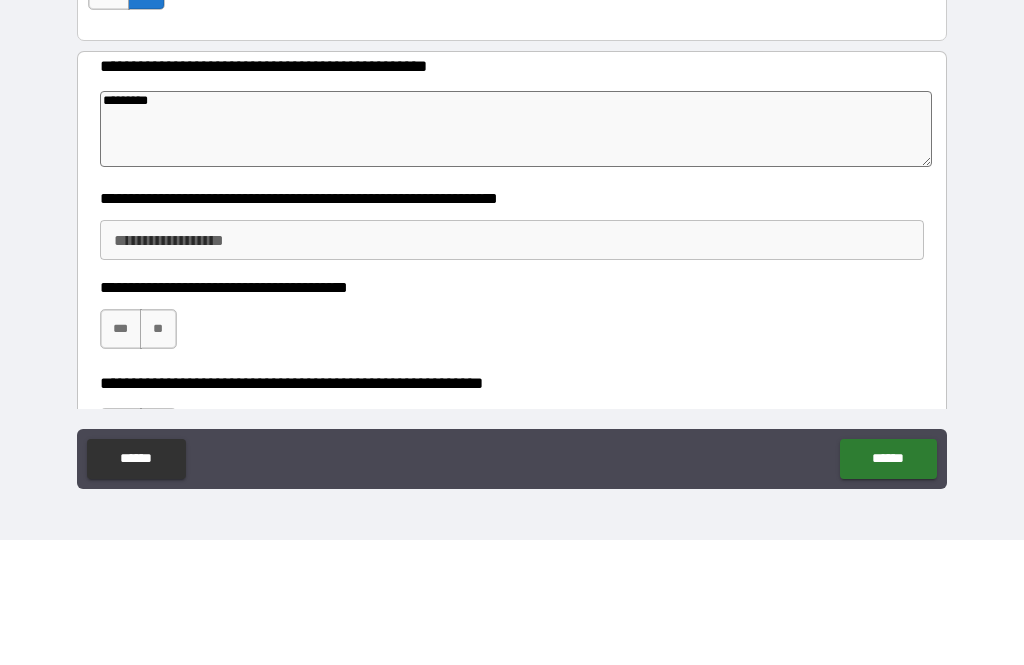type on "*" 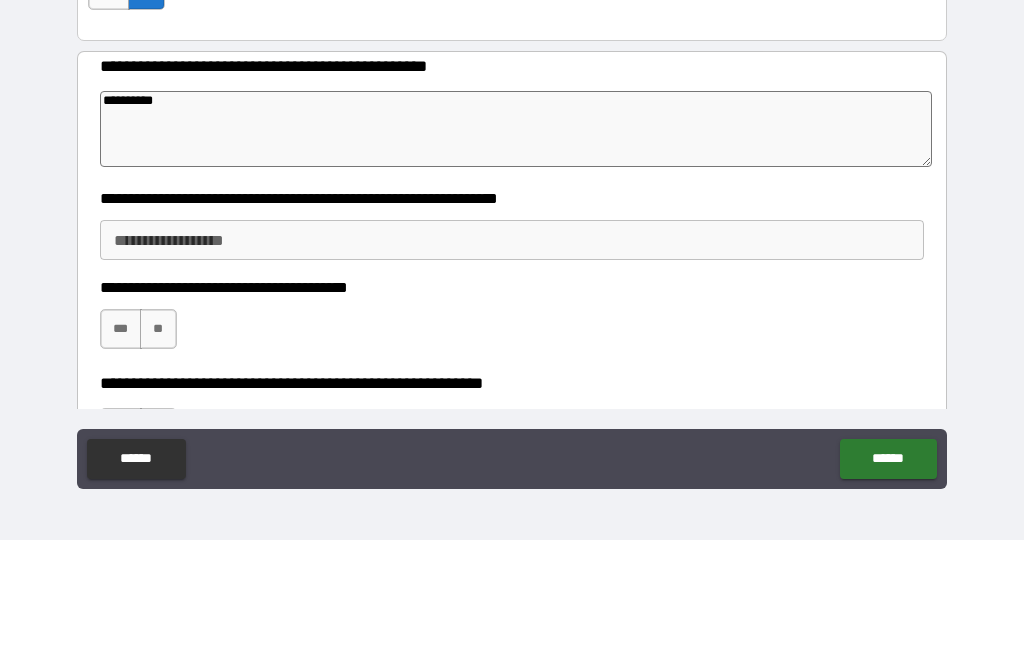 type on "*" 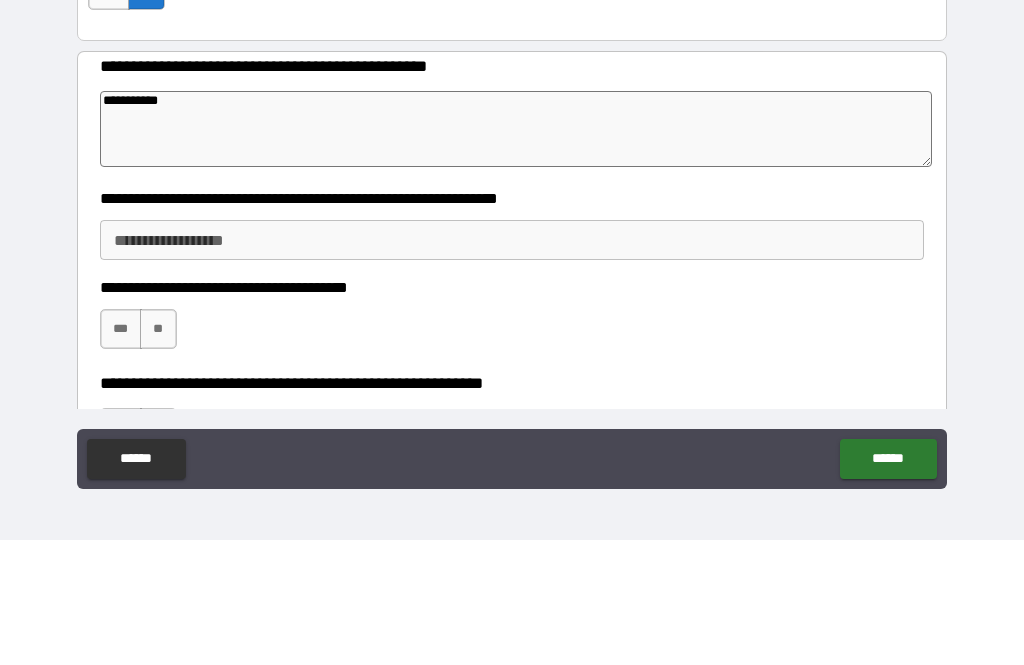 type on "*" 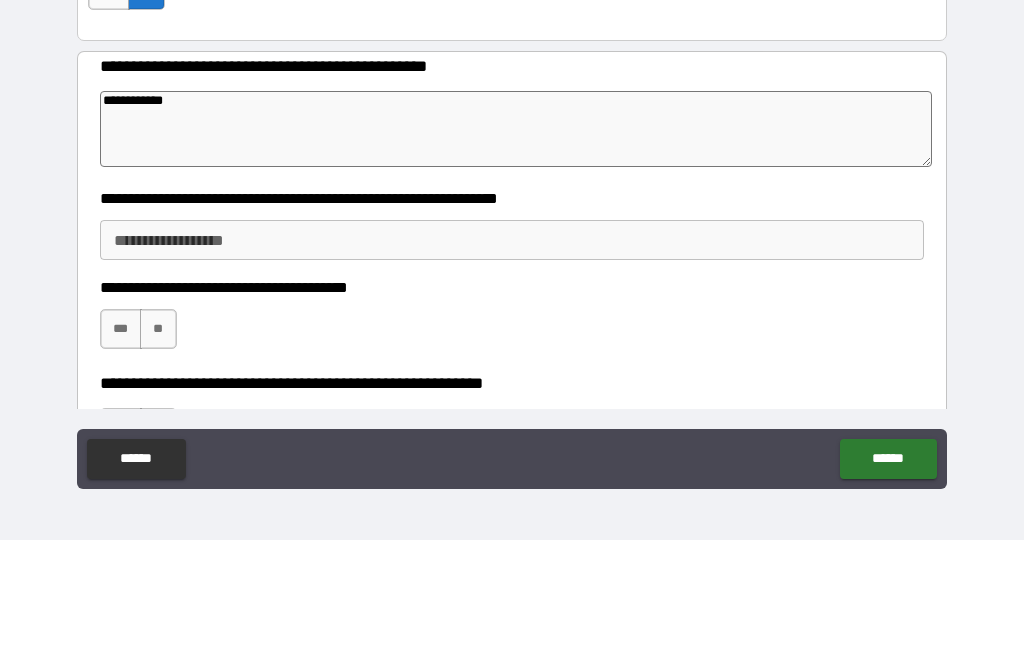 type on "*" 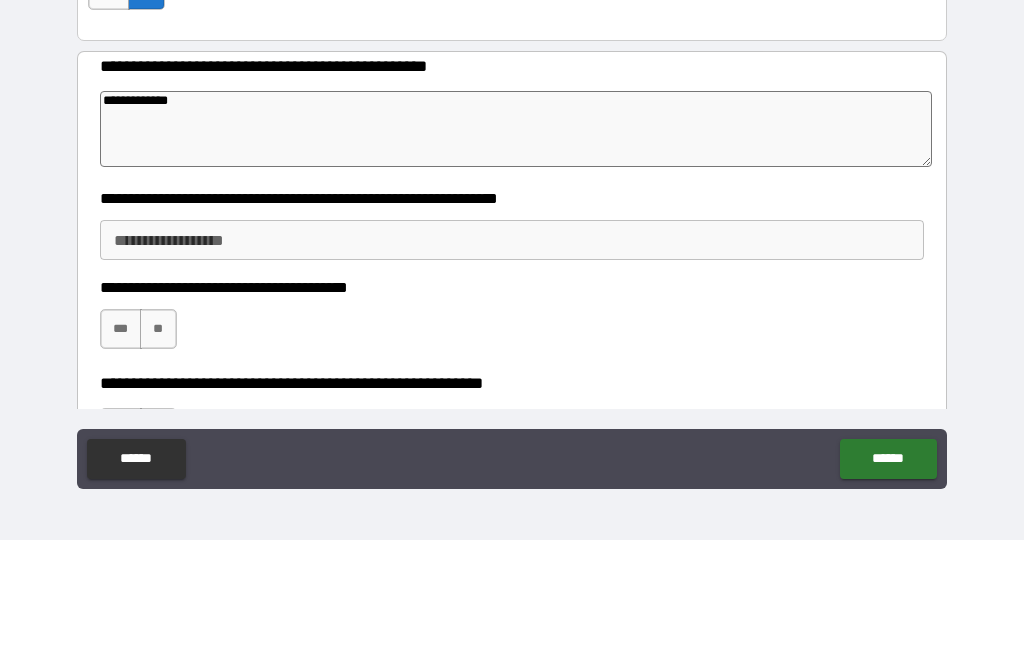 type on "*" 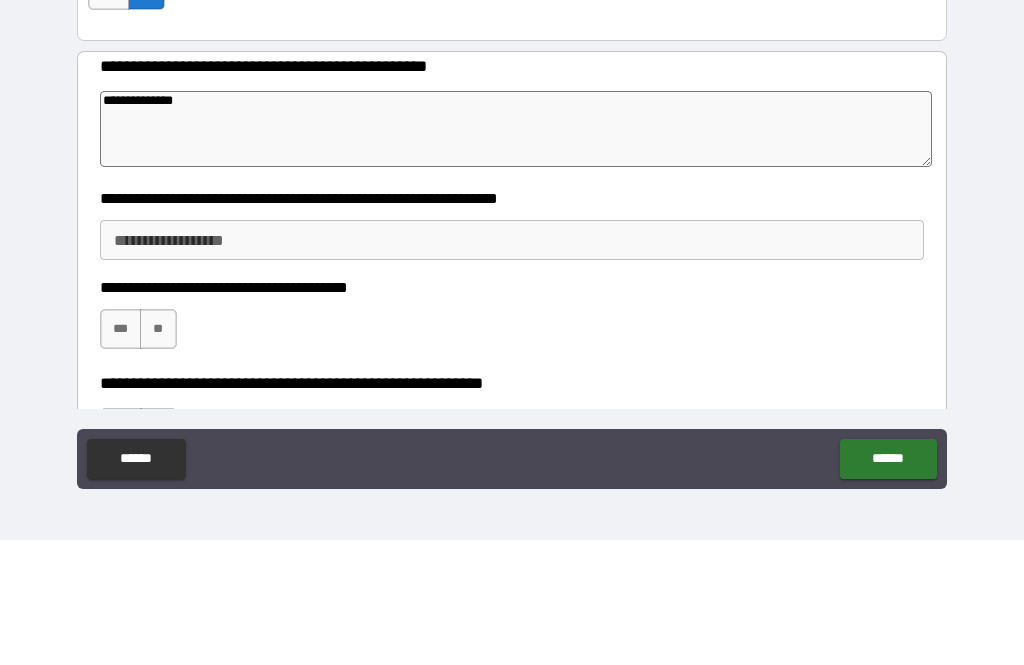 type on "*" 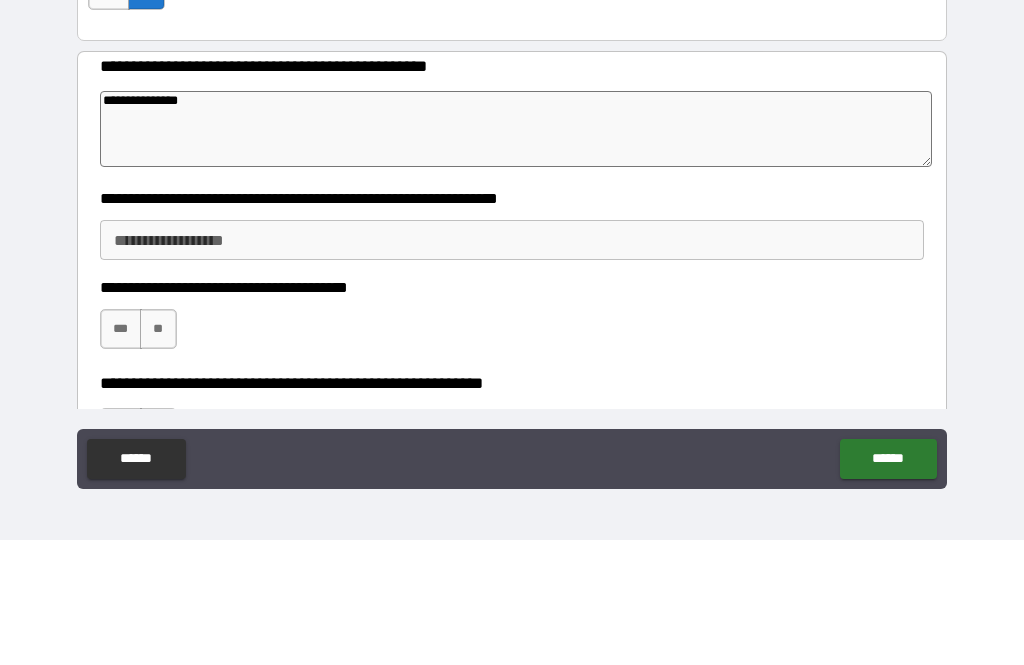 type on "*" 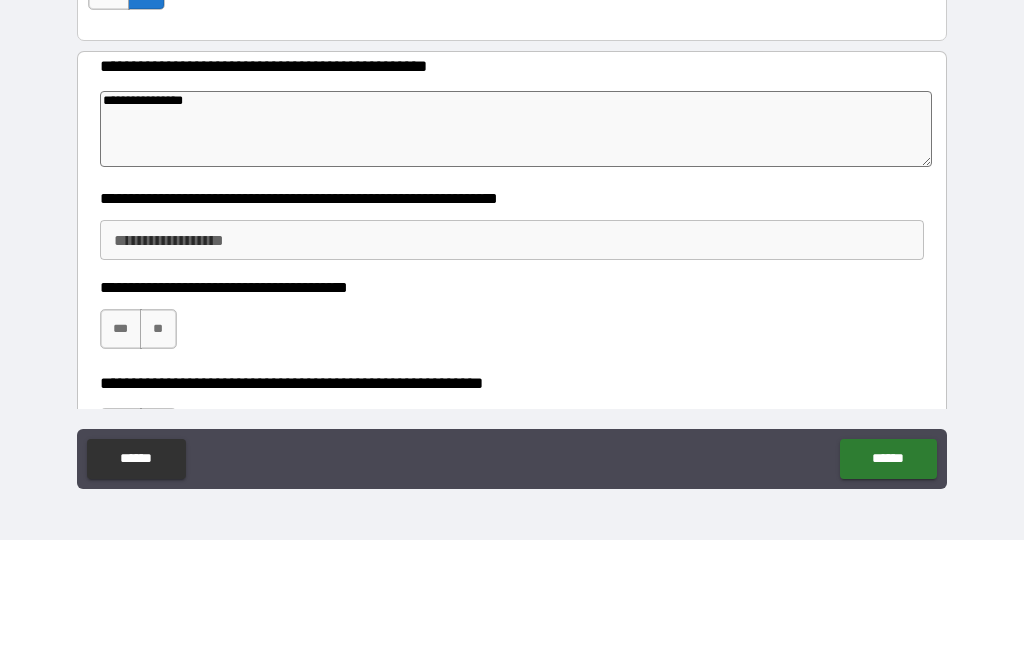 type on "*" 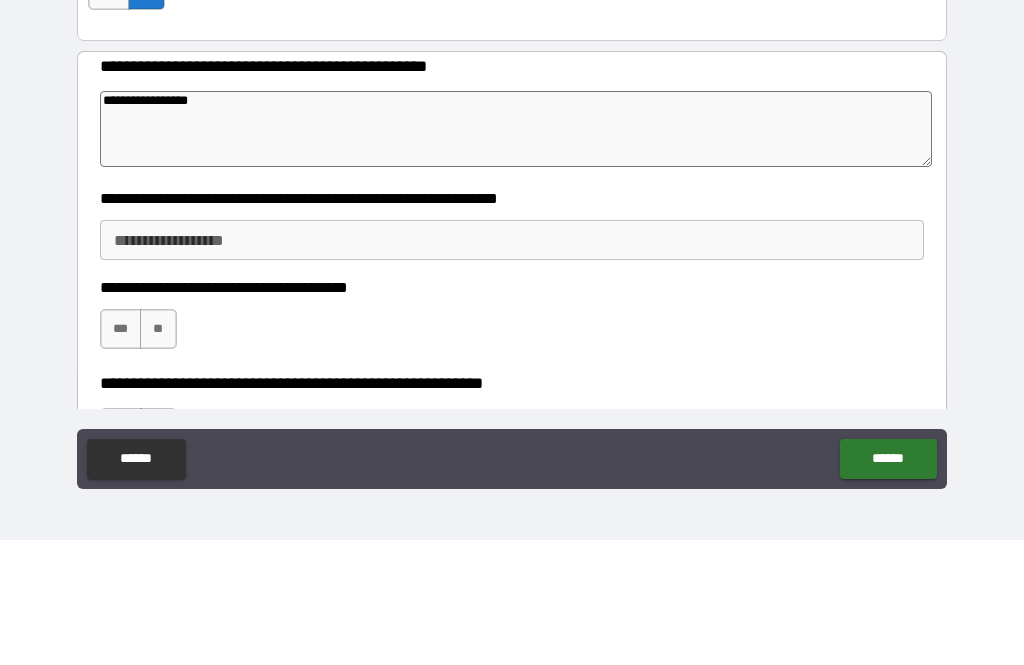 type on "*" 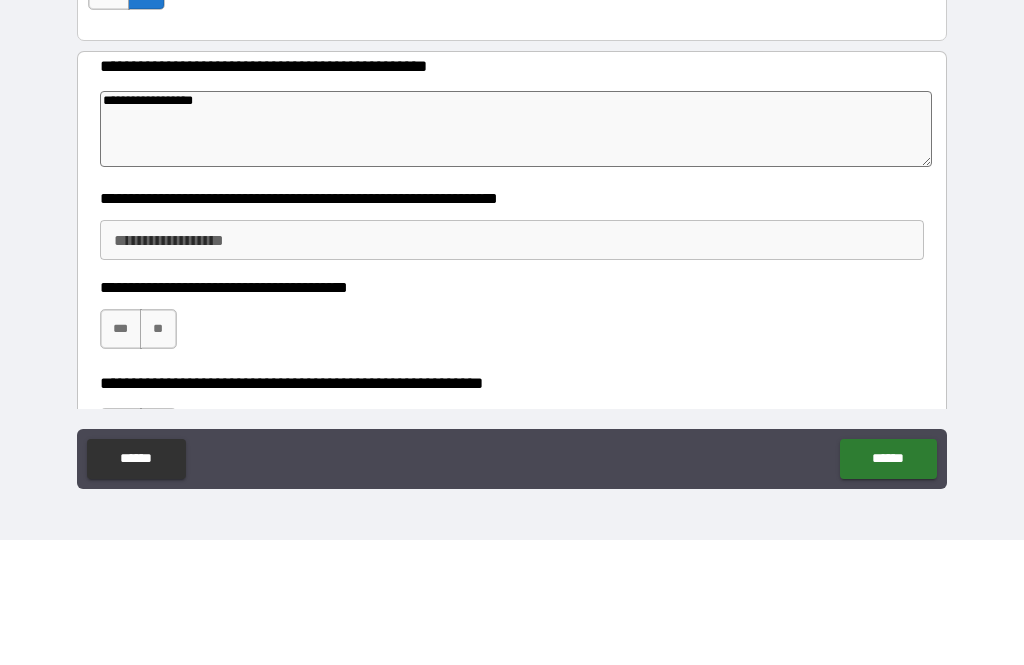 type on "*" 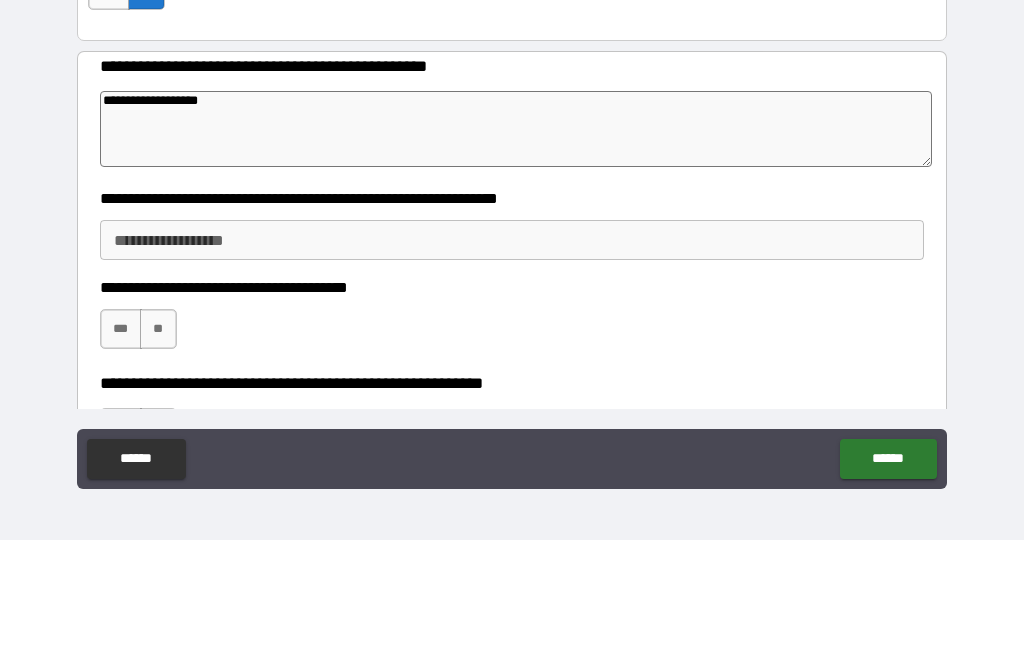 type on "*" 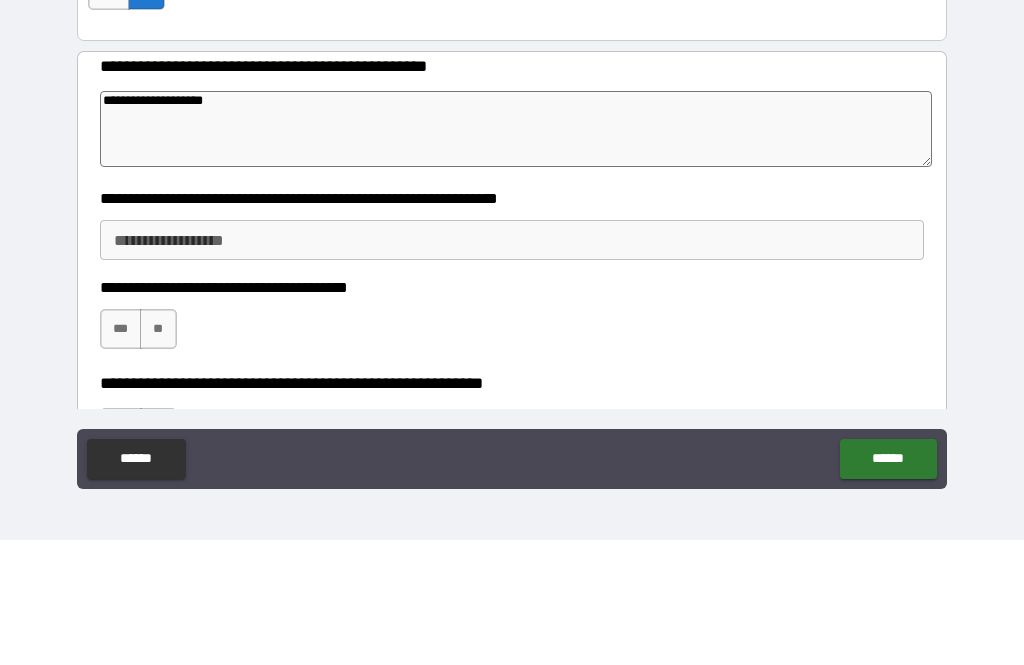 type on "*" 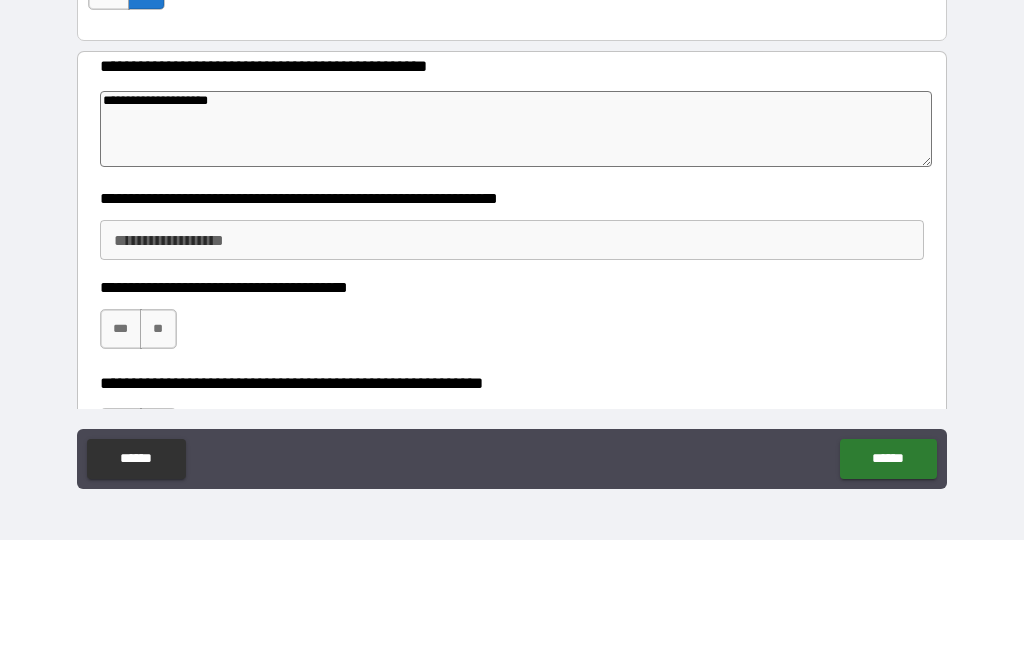 type on "*" 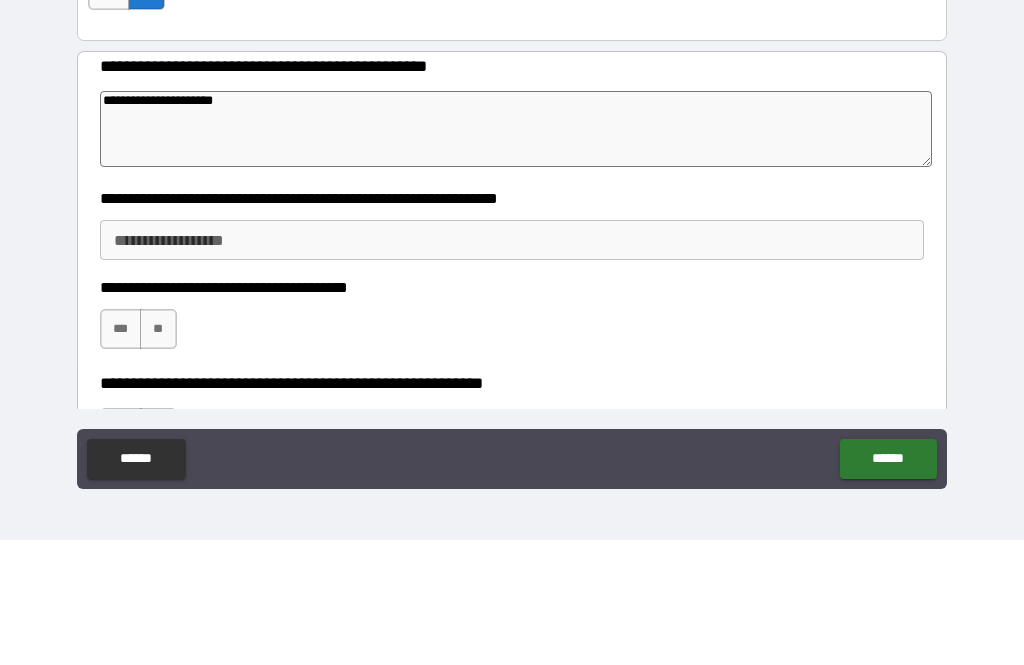 type on "*" 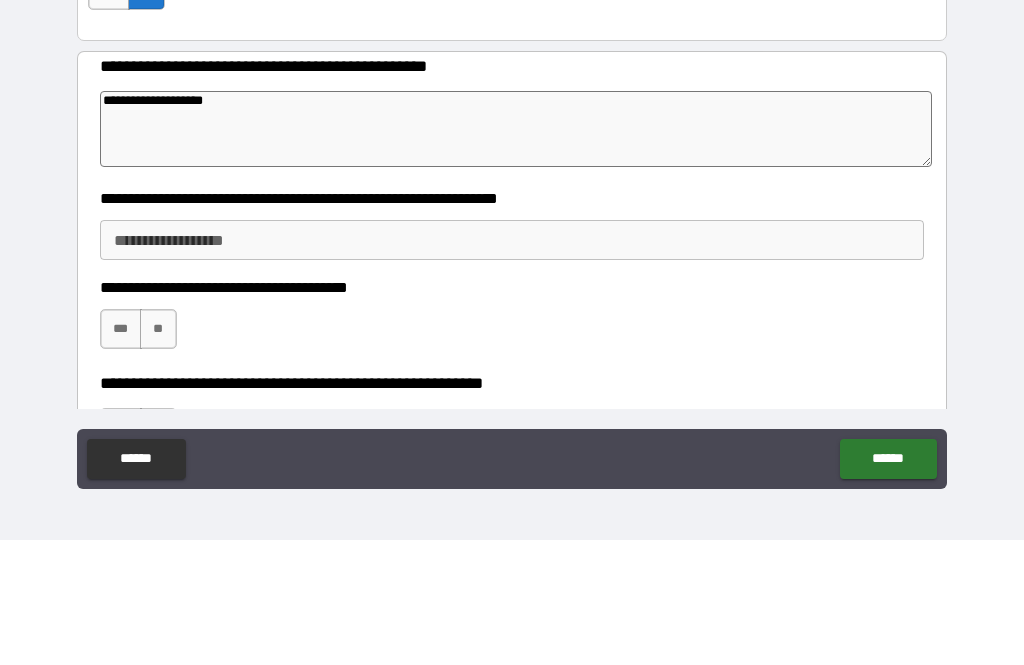 type on "**********" 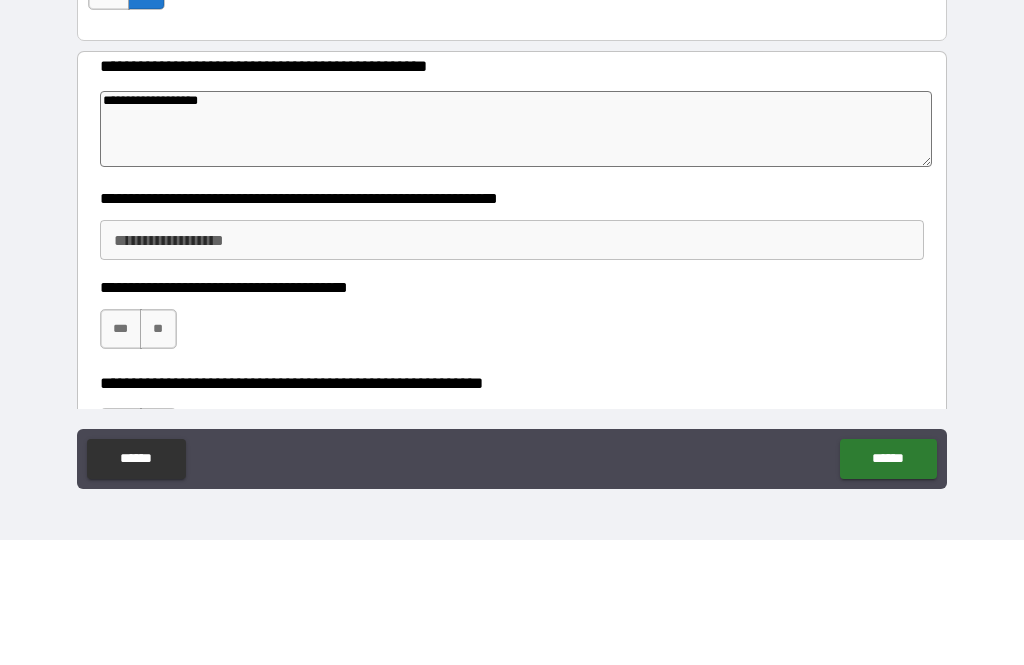 type on "*" 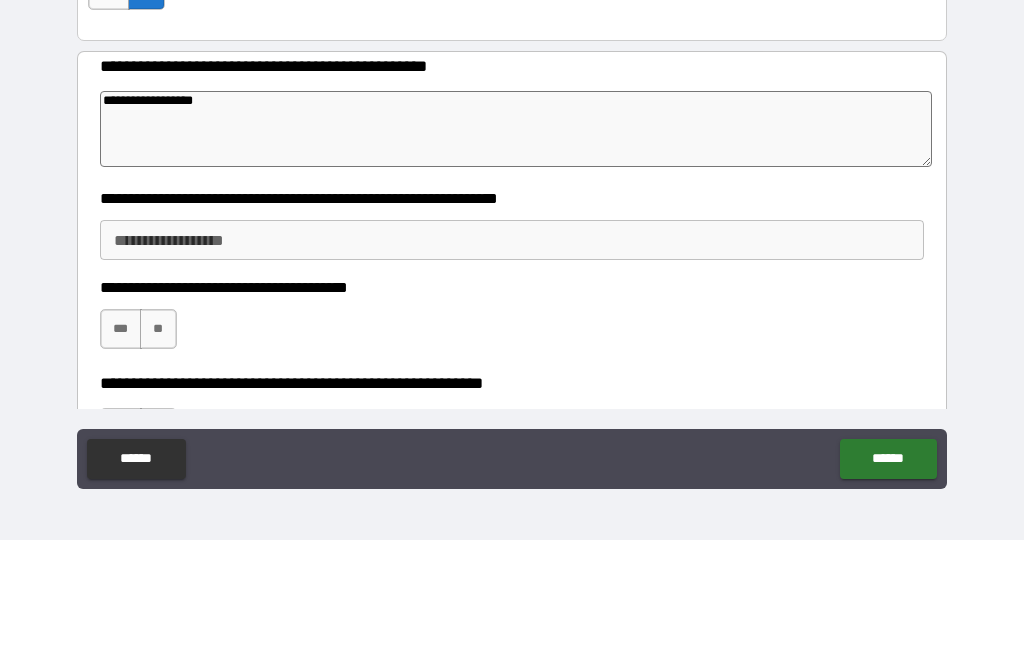 type on "**********" 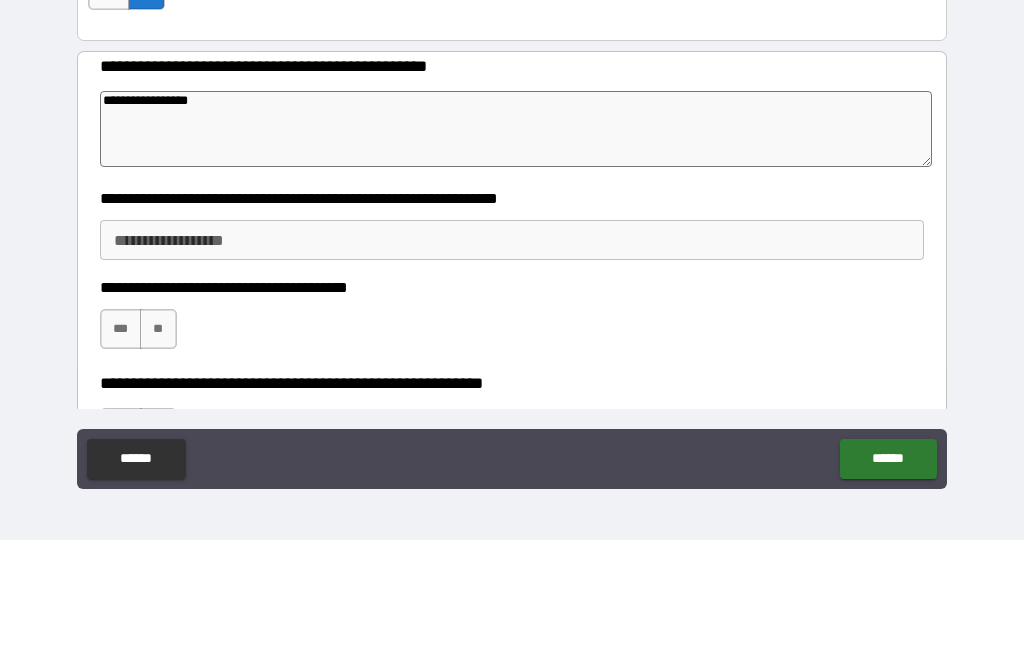type on "*" 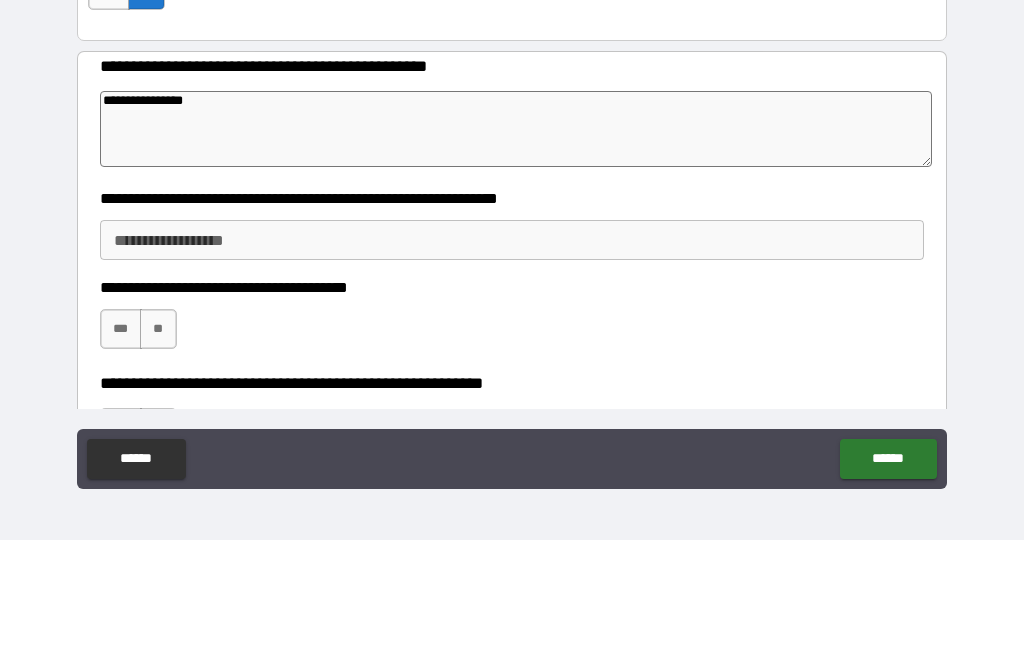 type on "*" 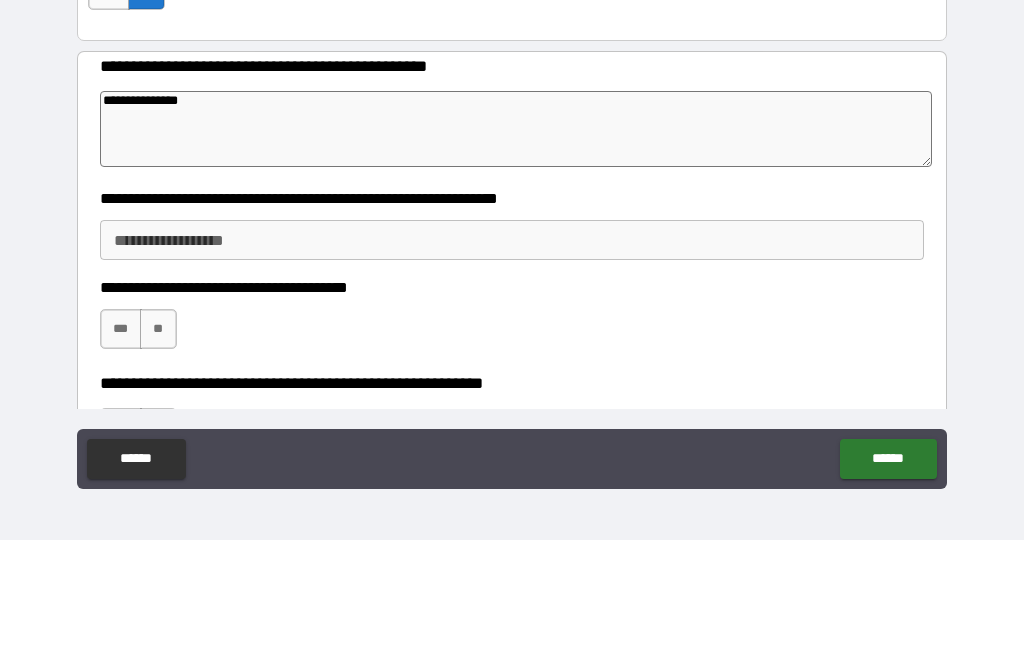 type on "**********" 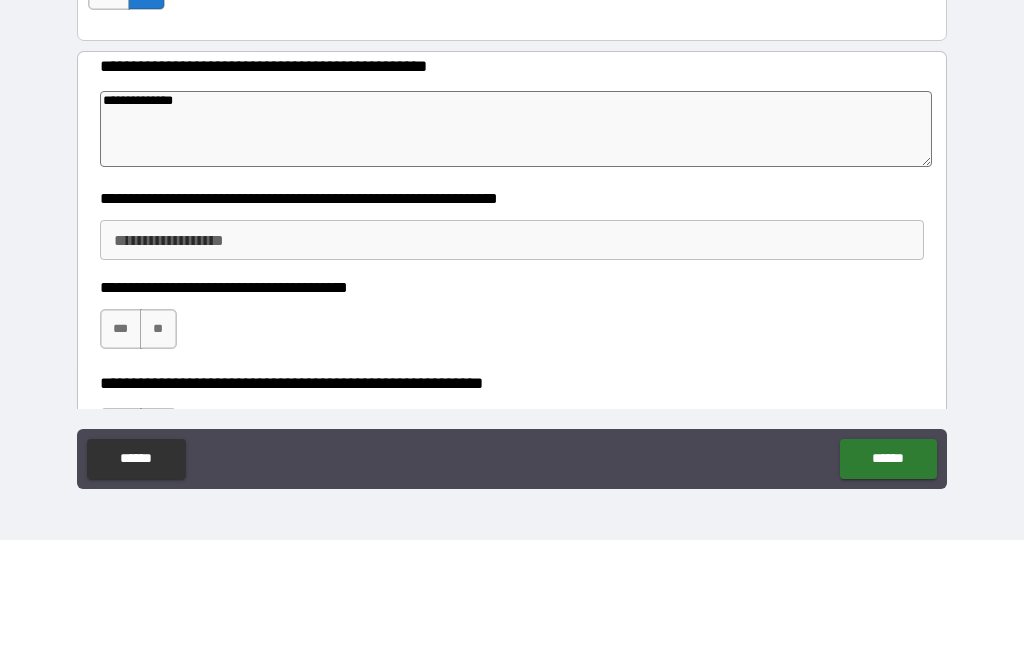 type on "*" 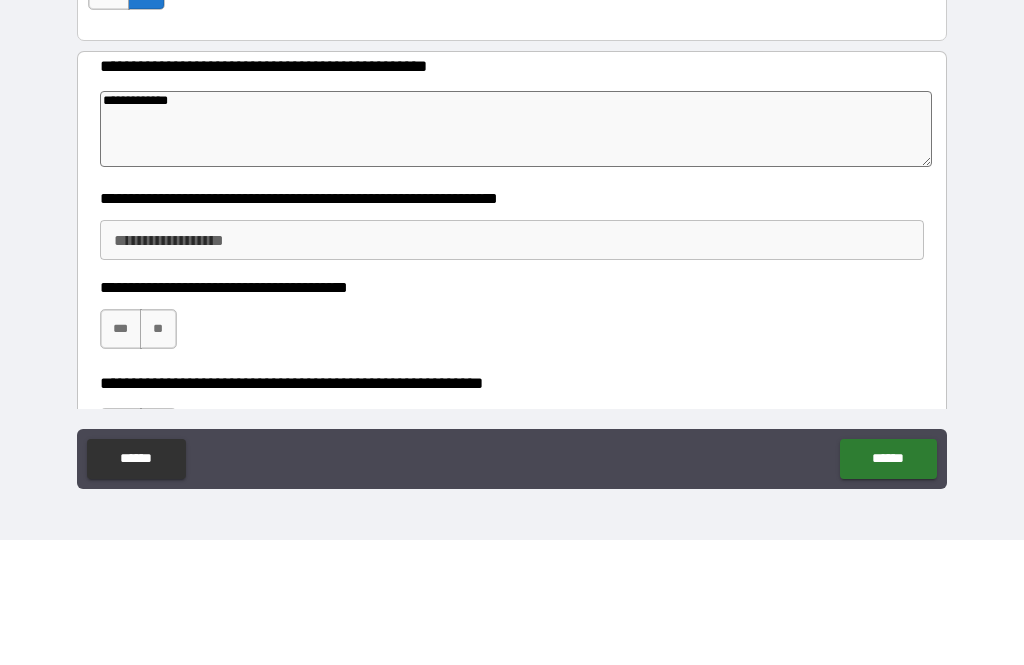 type on "*" 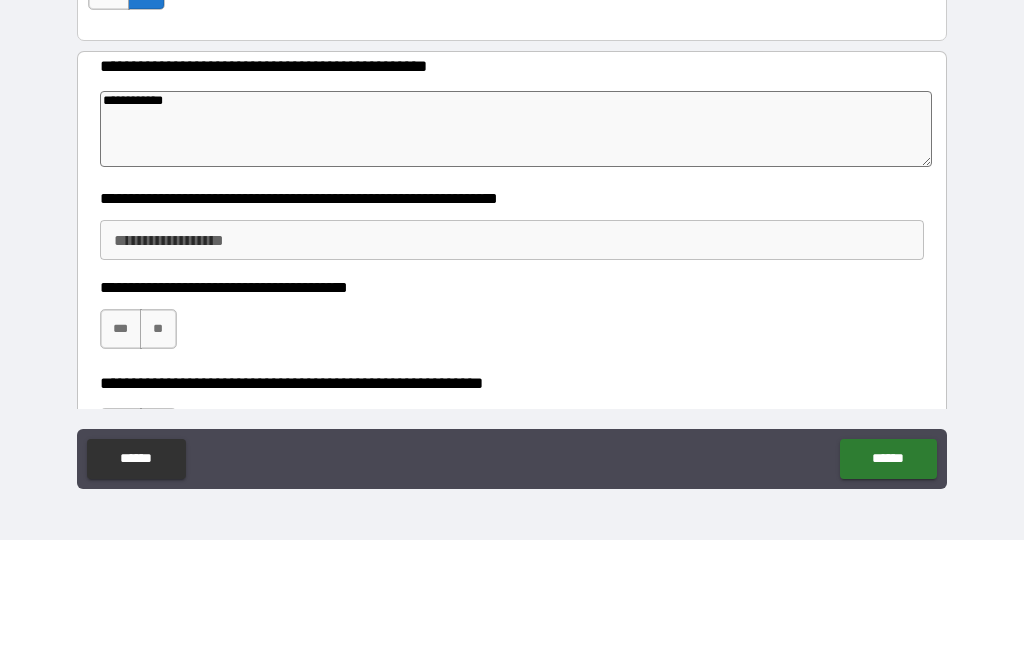 type on "**********" 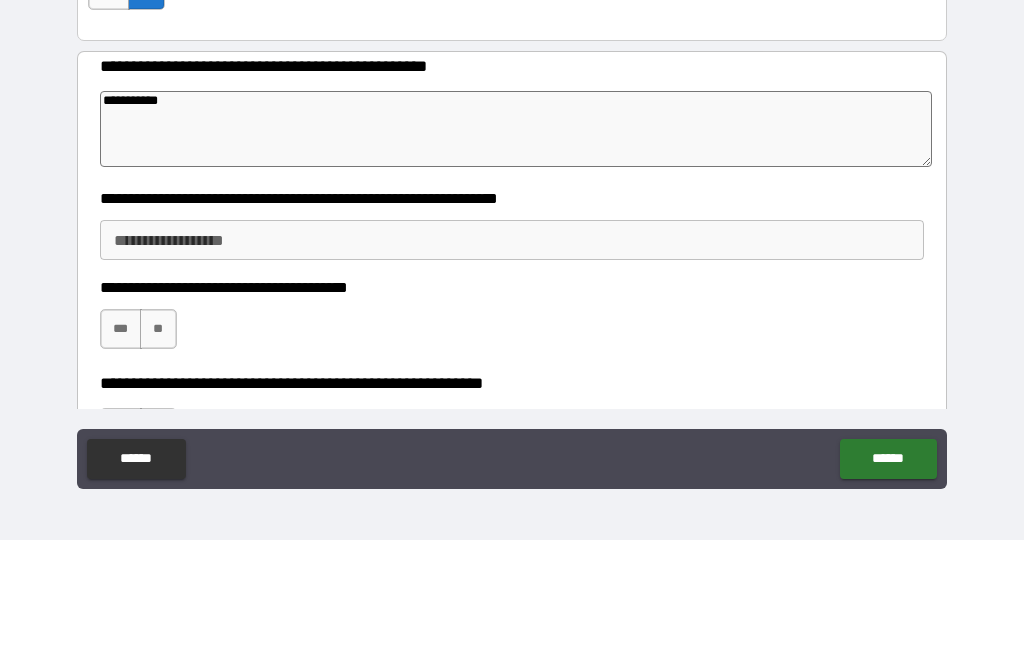 type on "*" 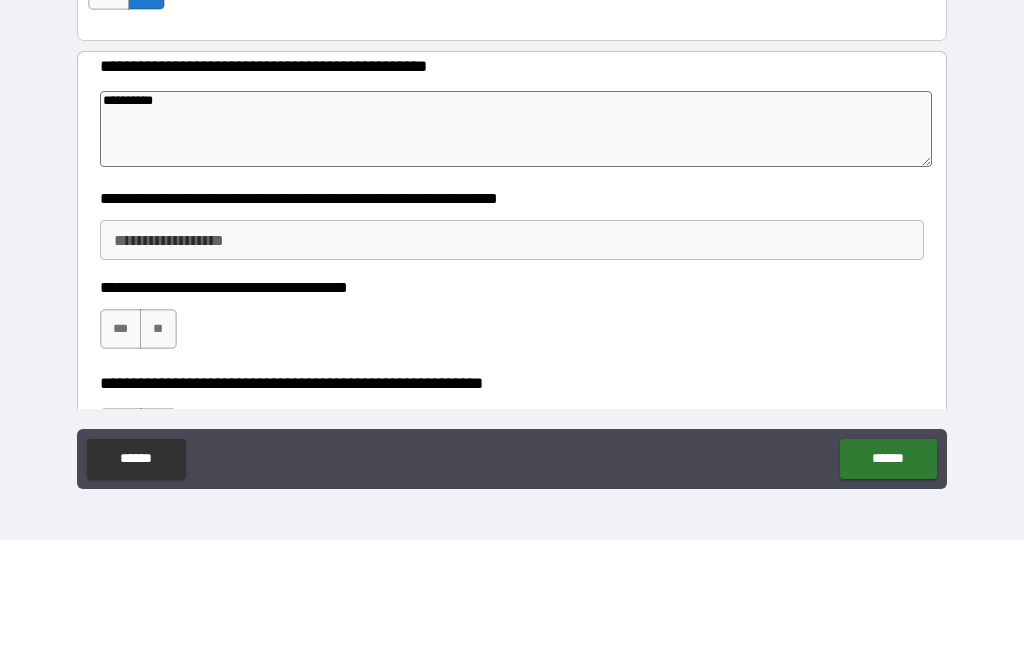 type on "*********" 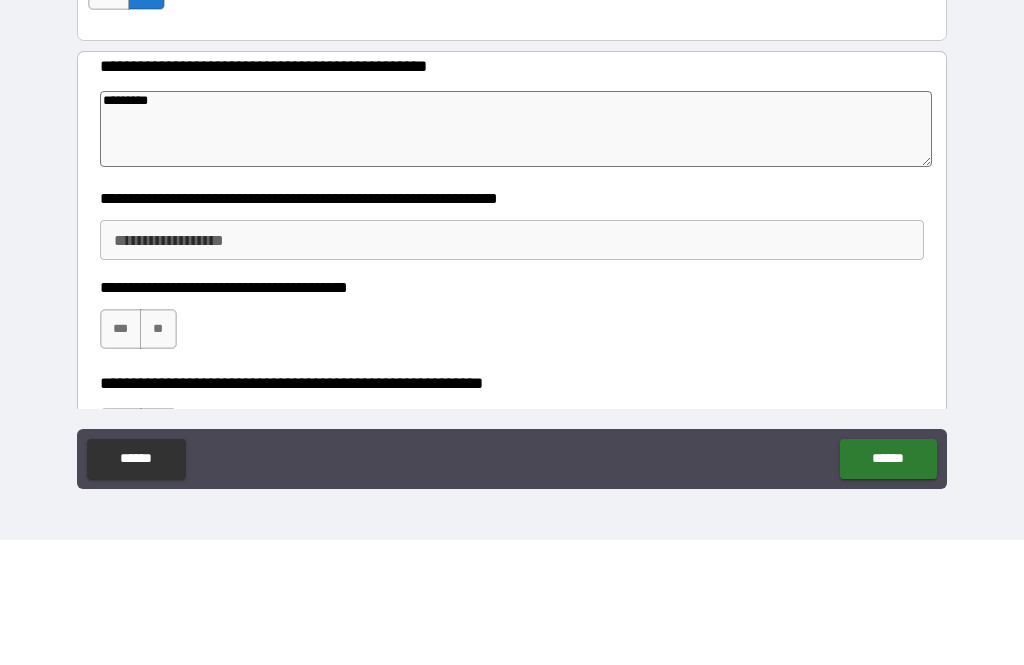 type on "********" 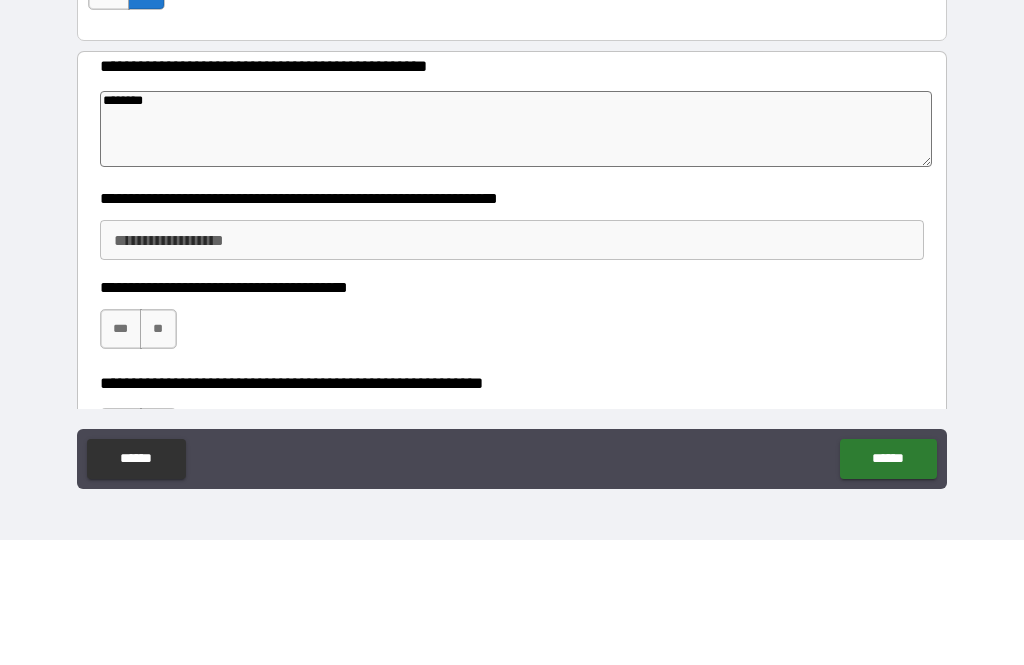 type on "*" 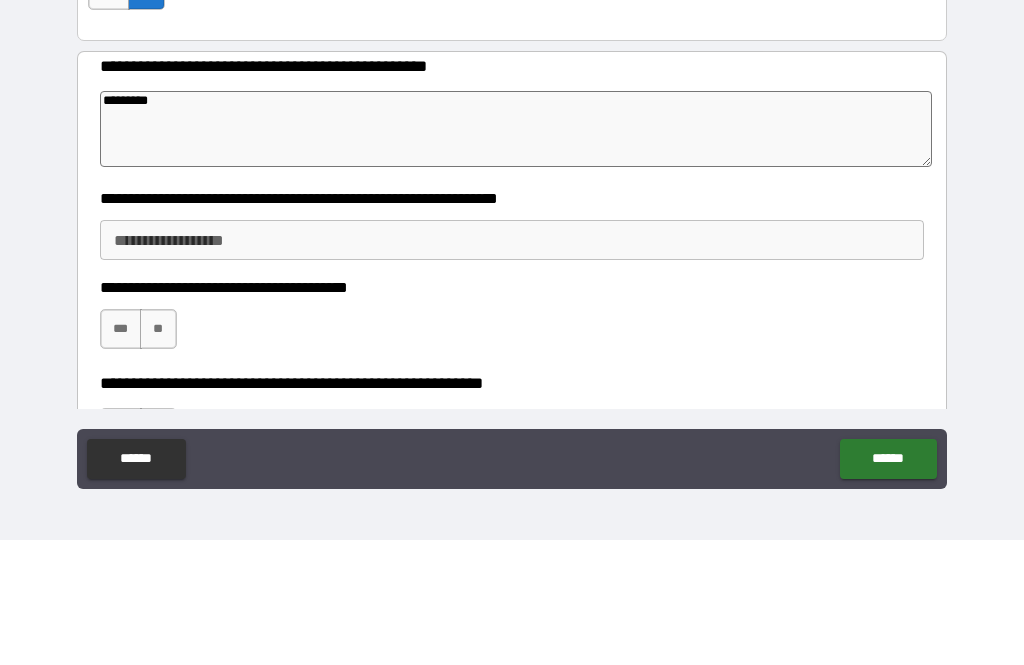 type on "*" 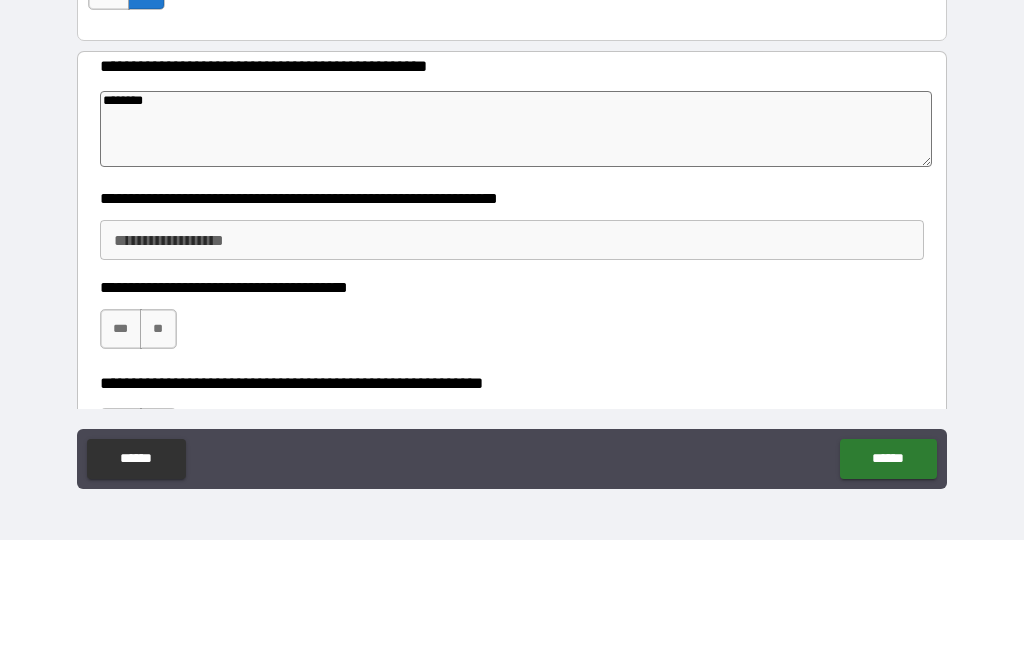 type on "*" 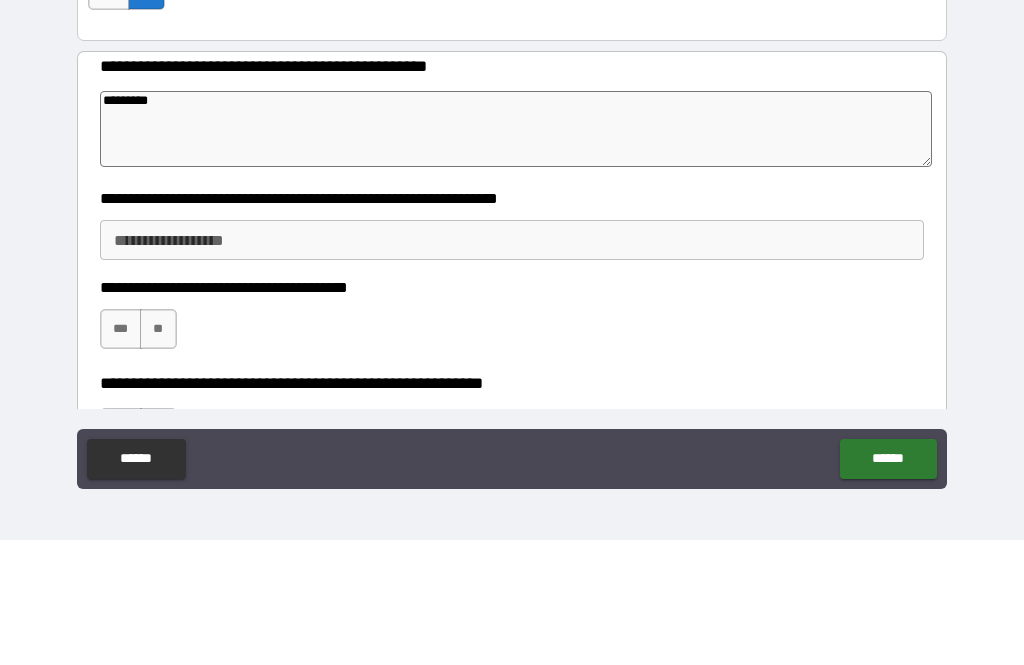 type on "*" 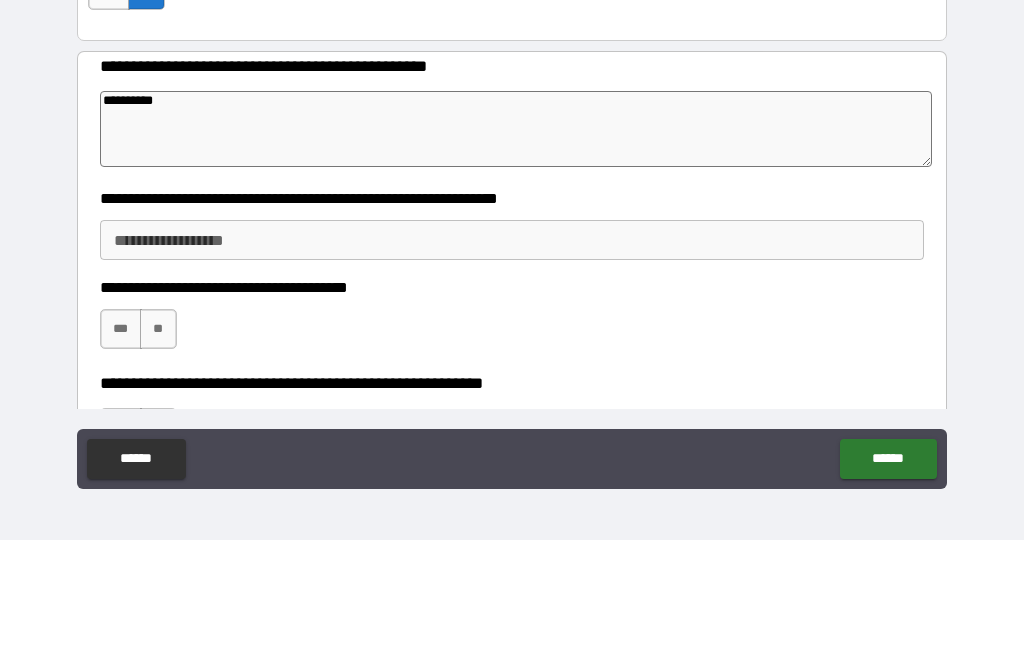 type on "*" 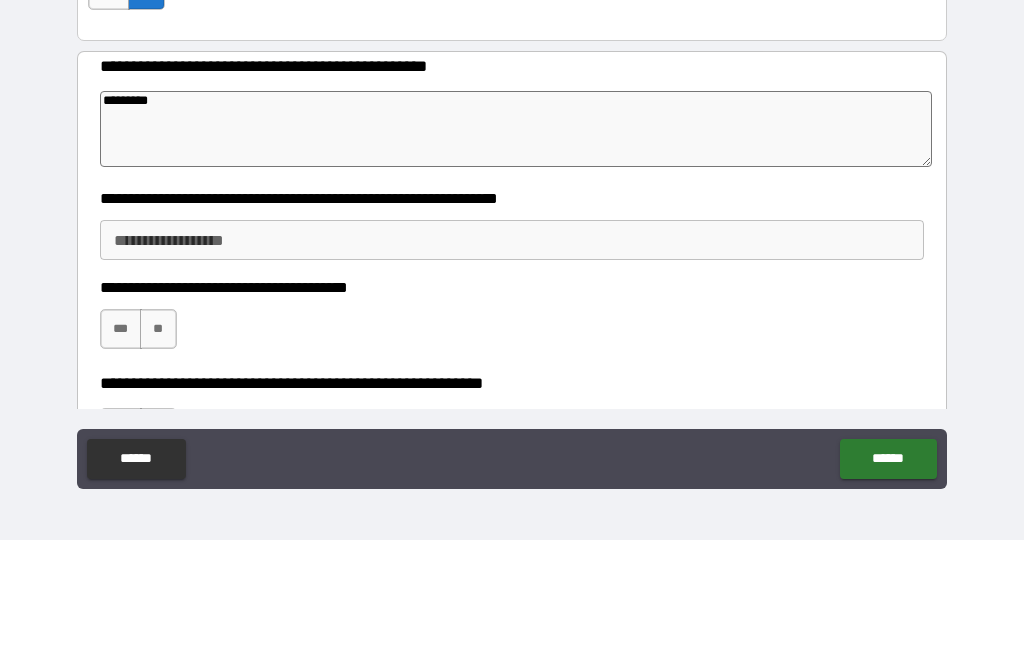 type on "*" 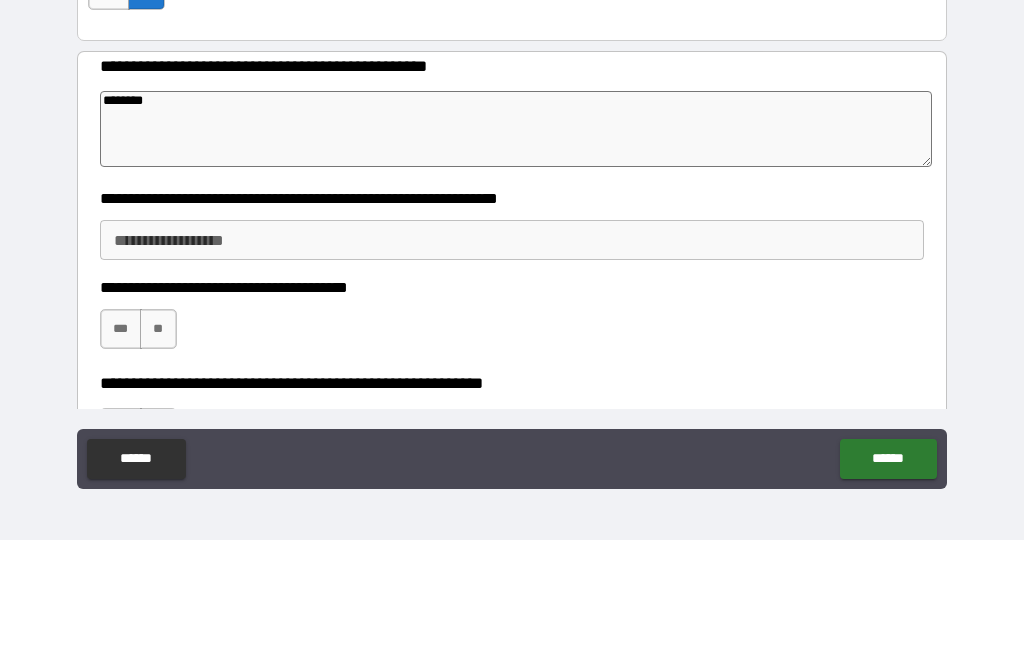 type on "*" 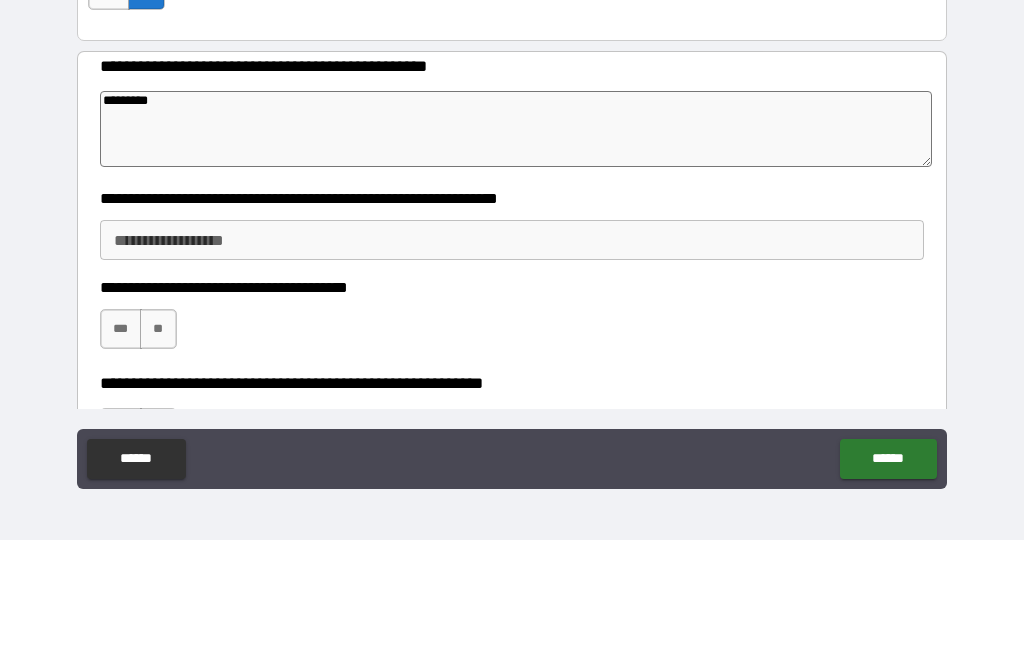 type on "*" 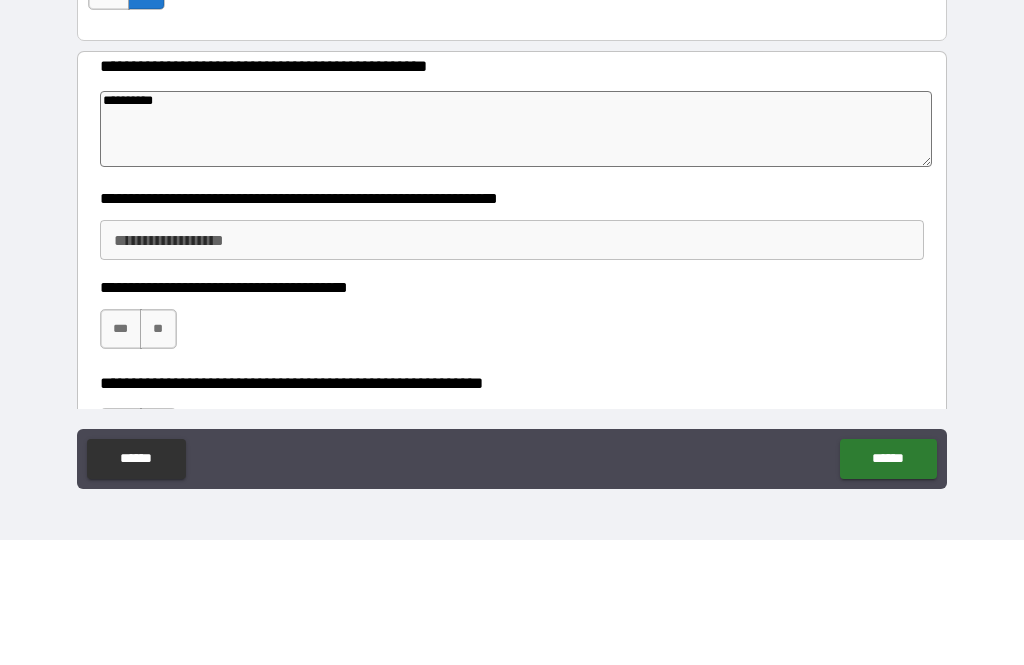 type on "*" 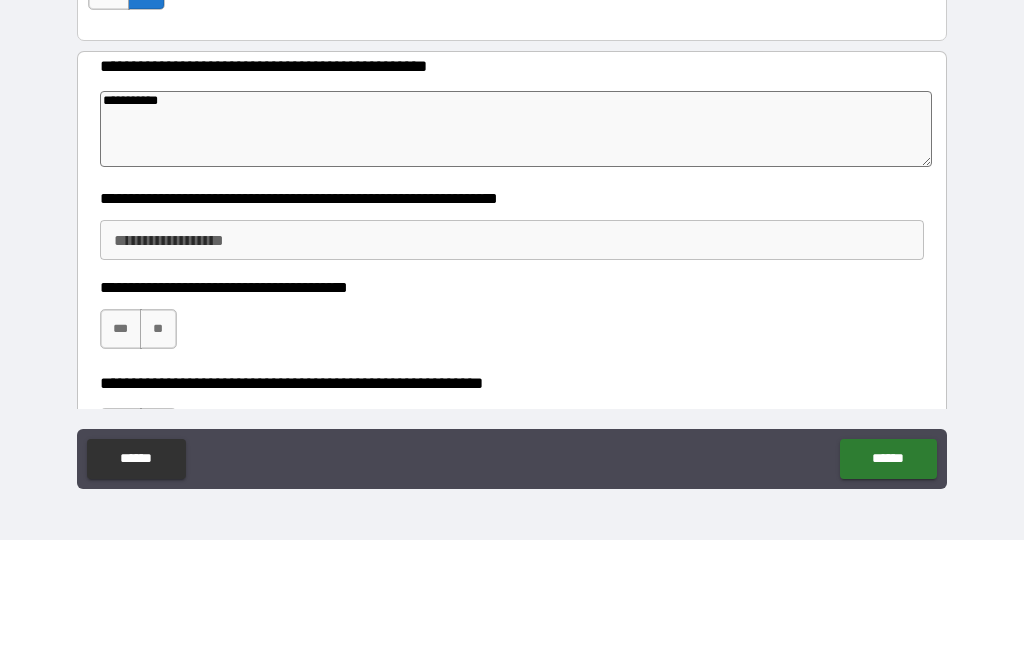 type on "*" 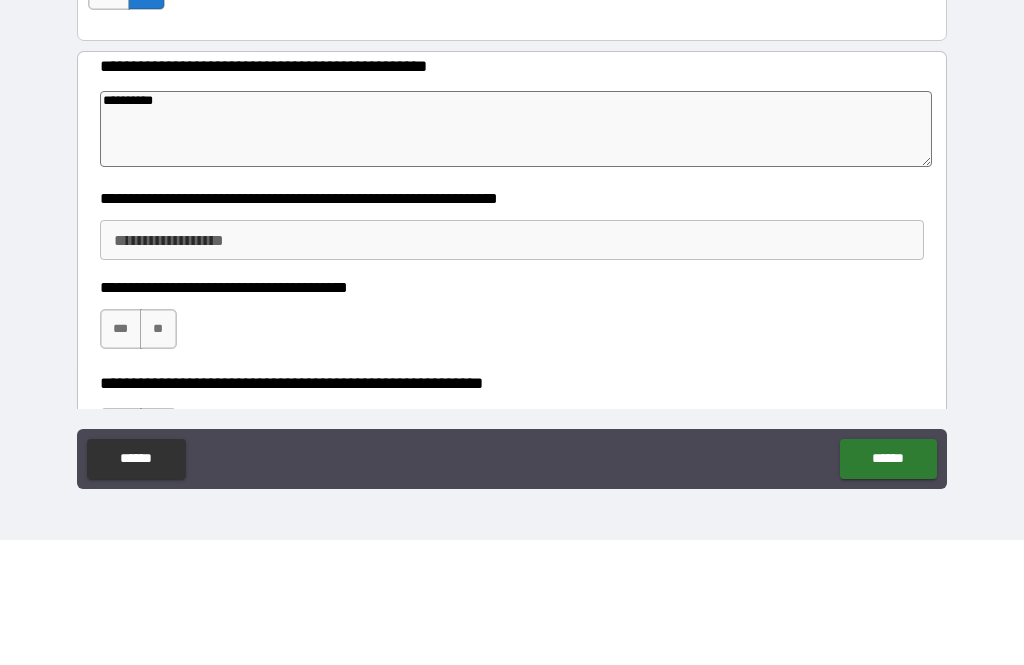 type on "*" 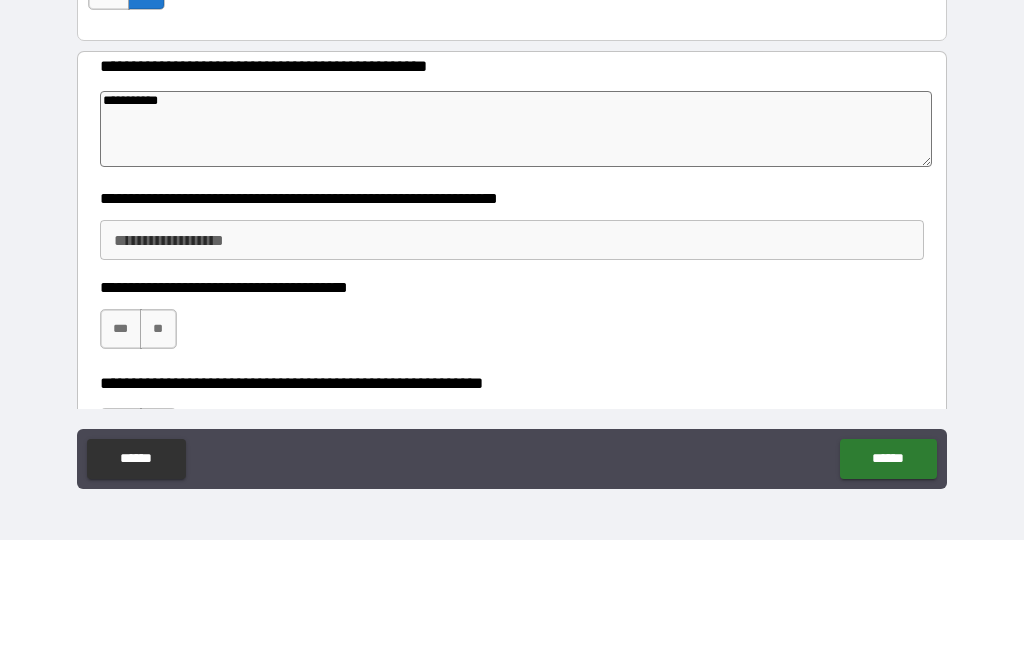 type on "*" 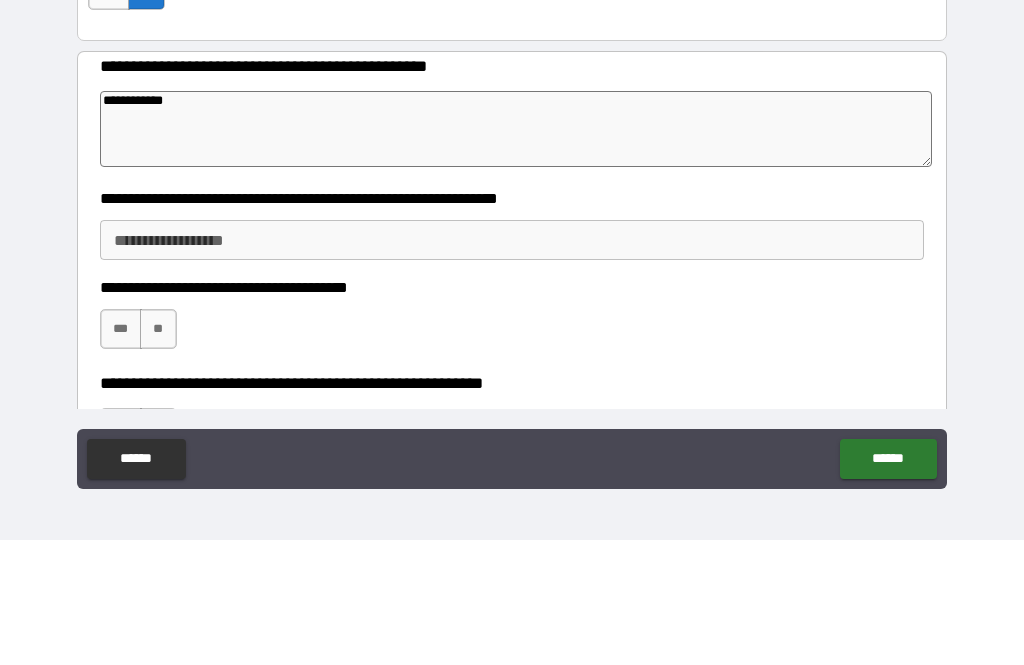 type on "**********" 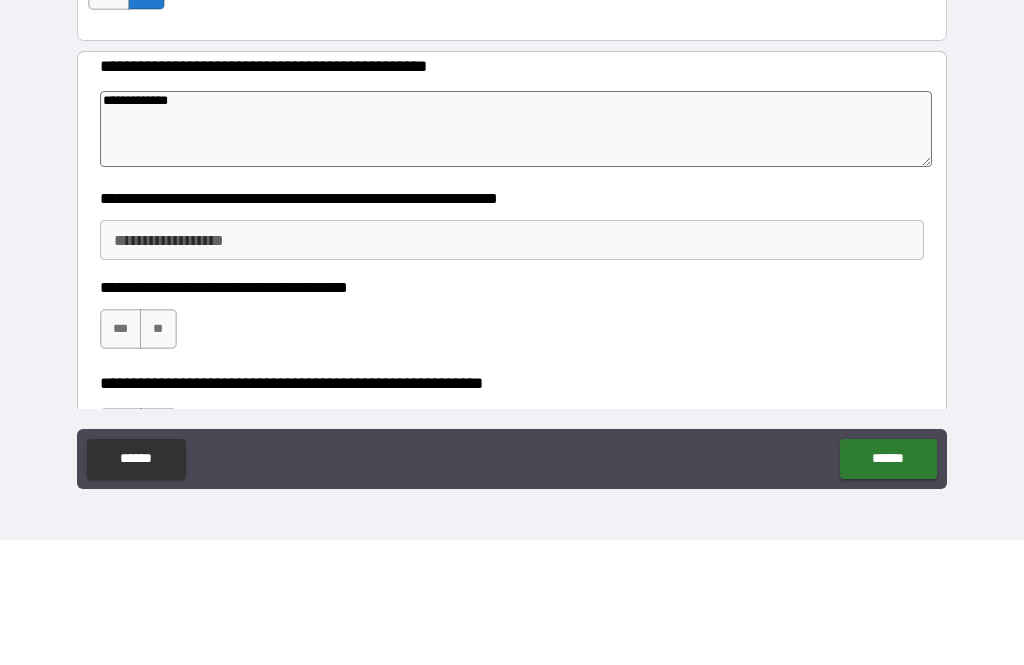 type on "*" 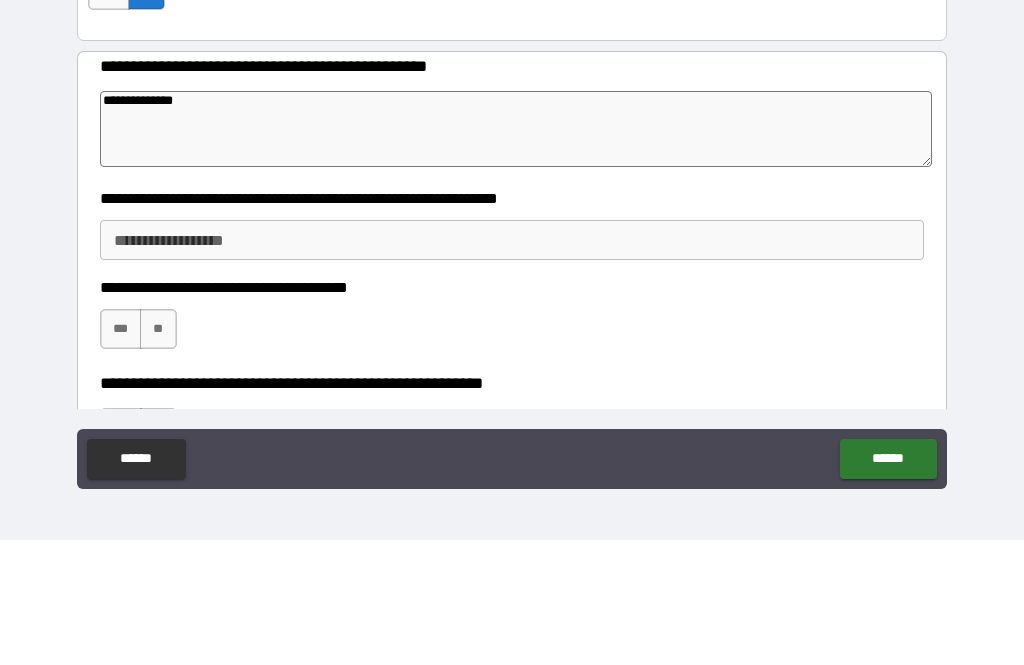 type on "*" 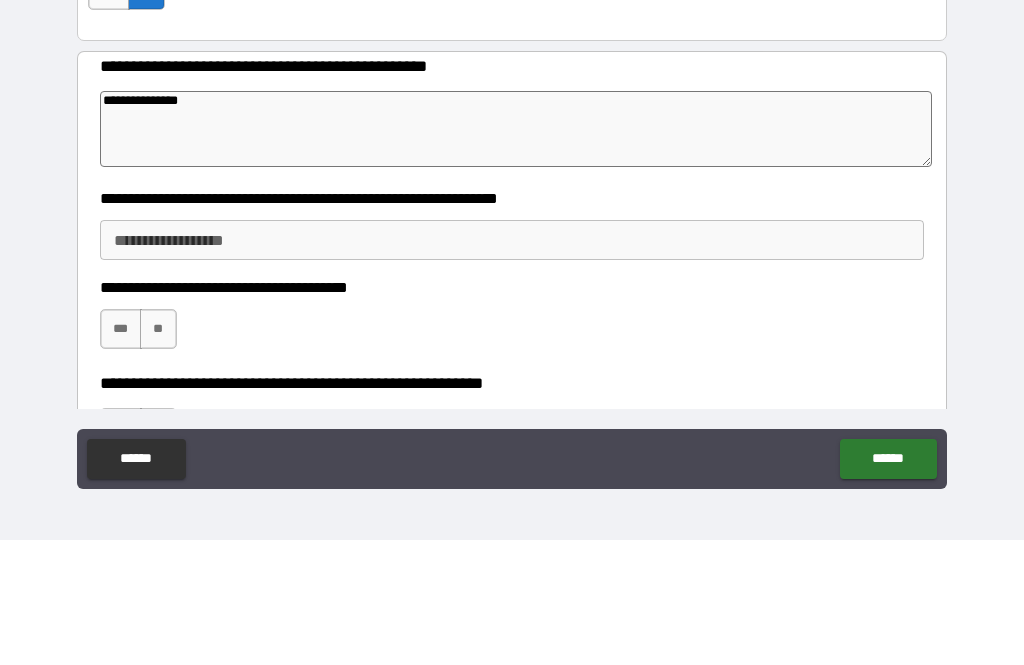type on "*" 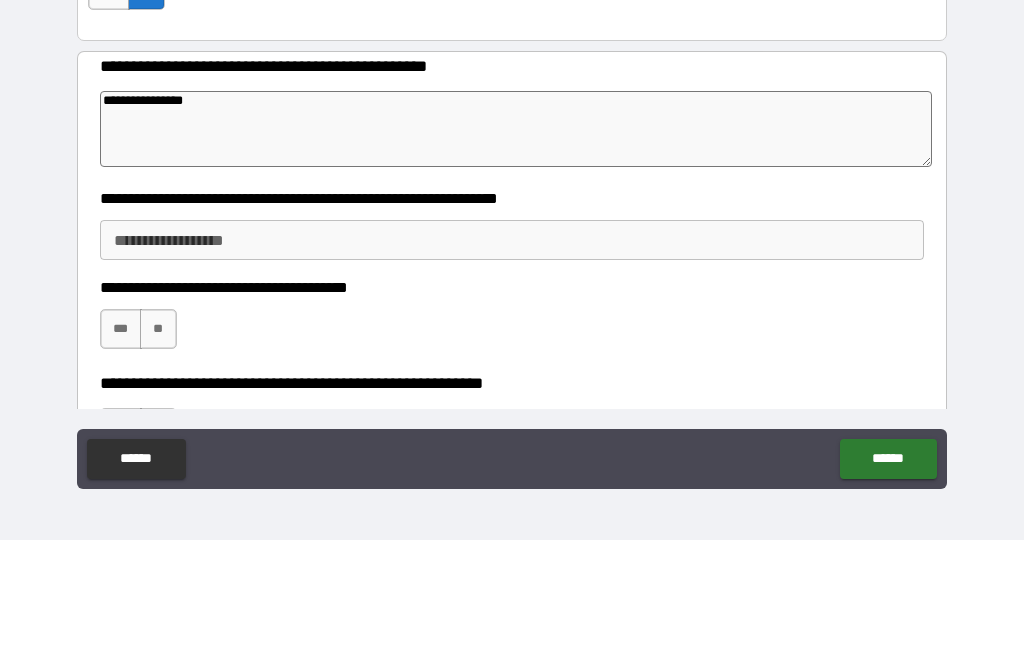 type on "*" 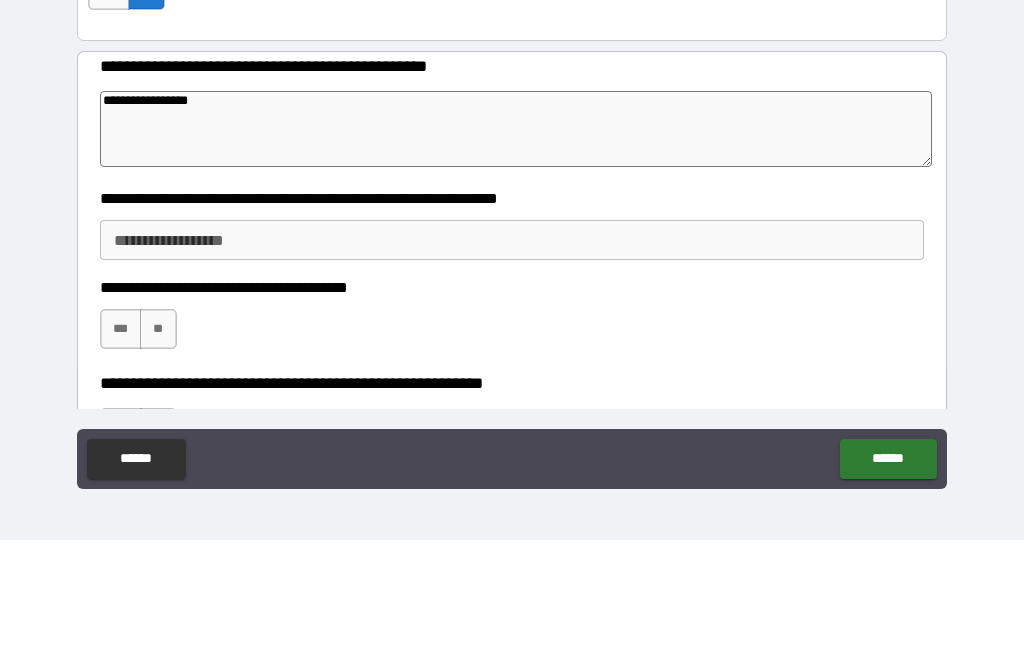 type on "*" 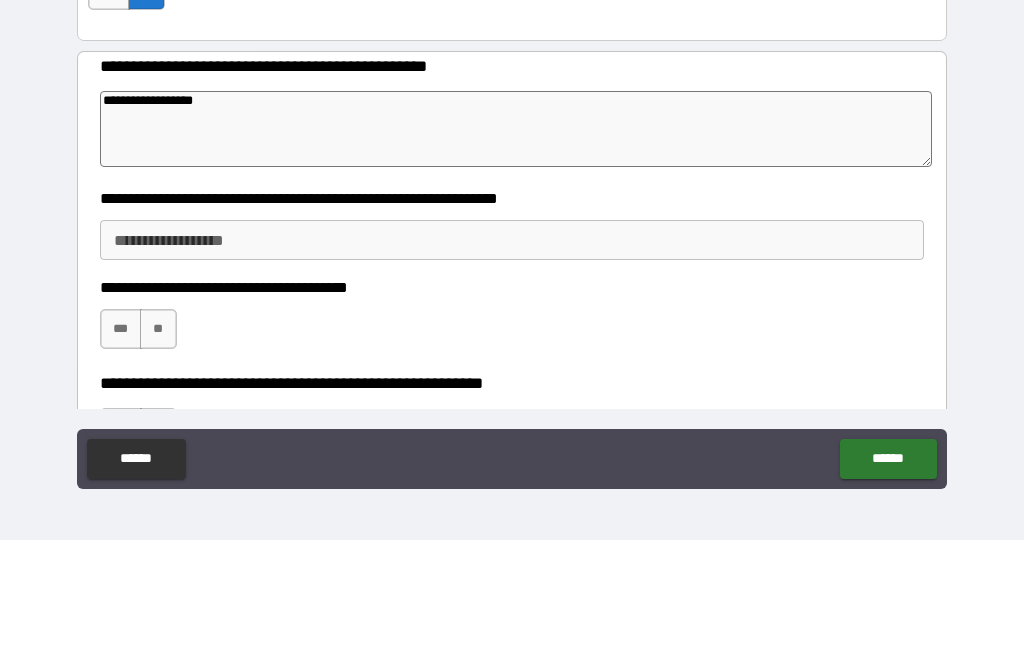 type on "*" 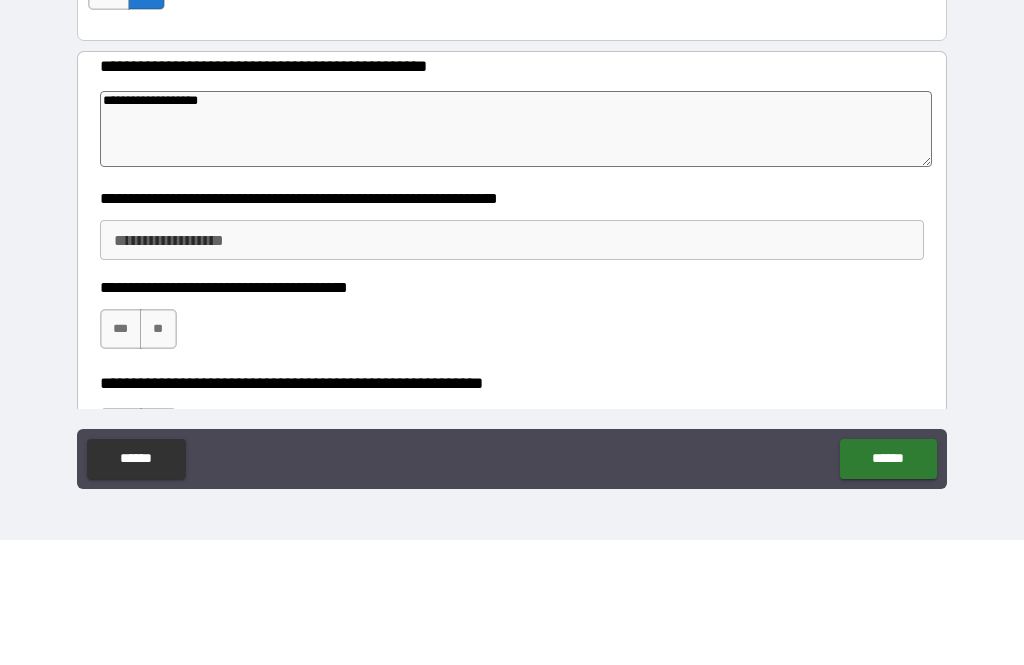 type on "*" 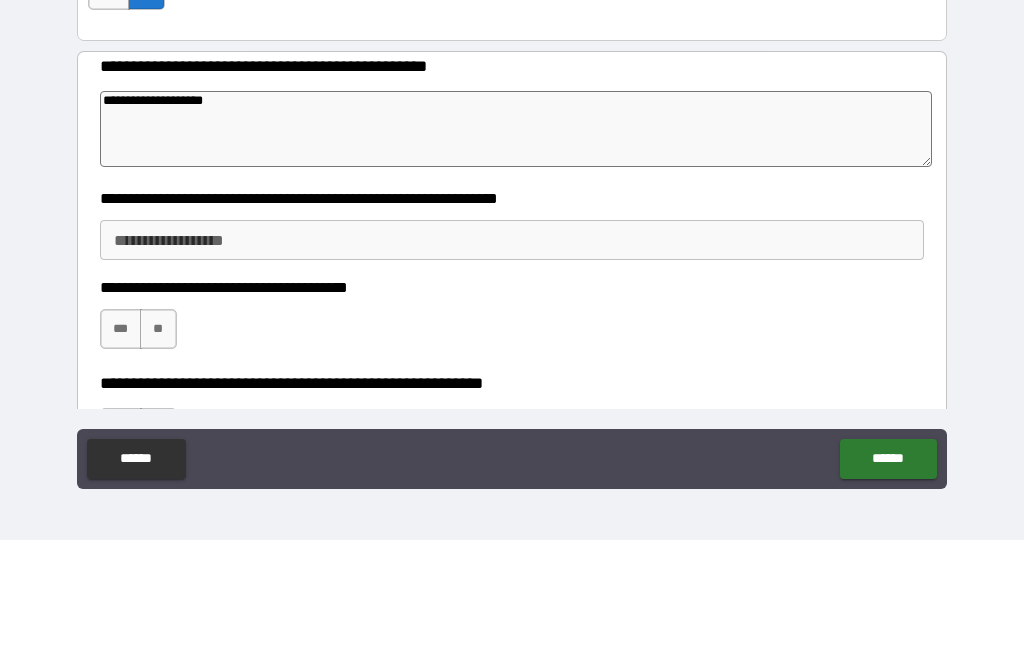 type on "*" 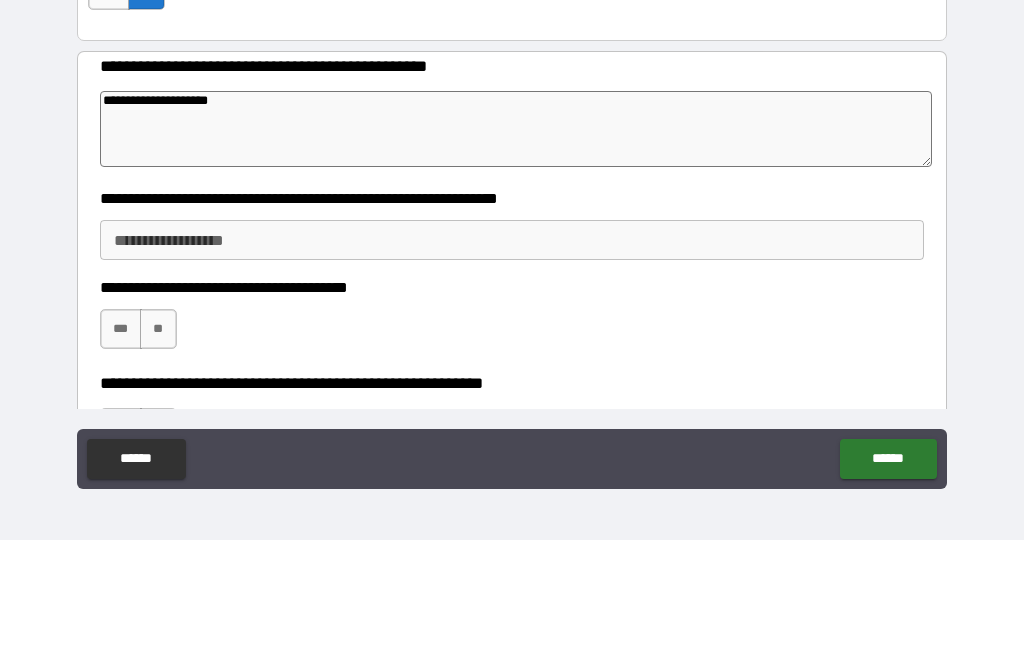 type on "*" 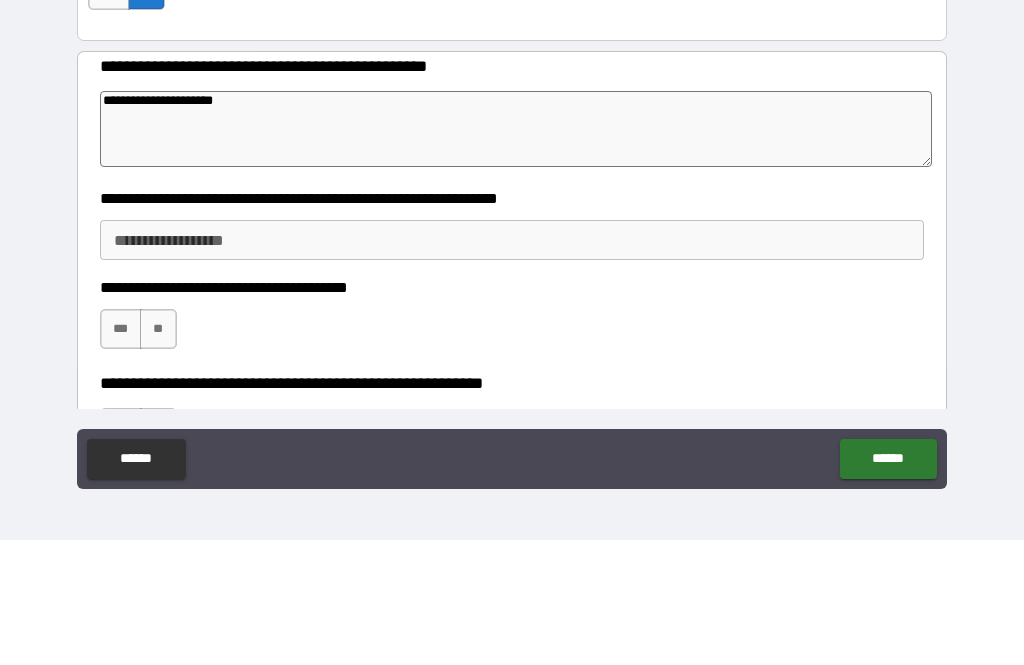 type on "*" 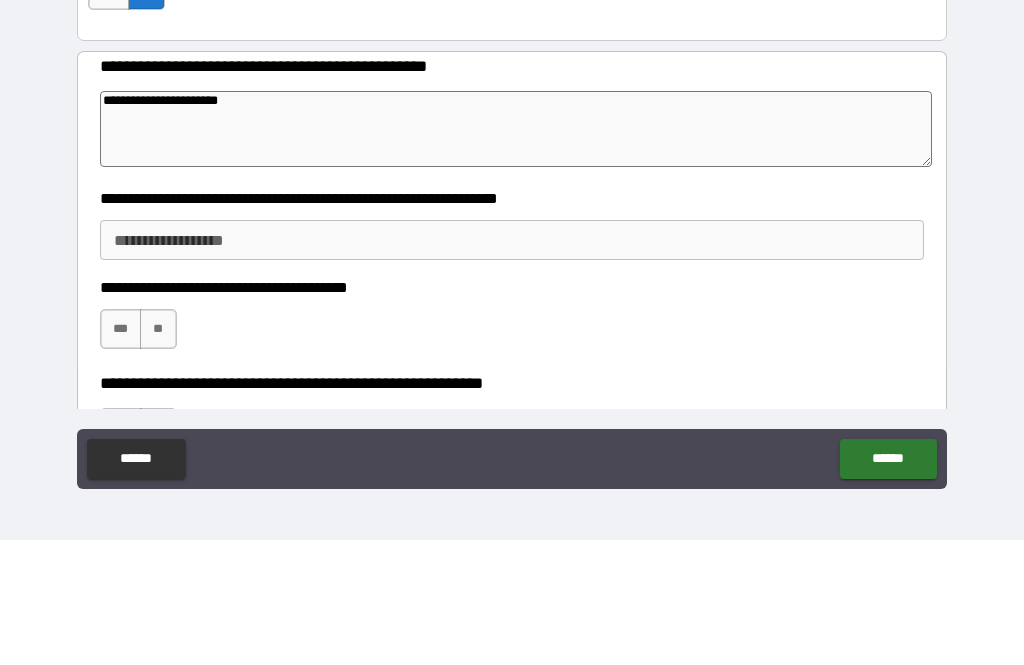 type on "*" 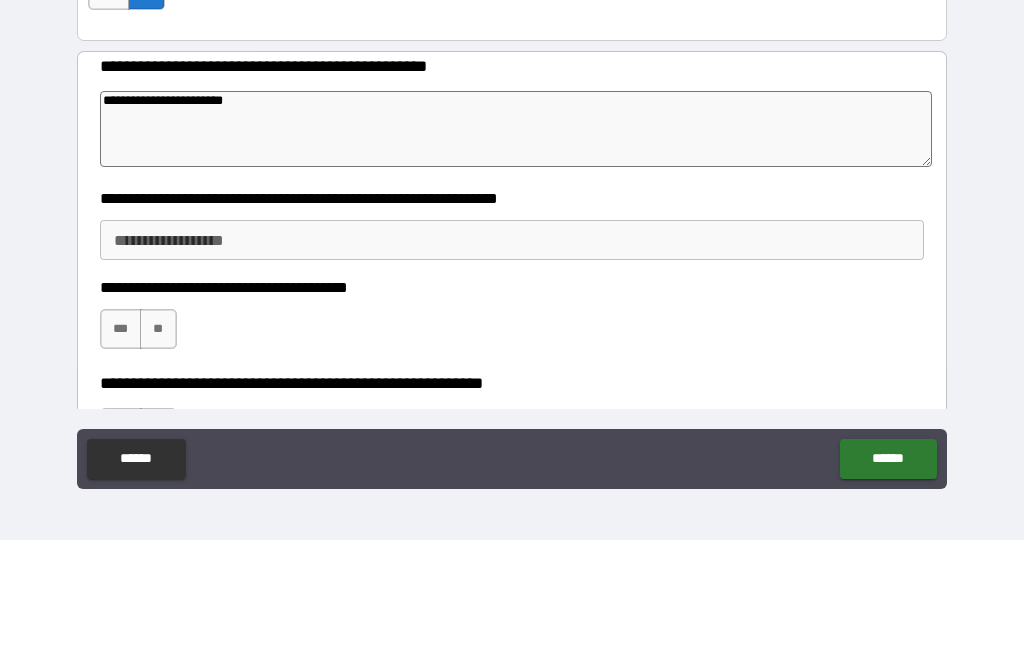 type on "*" 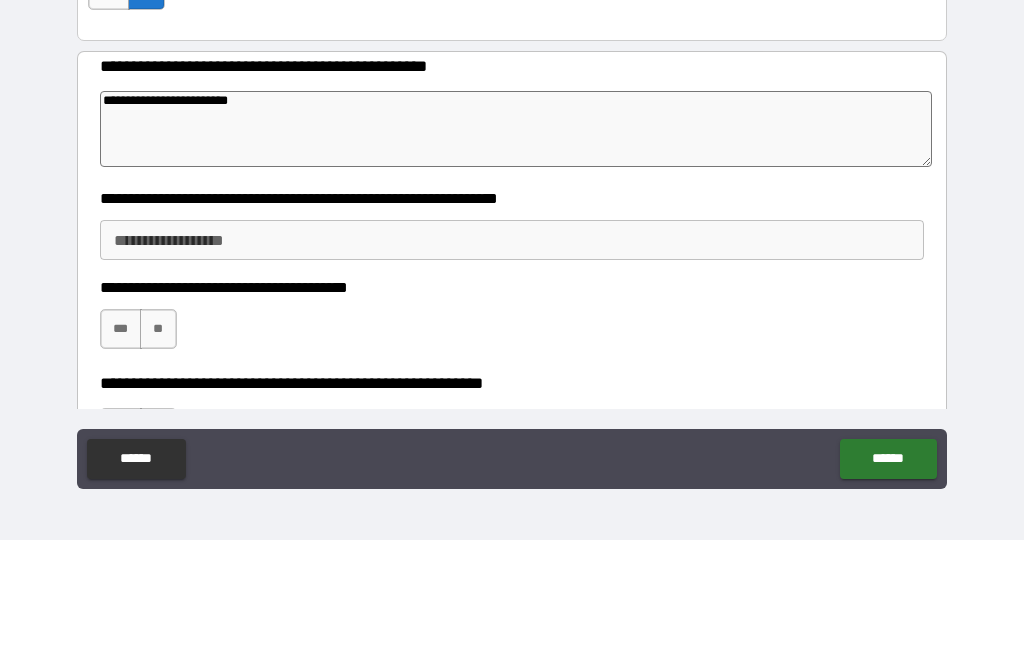 type on "*" 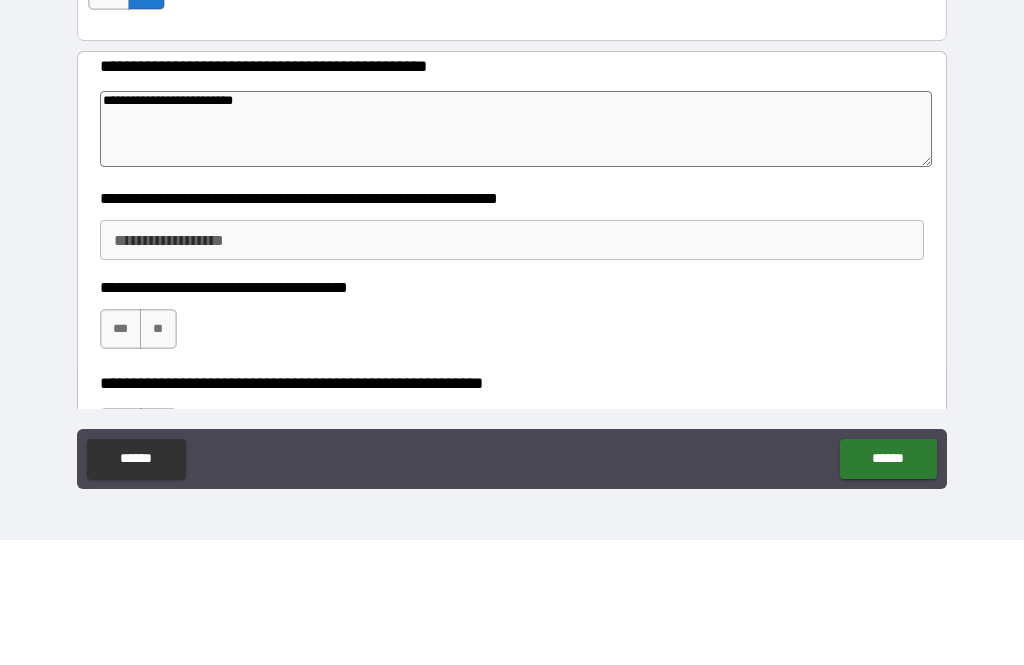 type on "*" 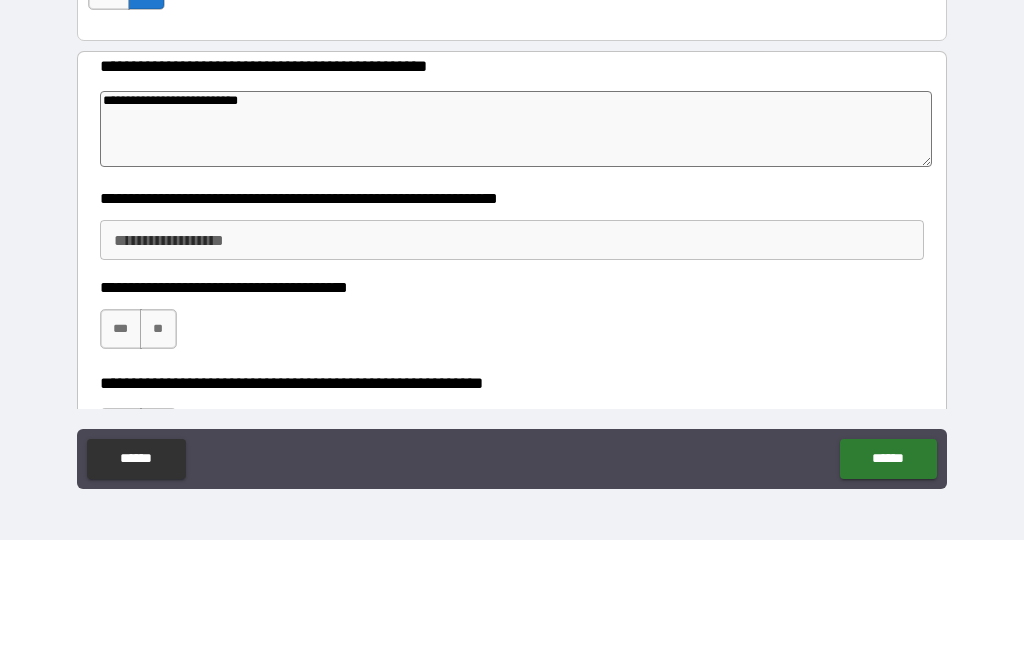 type on "*" 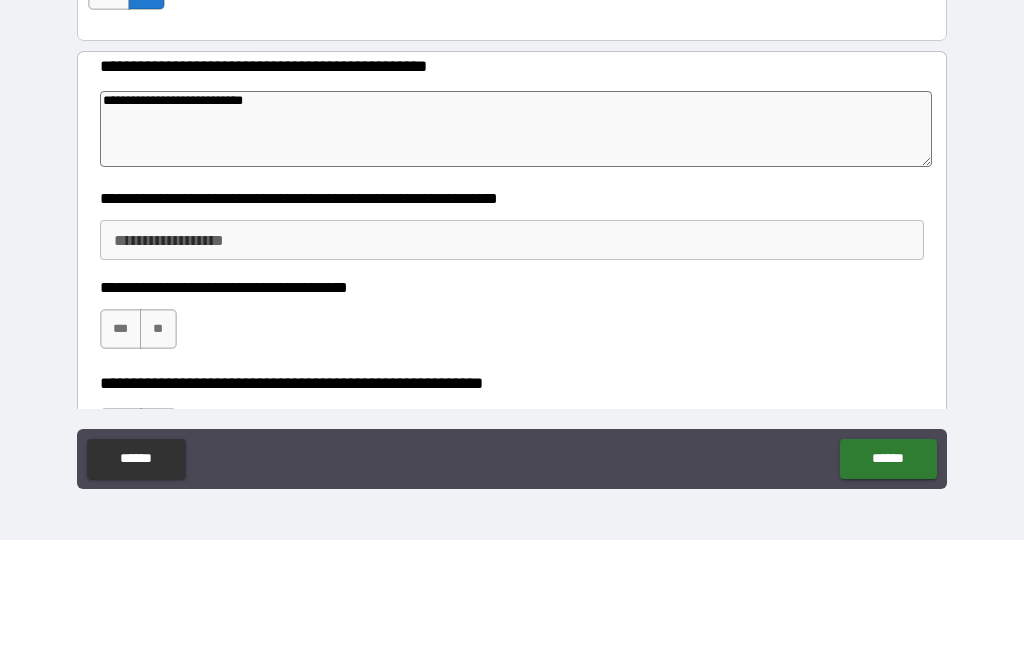 type on "*" 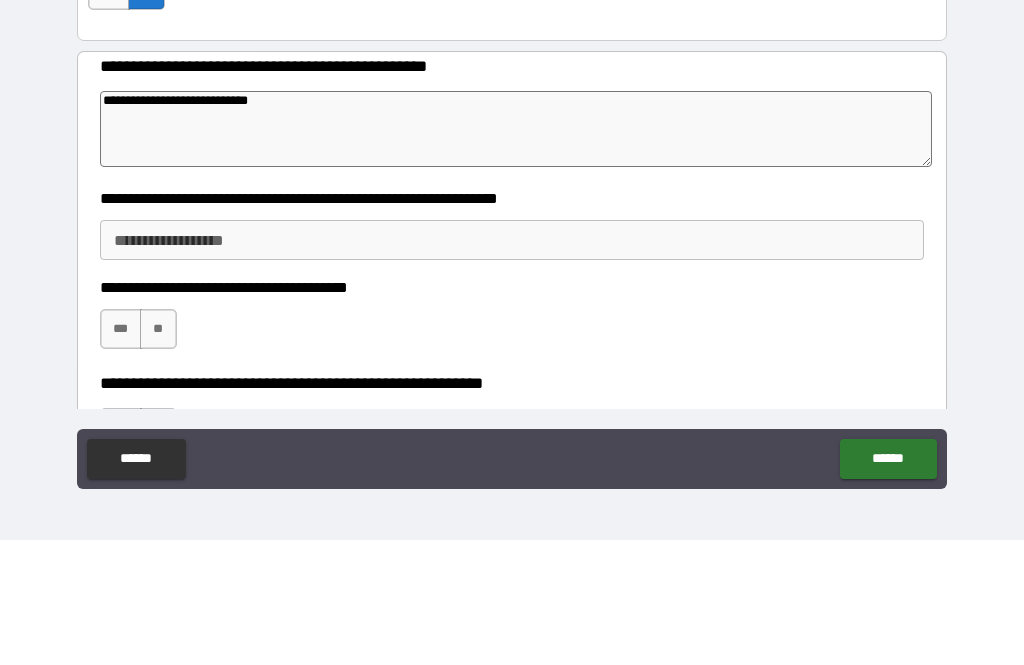 type on "*" 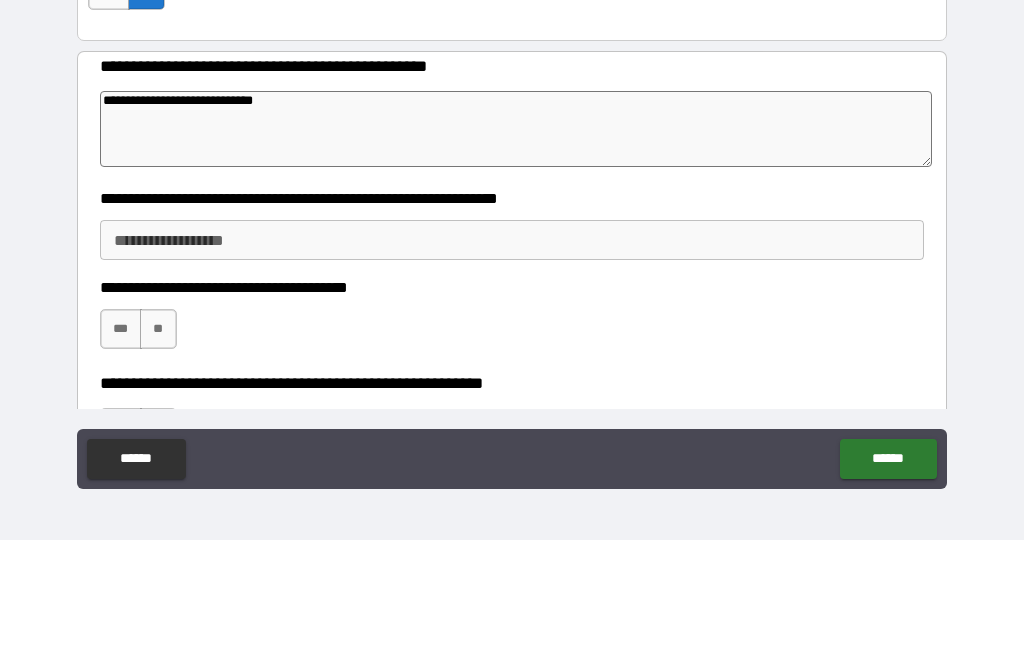 type on "*" 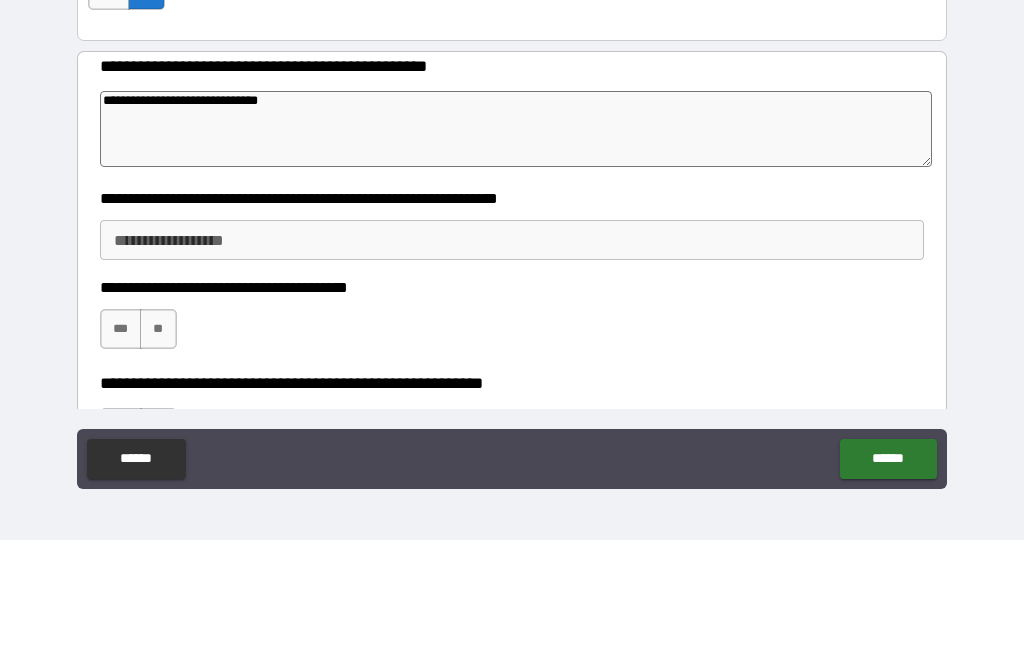 type on "*" 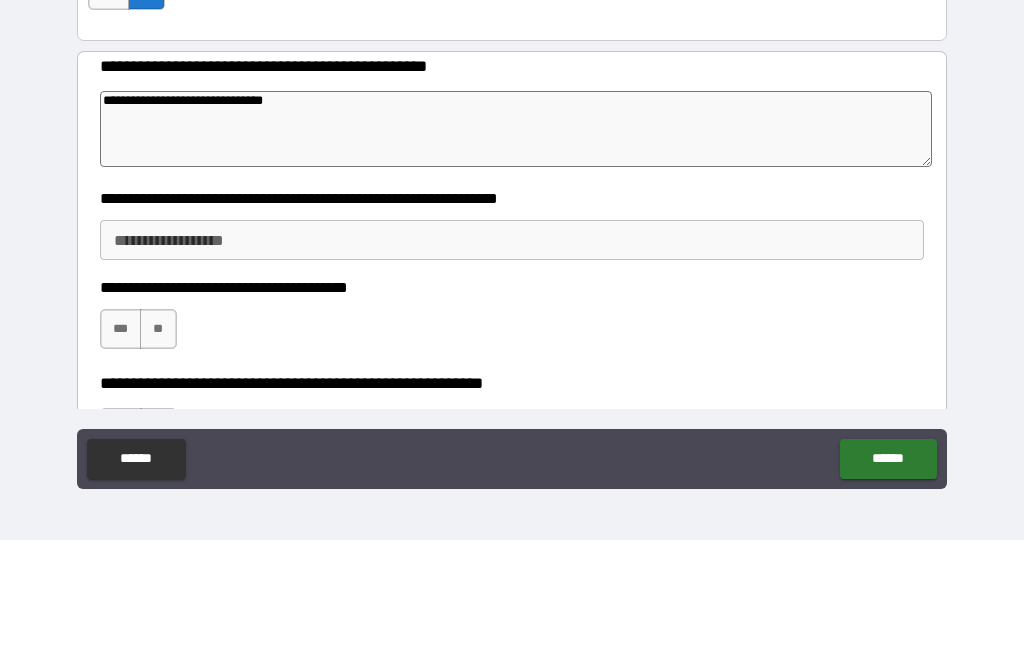 type on "*" 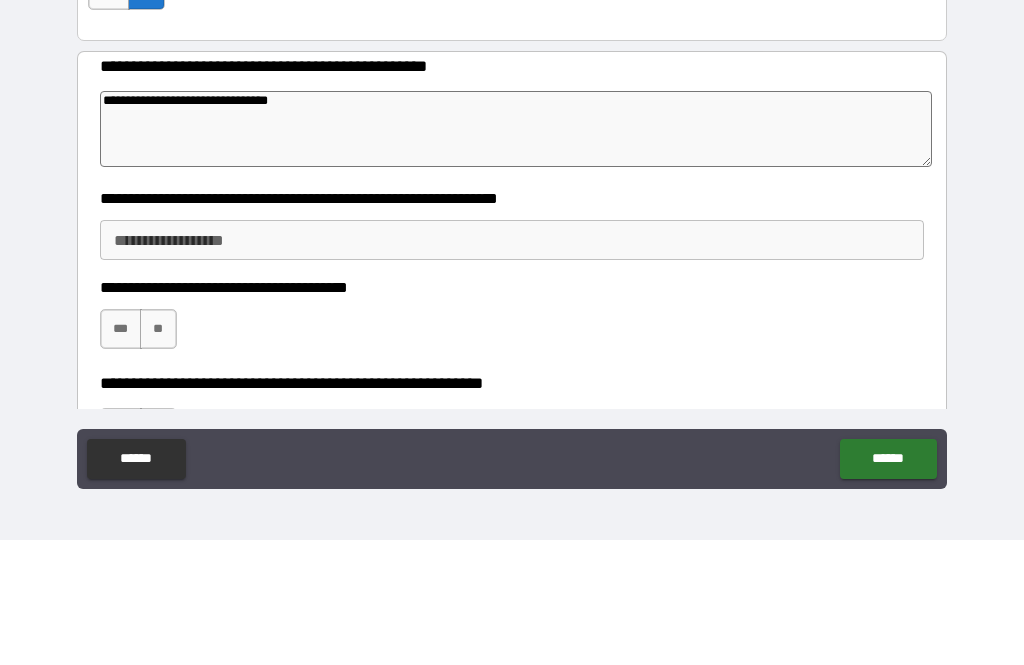 type on "*" 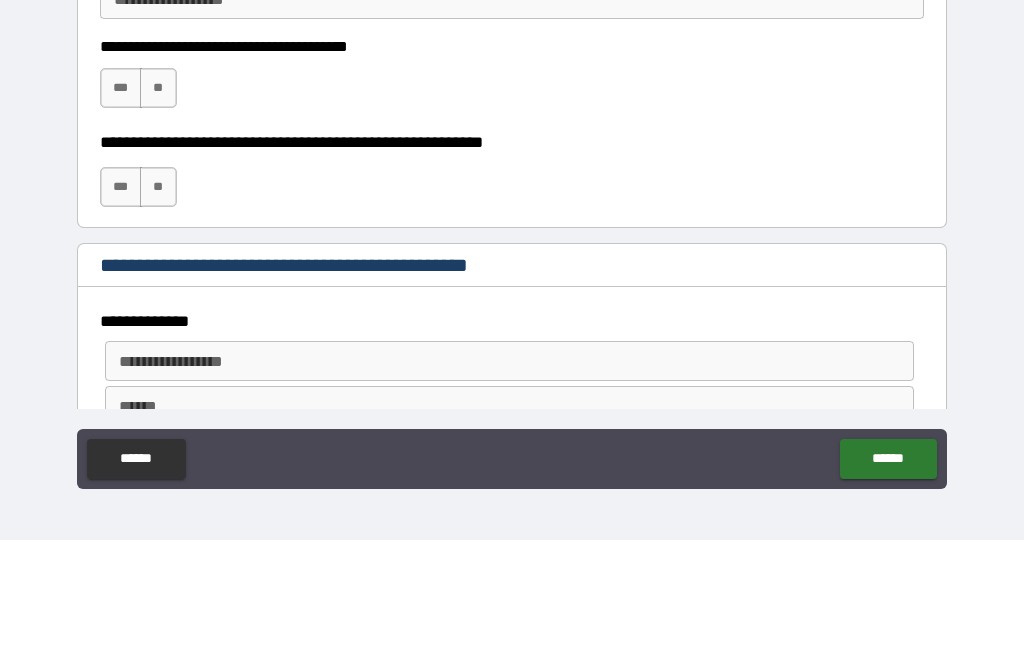 scroll, scrollTop: 11042, scrollLeft: 0, axis: vertical 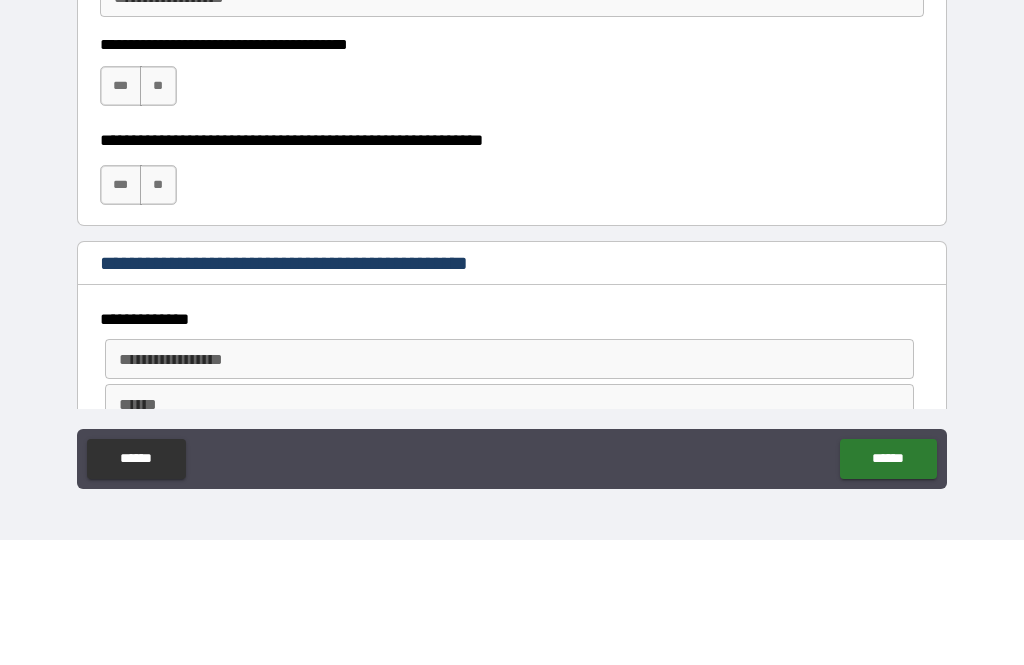 click on "**" at bounding box center [158, 211] 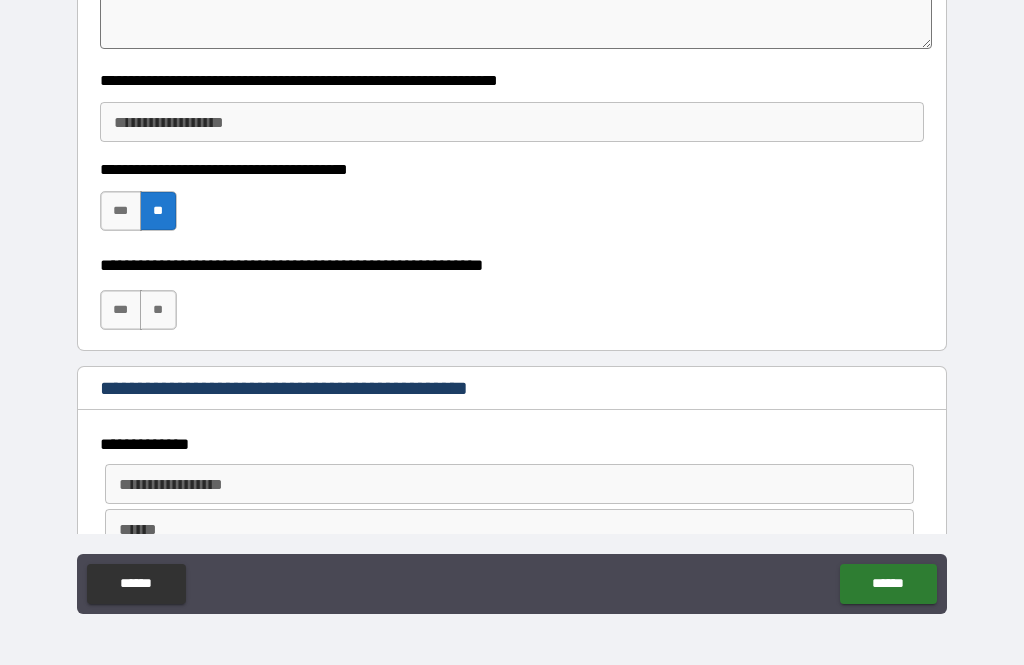 click on "**" at bounding box center (158, 310) 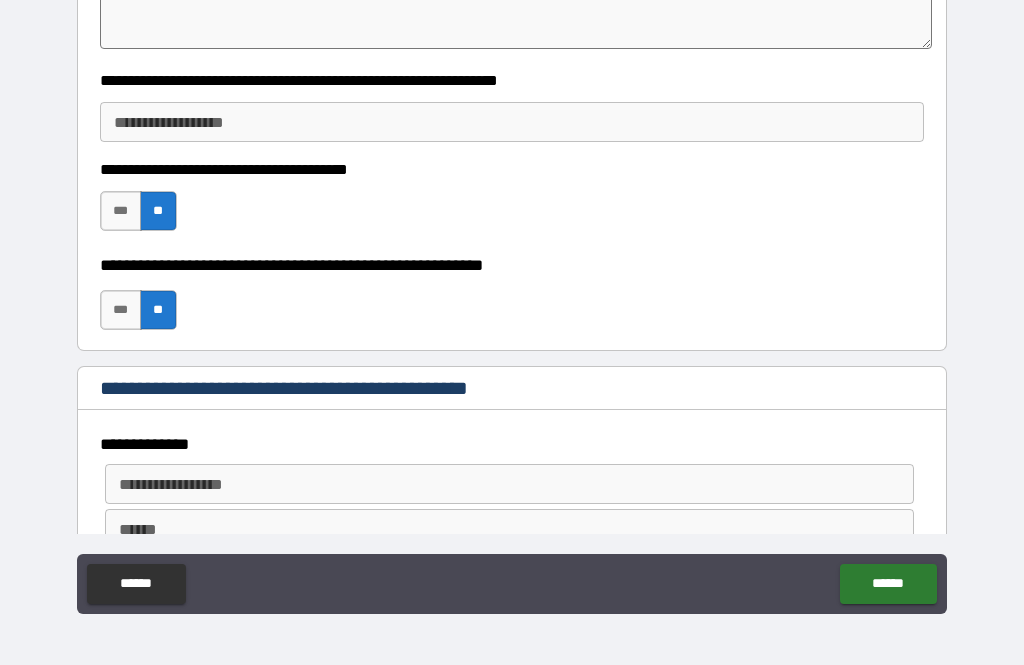 scroll, scrollTop: 11262, scrollLeft: 0, axis: vertical 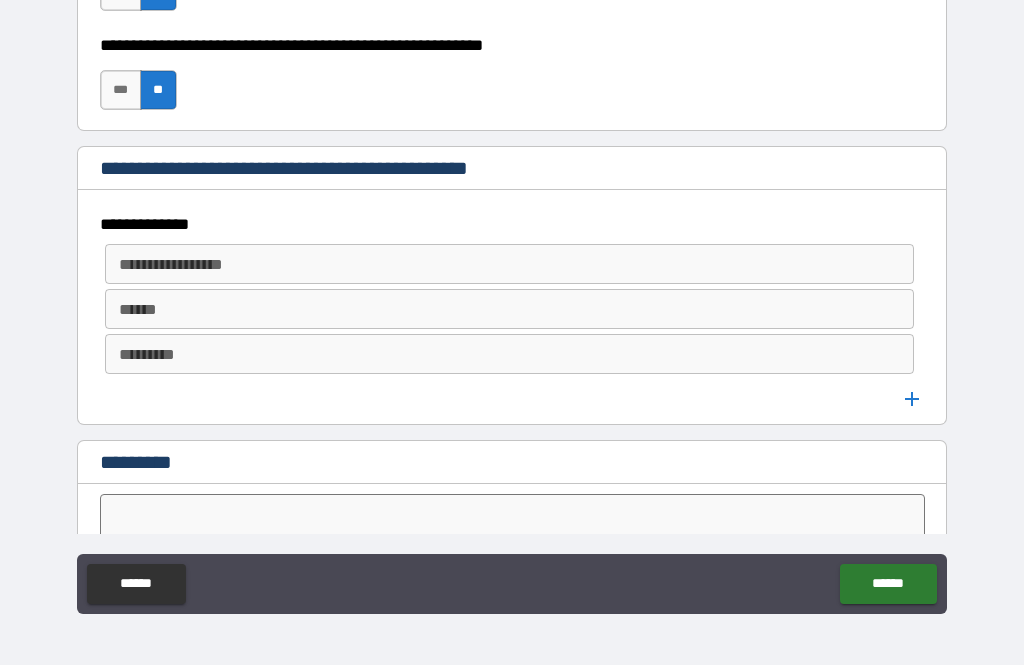 click on "**********" at bounding box center (508, 264) 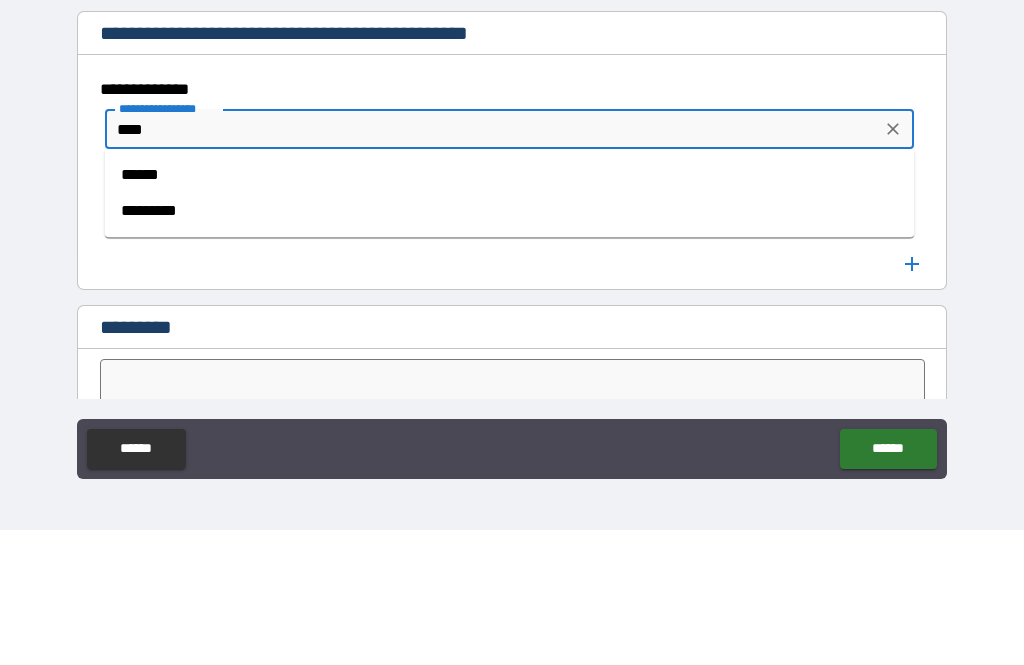 click on "******" at bounding box center [510, 310] 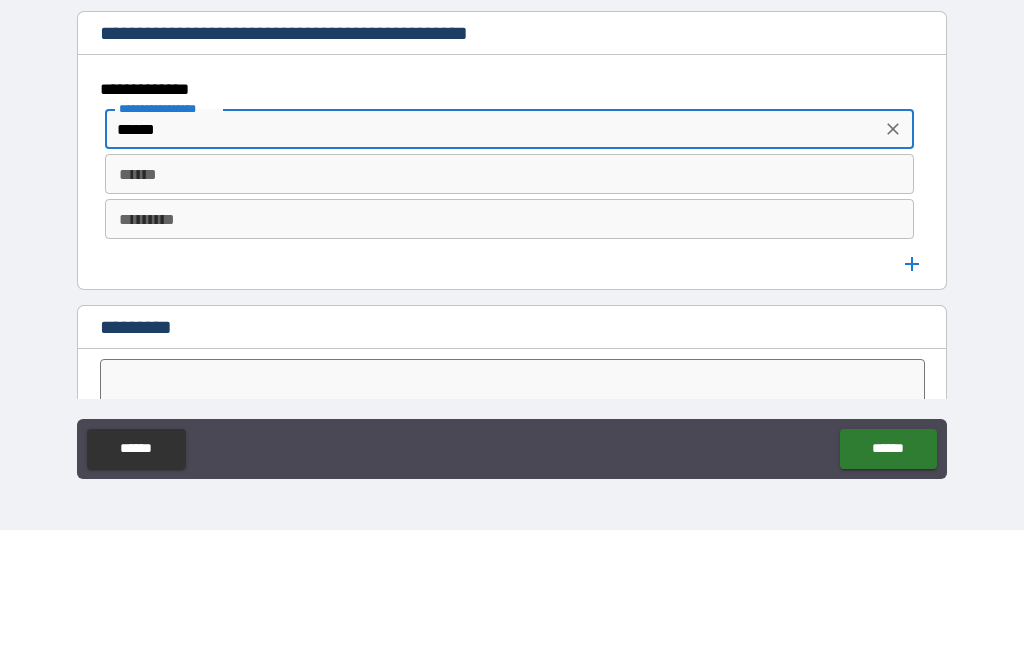 click on "******" at bounding box center [510, 309] 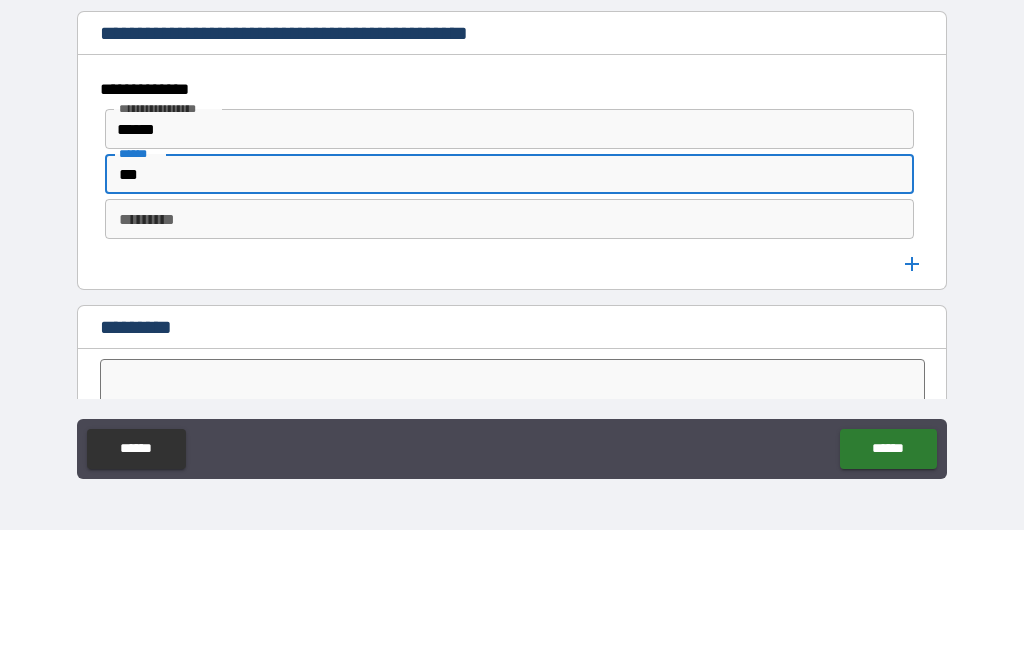 click on "*********" at bounding box center [510, 354] 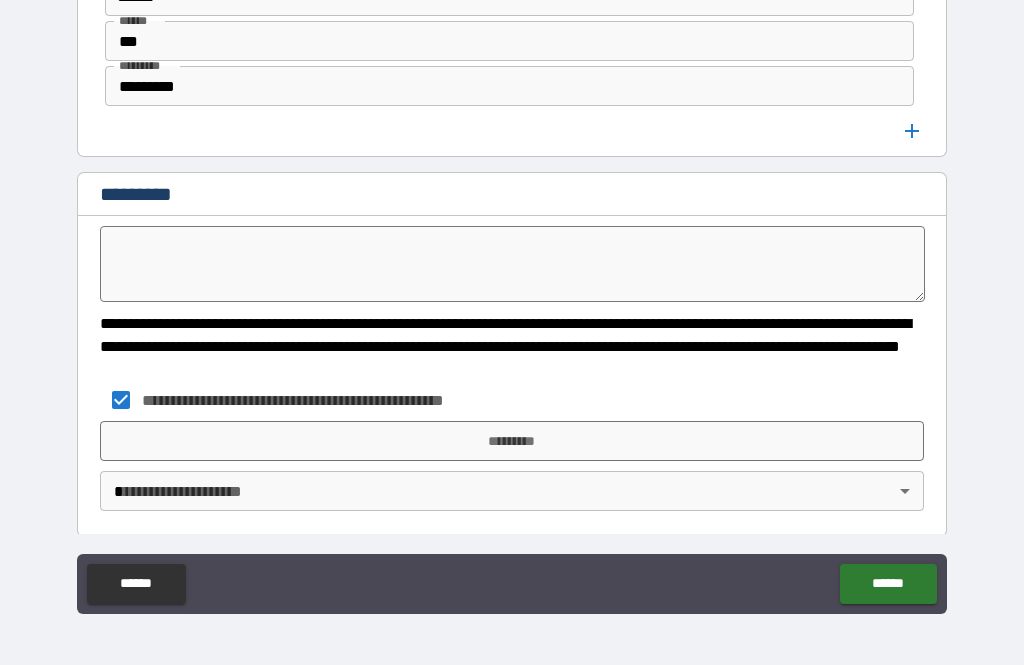 scroll, scrollTop: 11531, scrollLeft: 0, axis: vertical 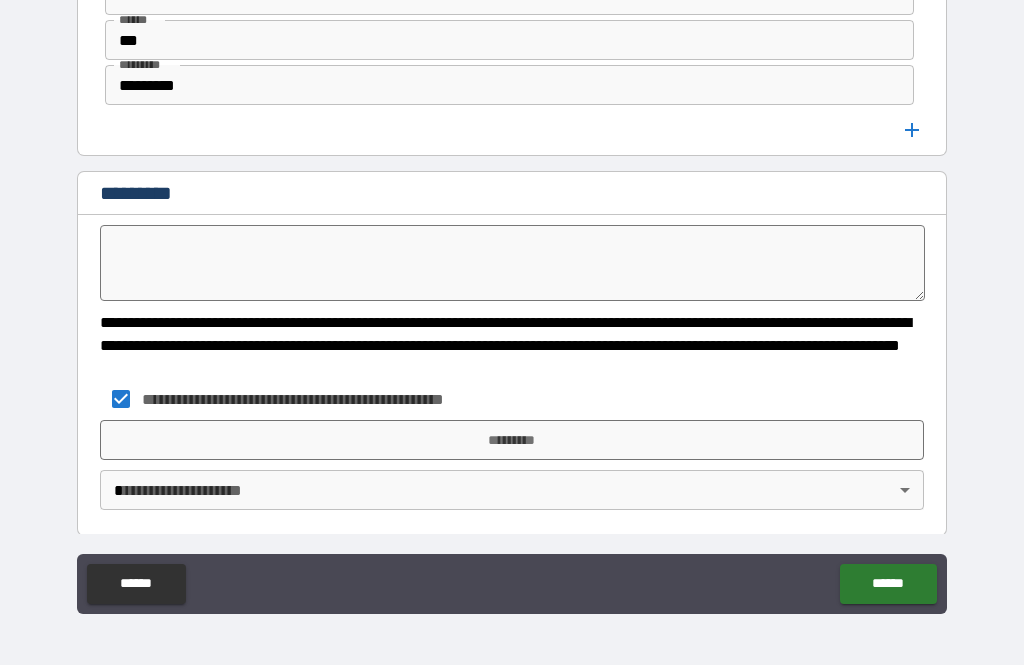 click on "*********" at bounding box center (512, 440) 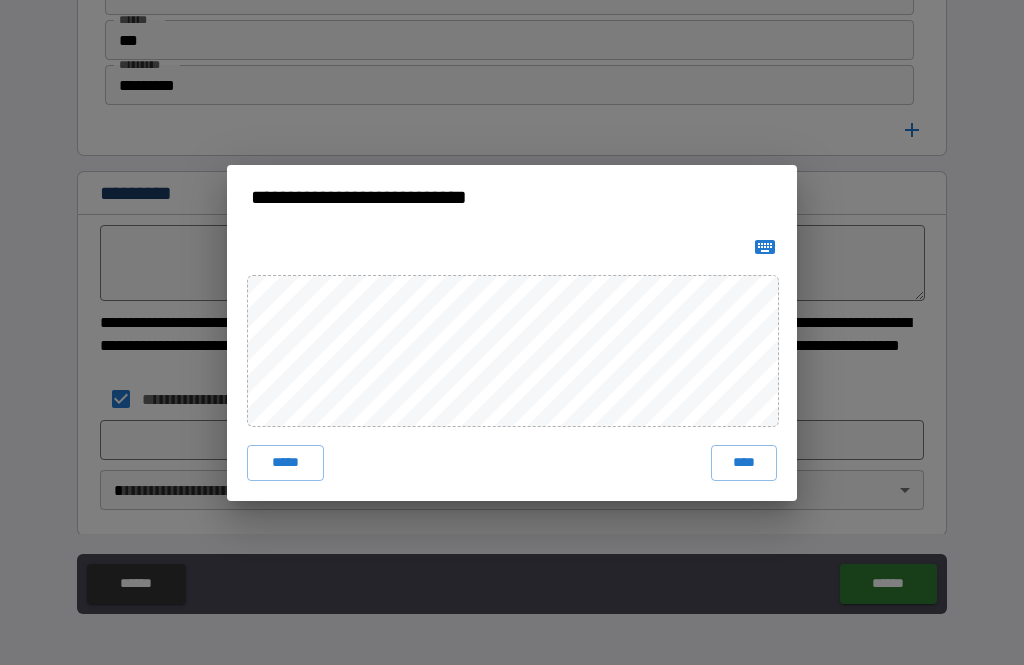 click on "****" at bounding box center (744, 463) 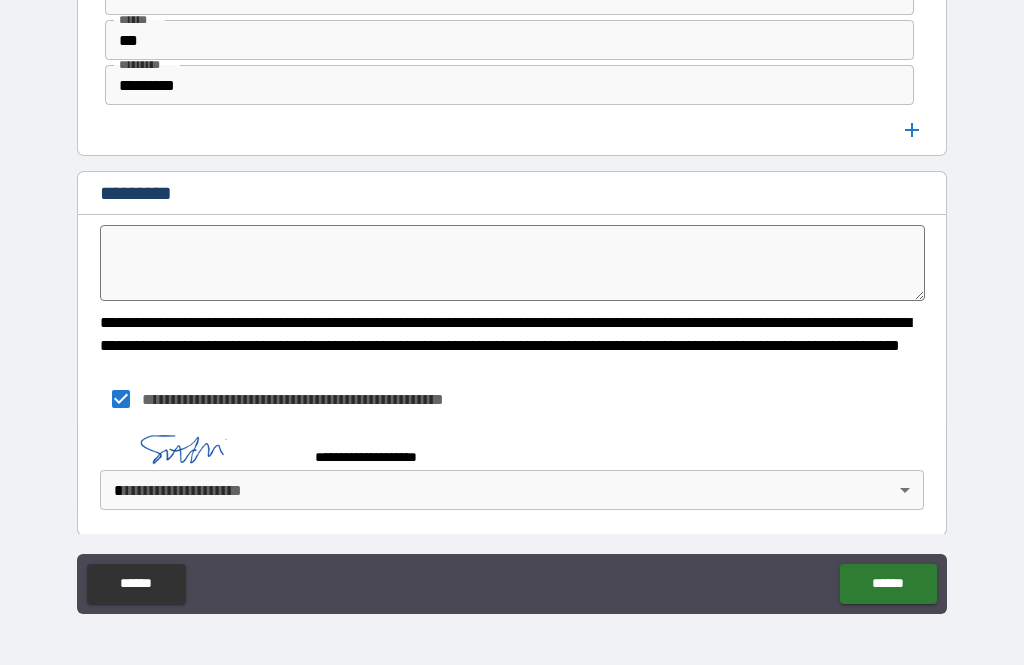 scroll, scrollTop: 11528, scrollLeft: 0, axis: vertical 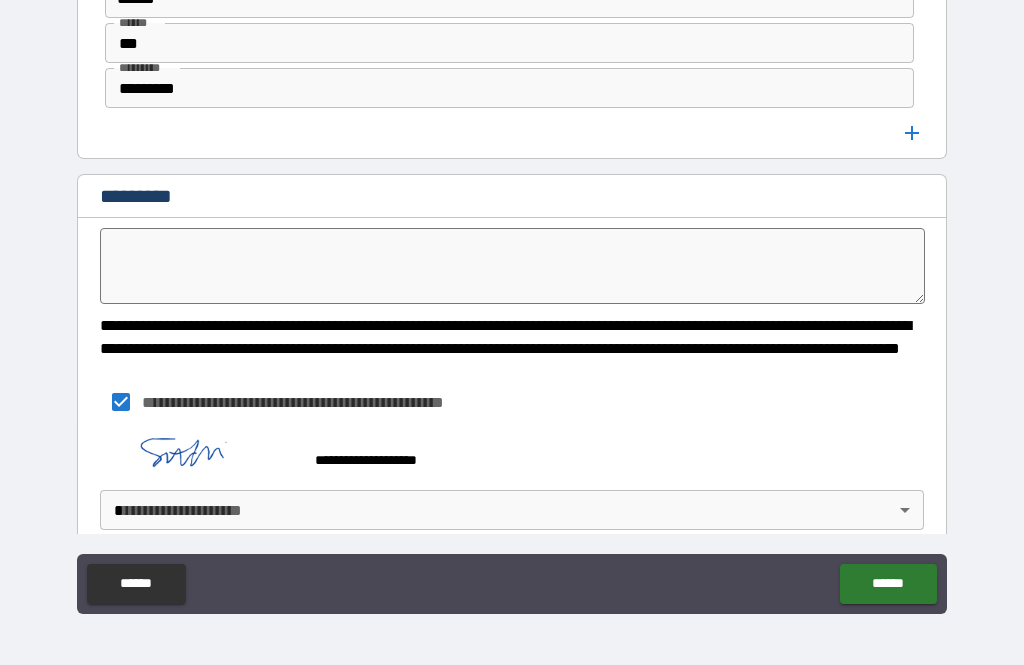 click on "**********" at bounding box center (512, 300) 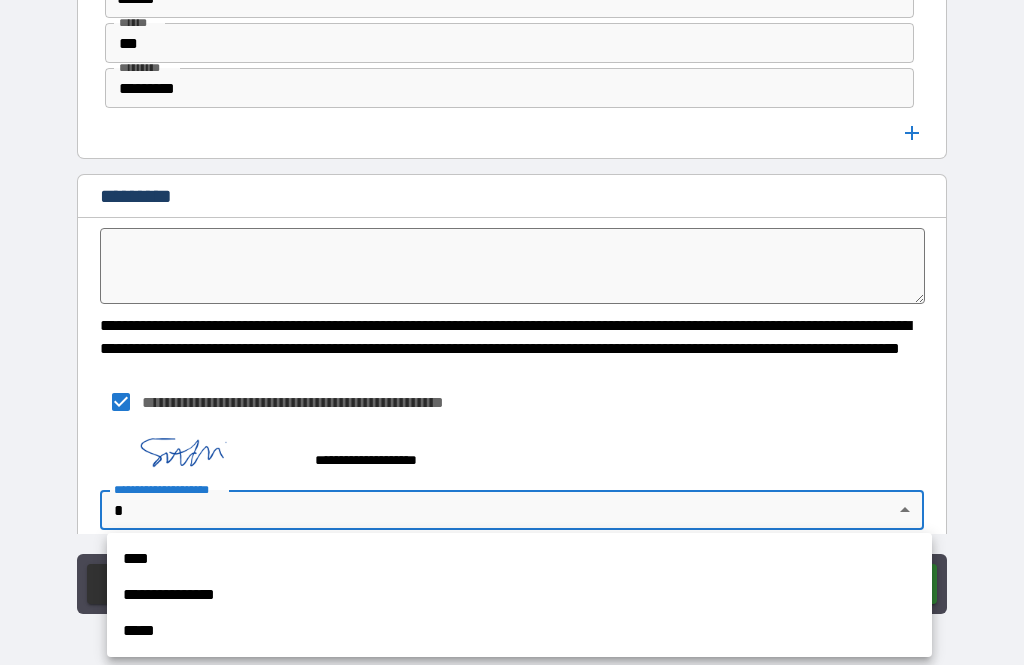click on "**********" at bounding box center (519, 595) 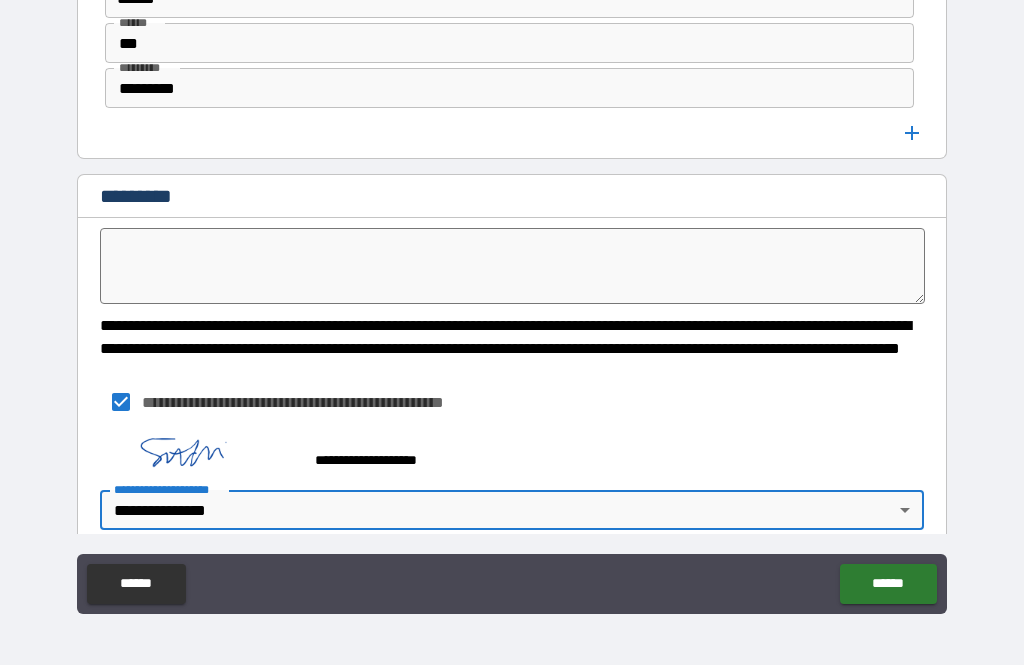 click on "******" at bounding box center [888, 584] 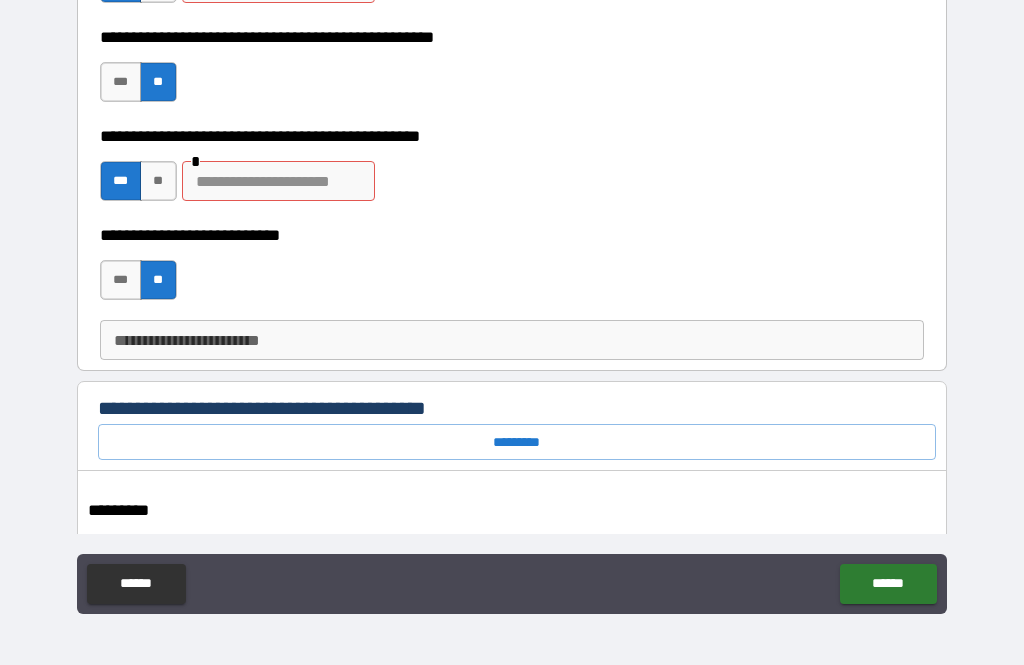 scroll, scrollTop: 797, scrollLeft: 0, axis: vertical 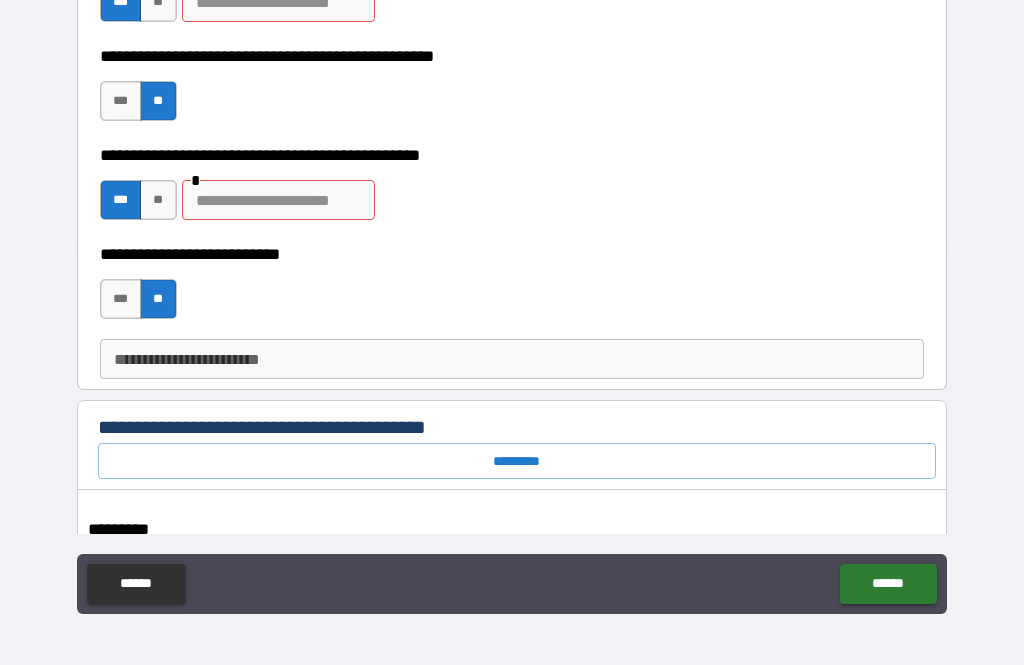 click at bounding box center [278, 200] 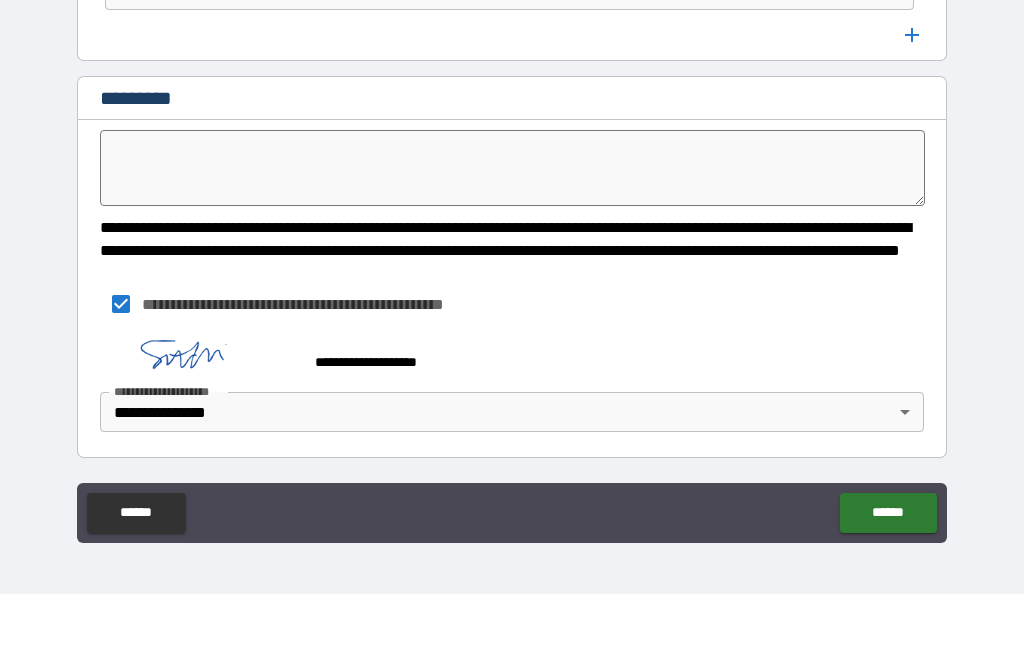 scroll, scrollTop: 11555, scrollLeft: 0, axis: vertical 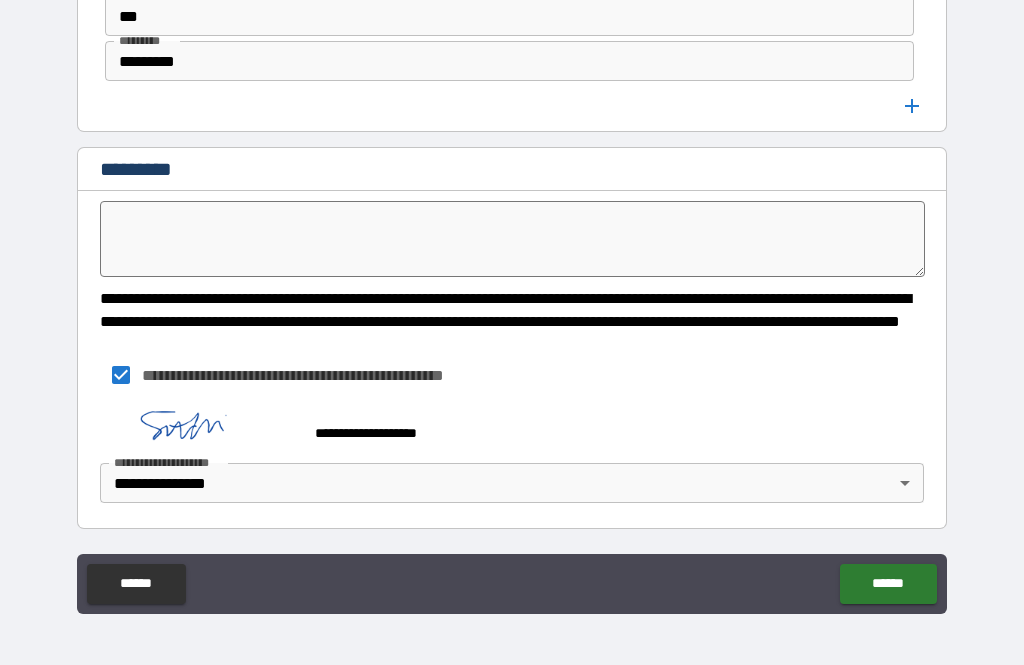 click on "******" at bounding box center (888, 584) 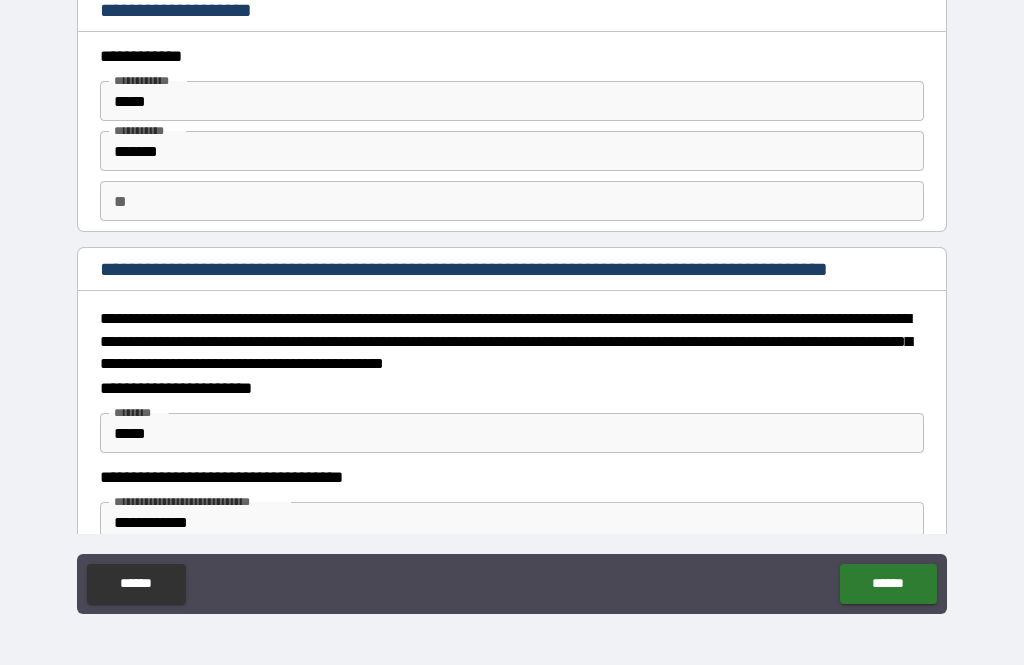 scroll, scrollTop: 0, scrollLeft: 0, axis: both 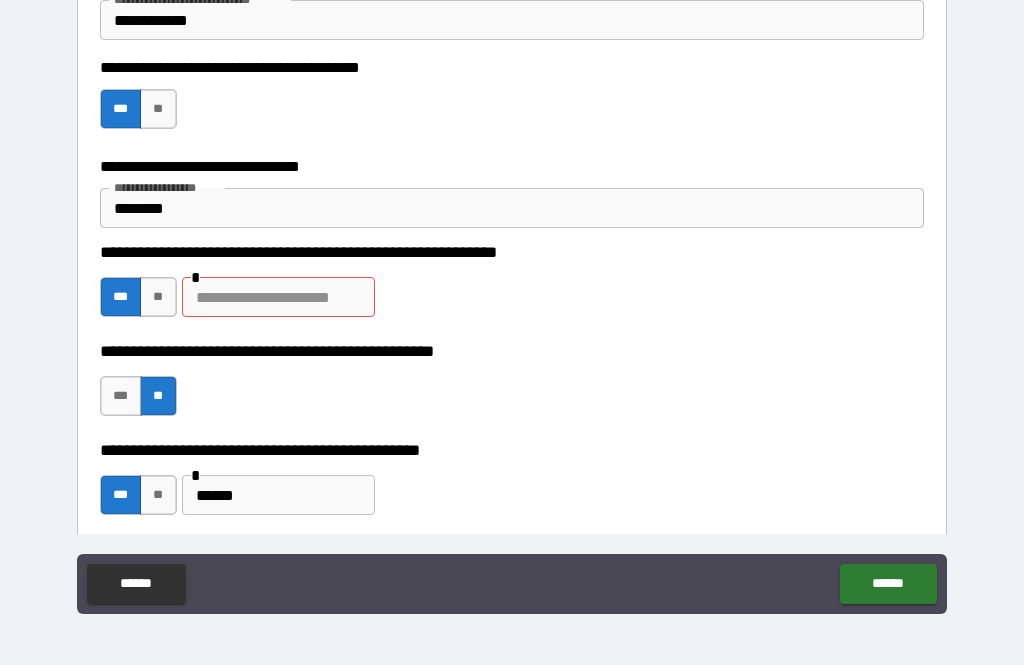 click at bounding box center (278, 297) 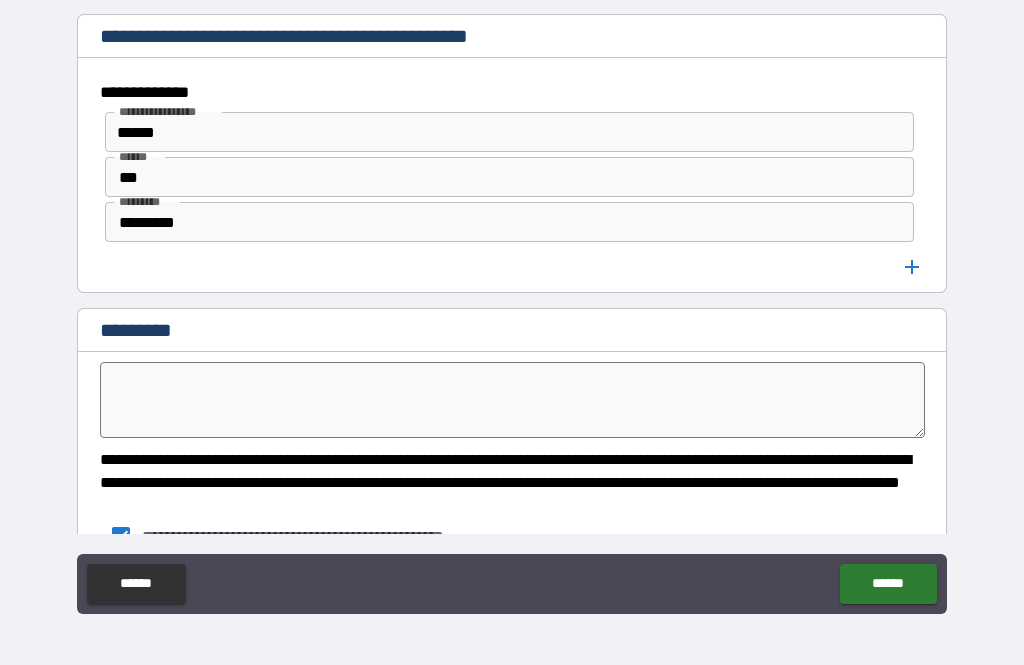 scroll, scrollTop: 11442, scrollLeft: 0, axis: vertical 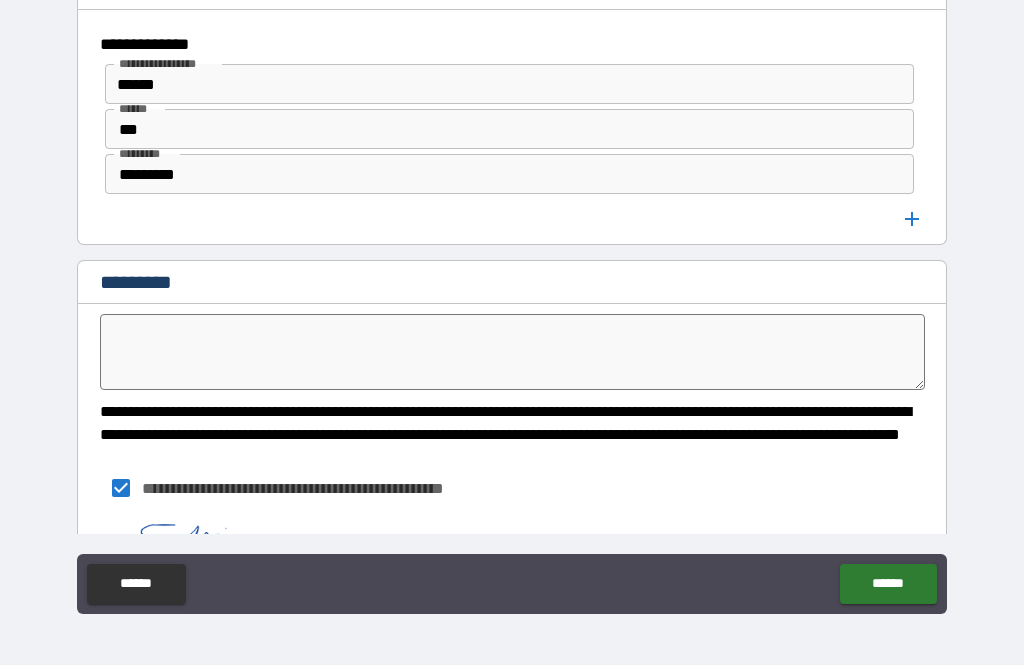 click on "******" at bounding box center [888, 584] 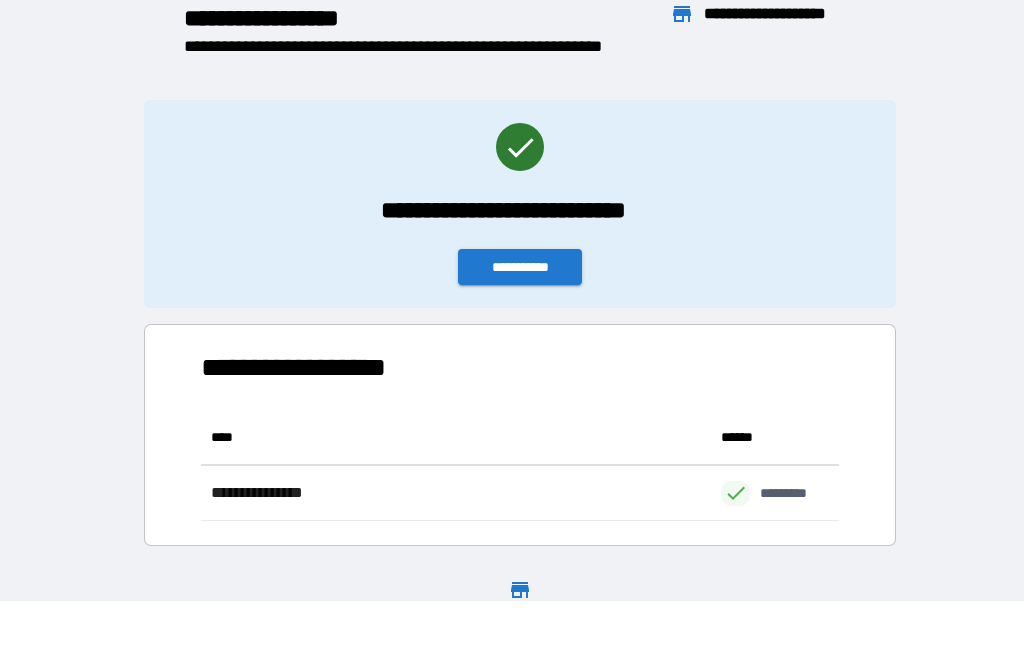scroll, scrollTop: 1, scrollLeft: 1, axis: both 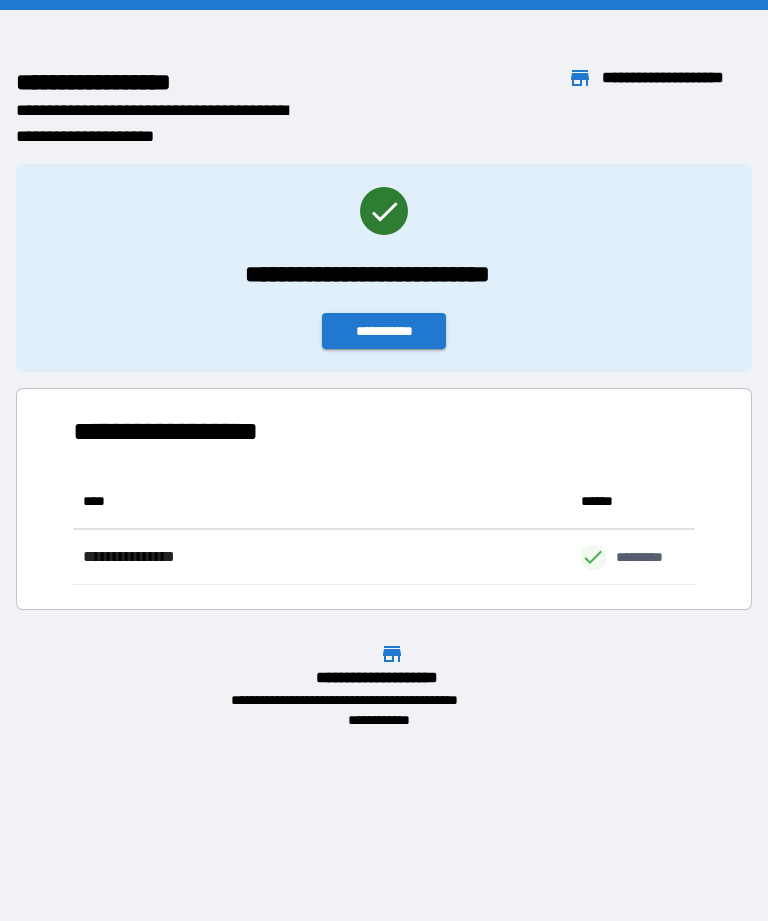 click on "**********" at bounding box center [384, 331] 